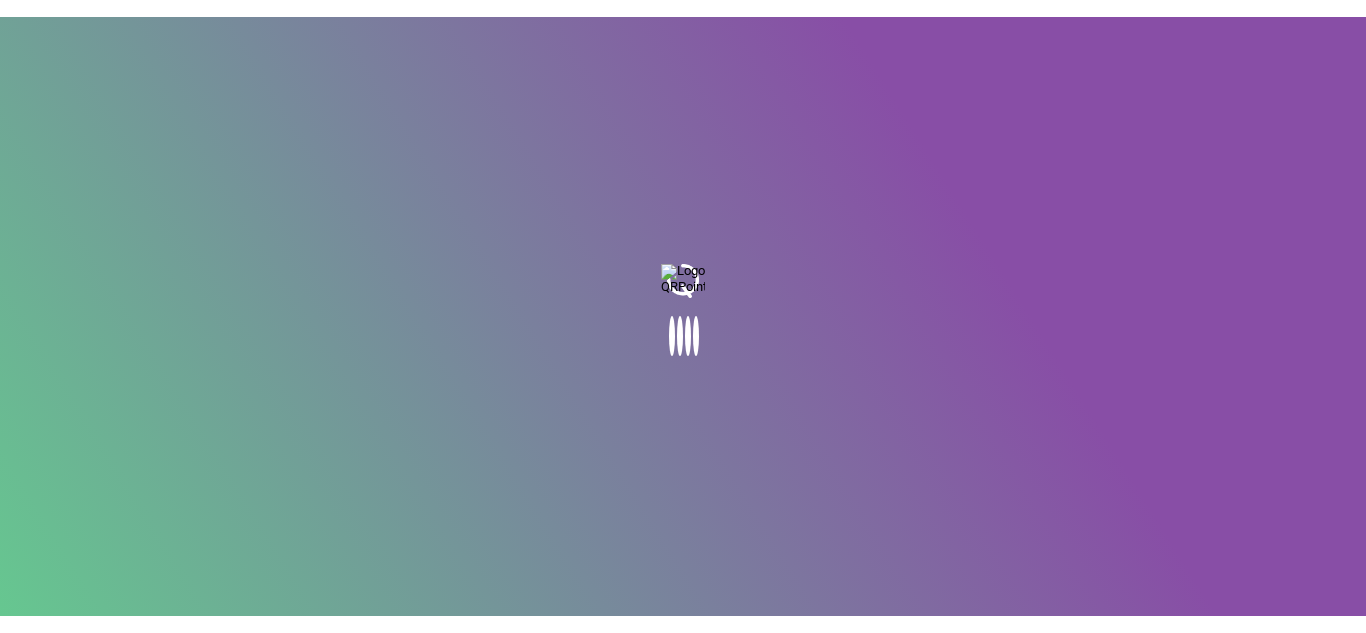 scroll, scrollTop: 0, scrollLeft: 0, axis: both 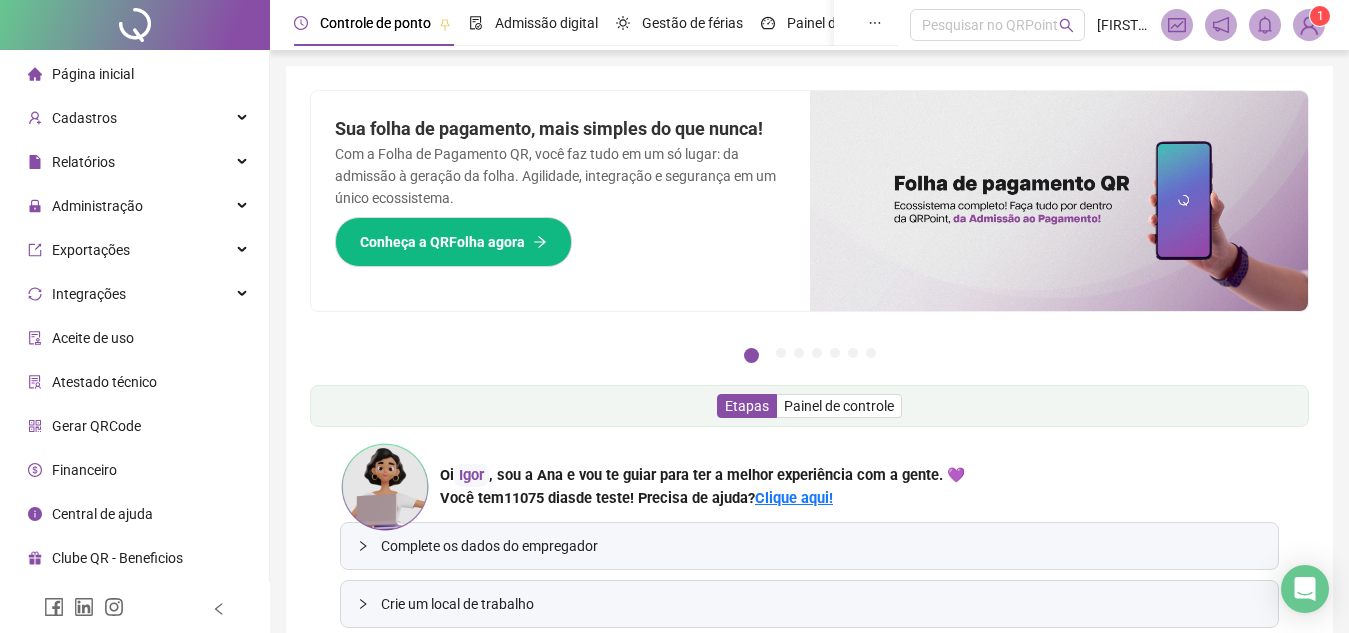 click on "1" at bounding box center (1320, 16) 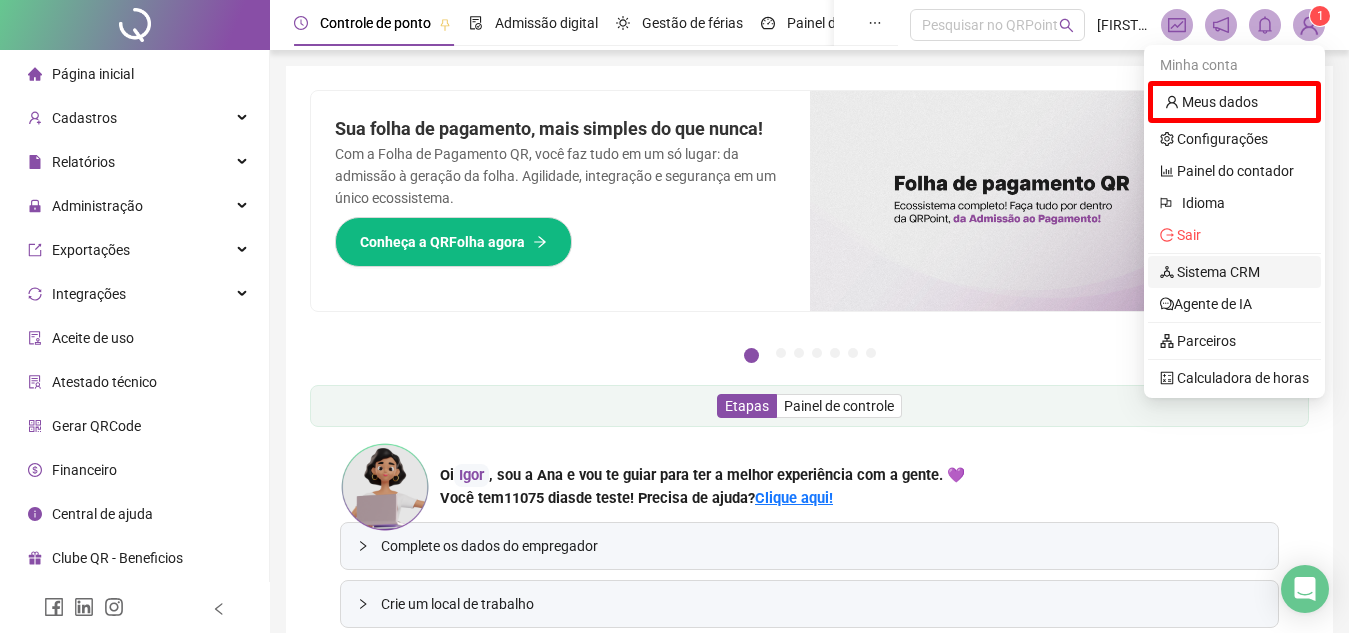 click on "Sistema CRM" at bounding box center [1210, 272] 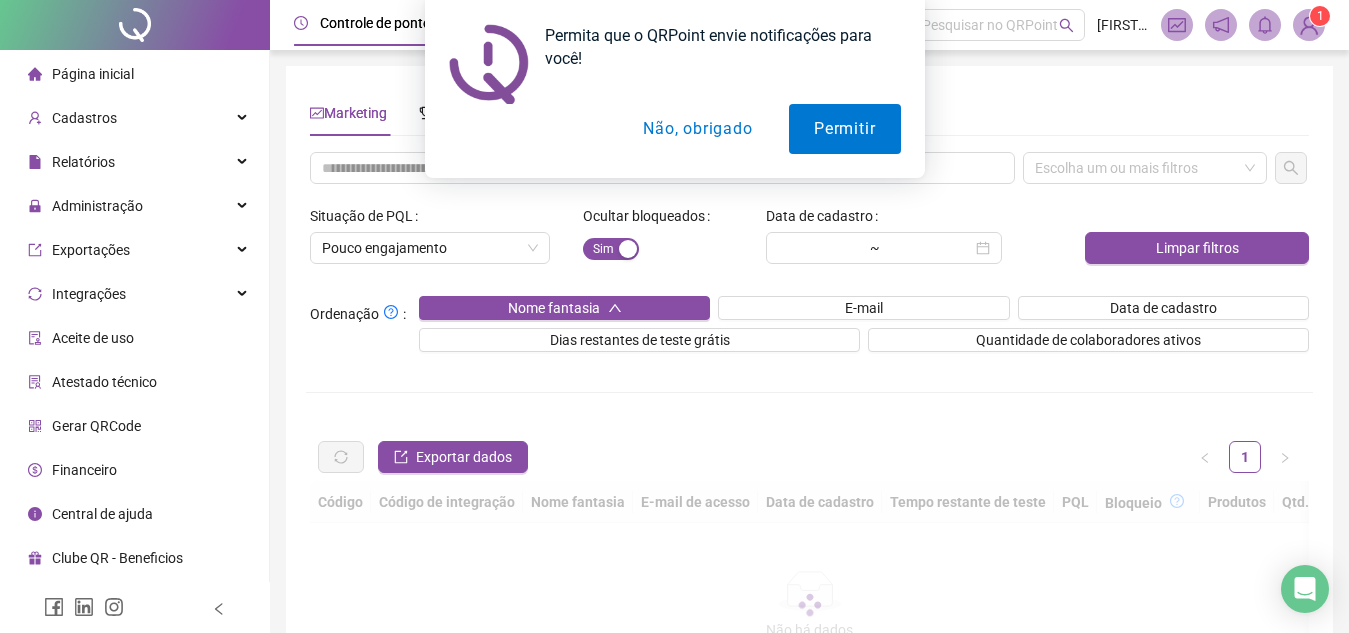 click on "Não, obrigado" at bounding box center (697, 129) 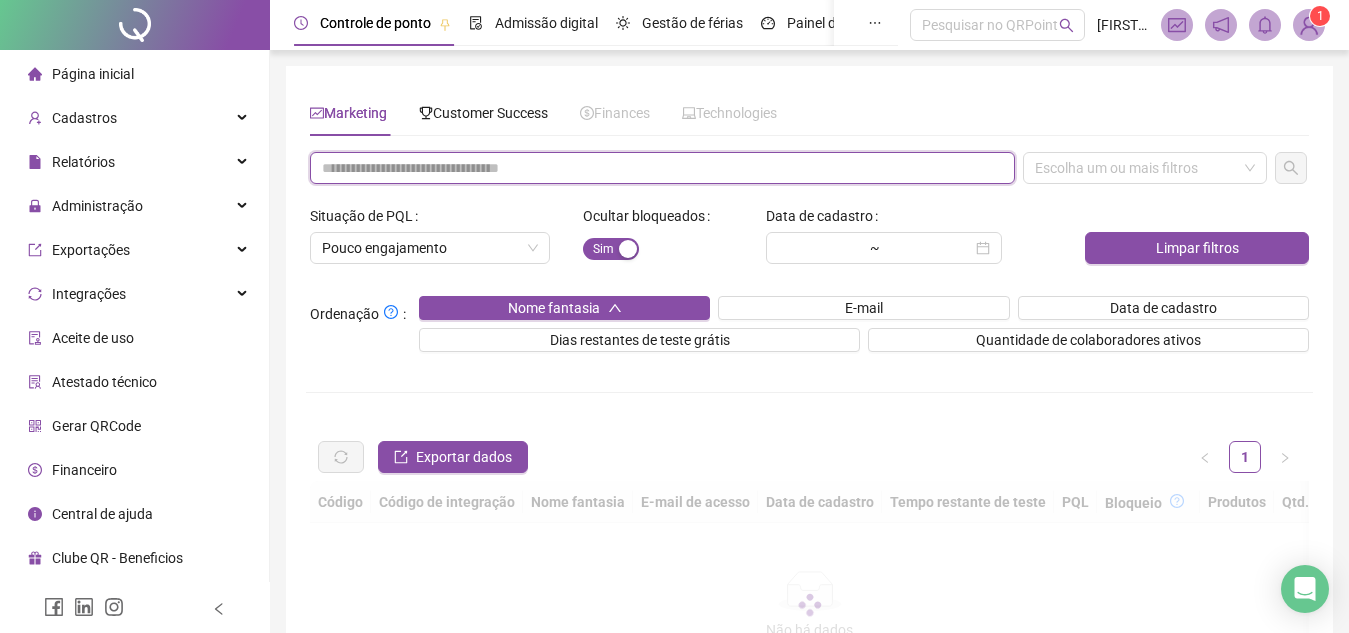 paste on "**********" 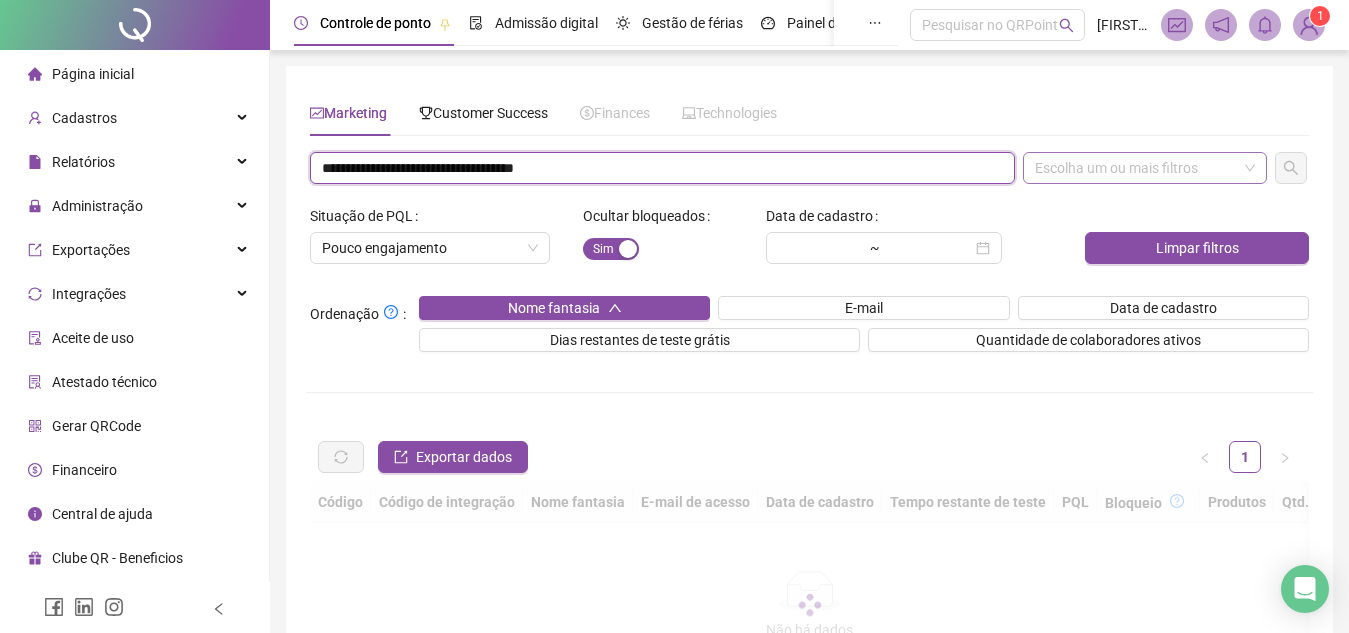 drag, startPoint x: 419, startPoint y: 168, endPoint x: 1173, endPoint y: 182, distance: 754.12994 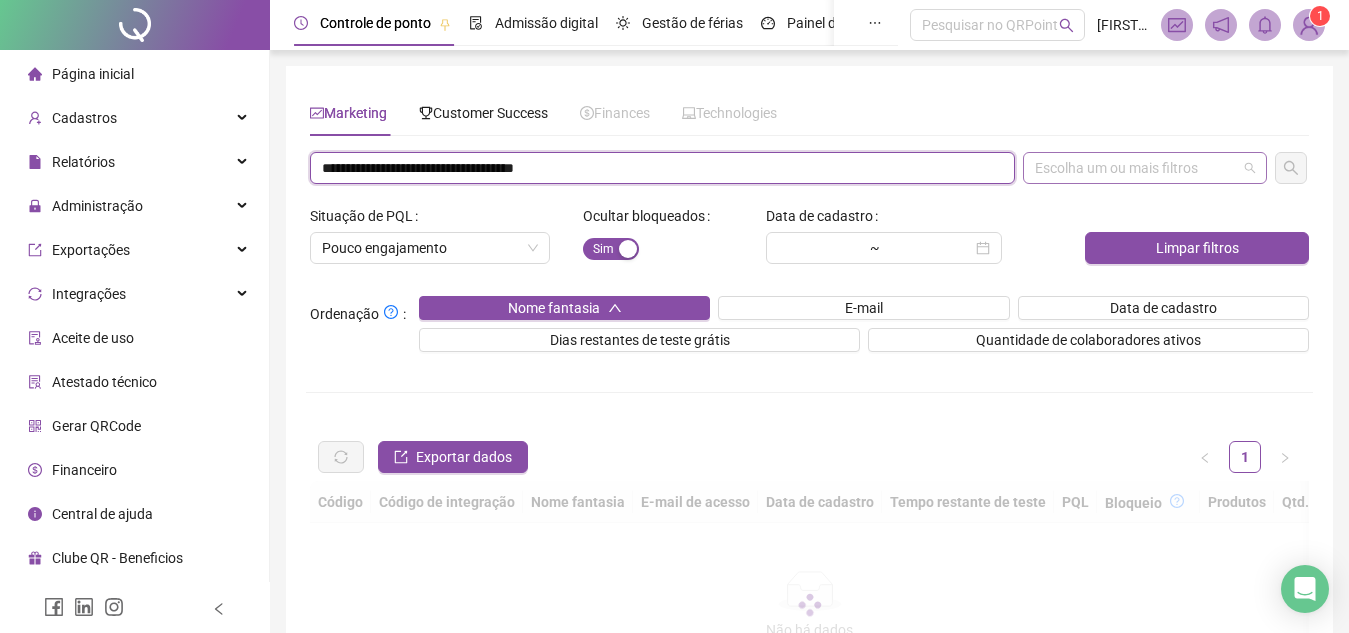 click on "Escolha um ou mais filtros" at bounding box center [1145, 168] 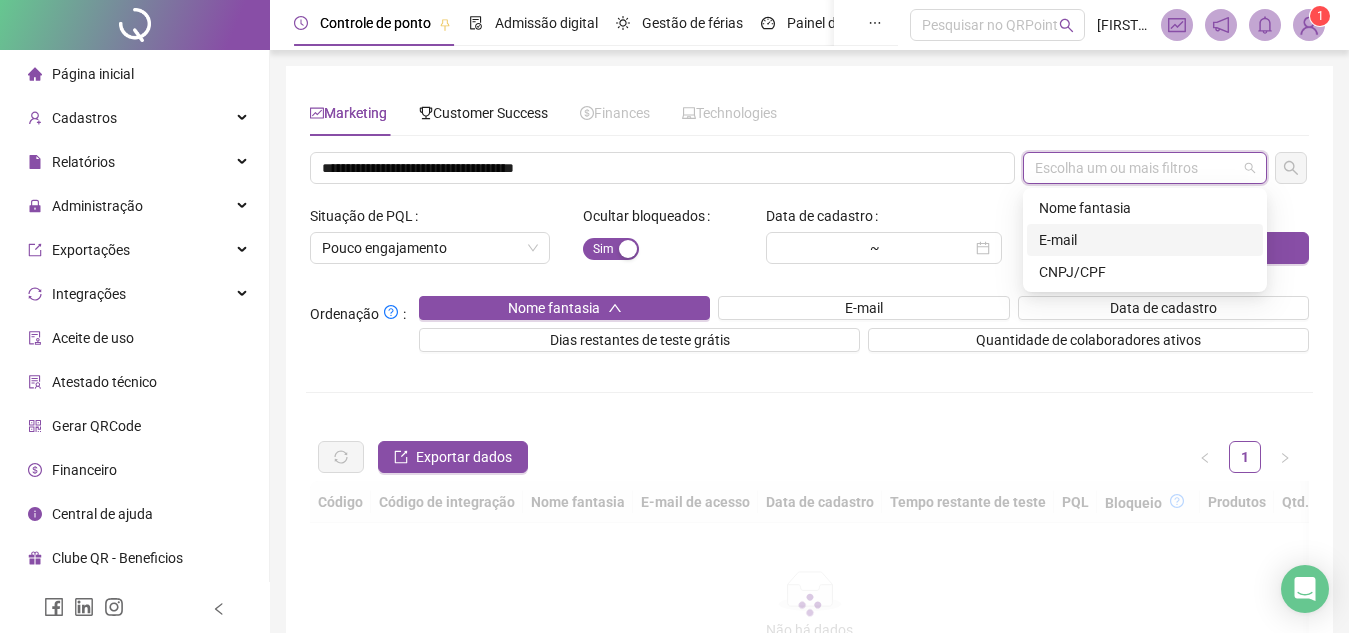click on "E-mail" at bounding box center [1145, 240] 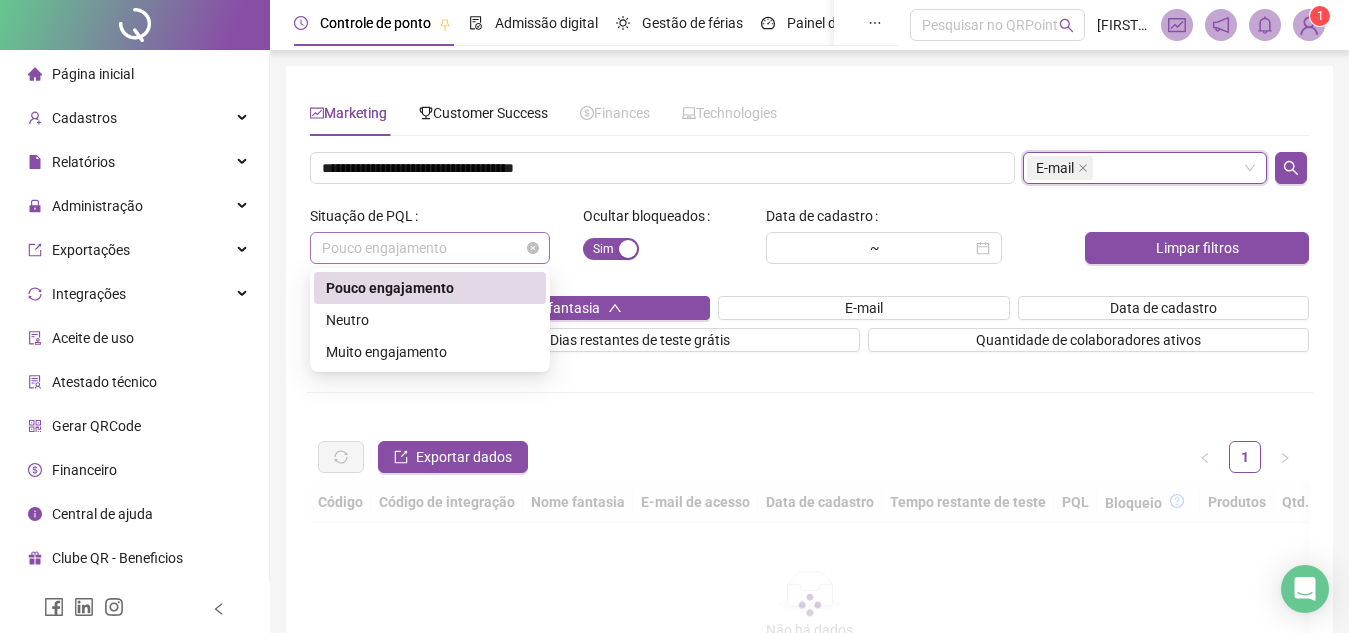 click on "Pouco engajamento" at bounding box center (430, 248) 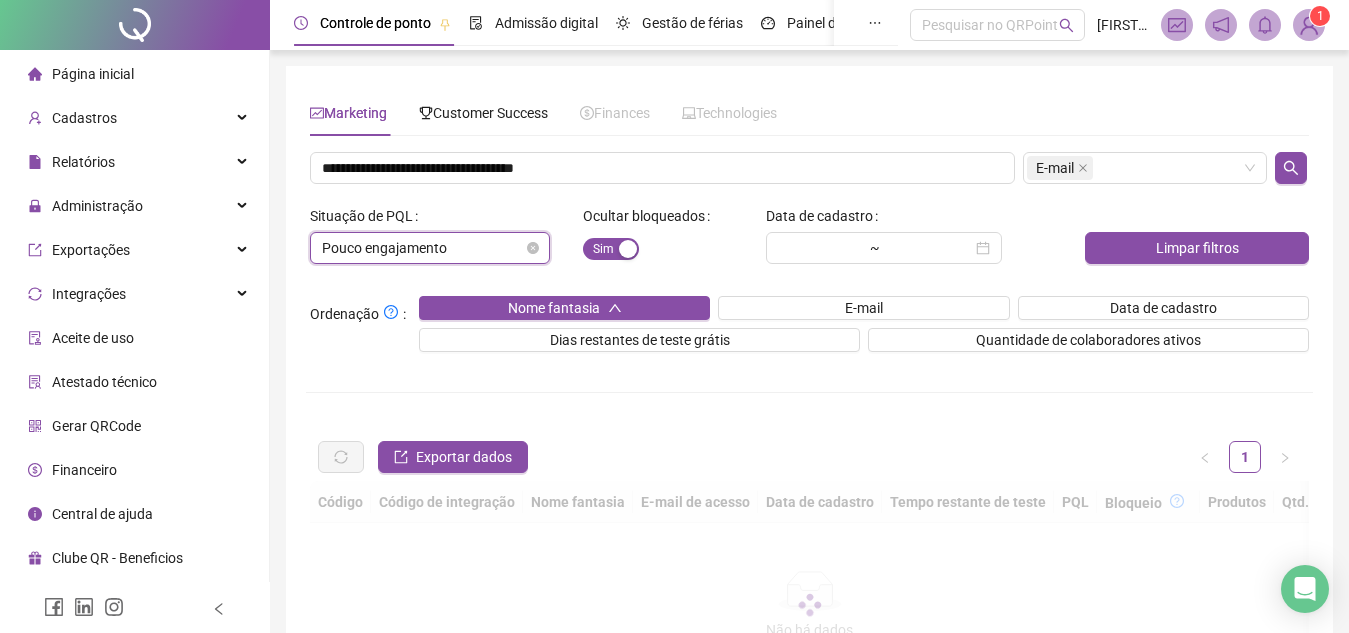click on "Pouco engajamento" at bounding box center [430, 248] 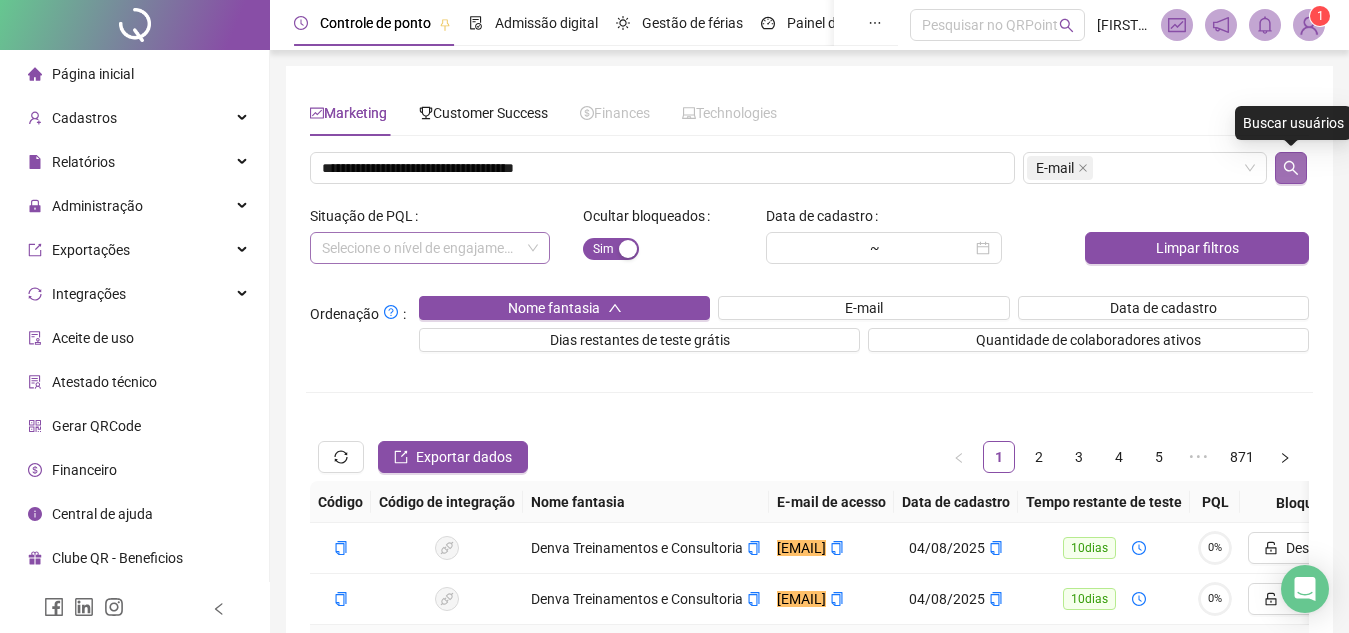click 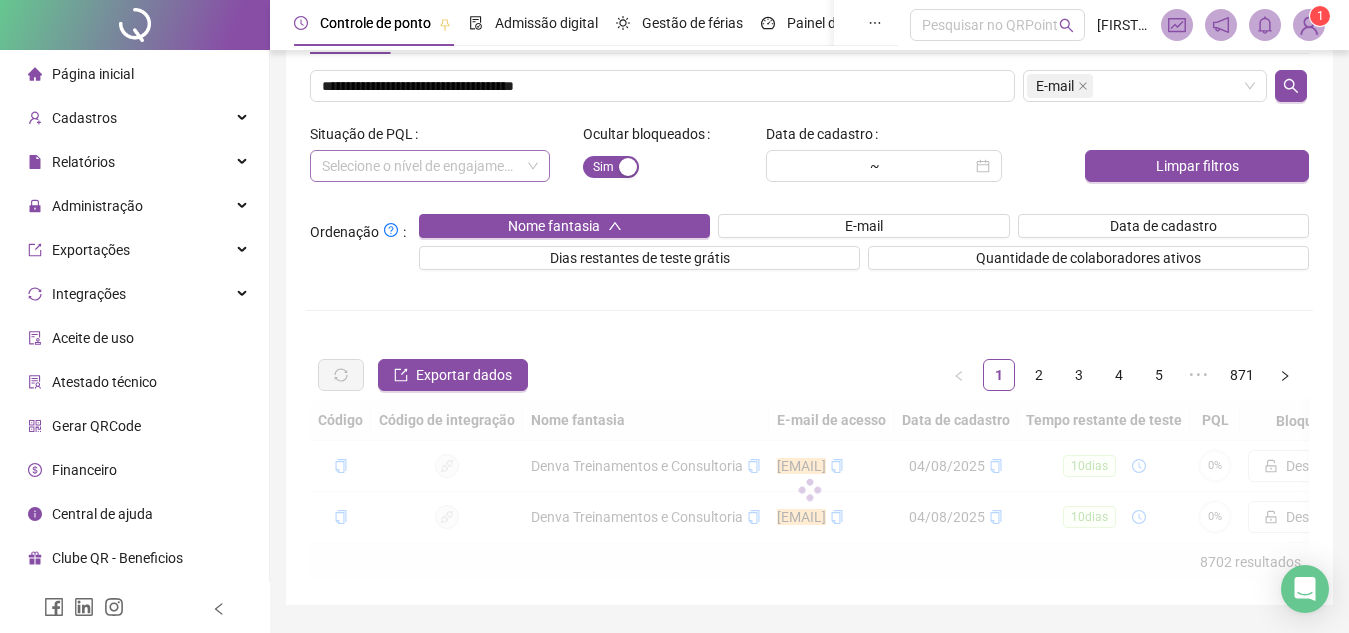 scroll, scrollTop: 83, scrollLeft: 0, axis: vertical 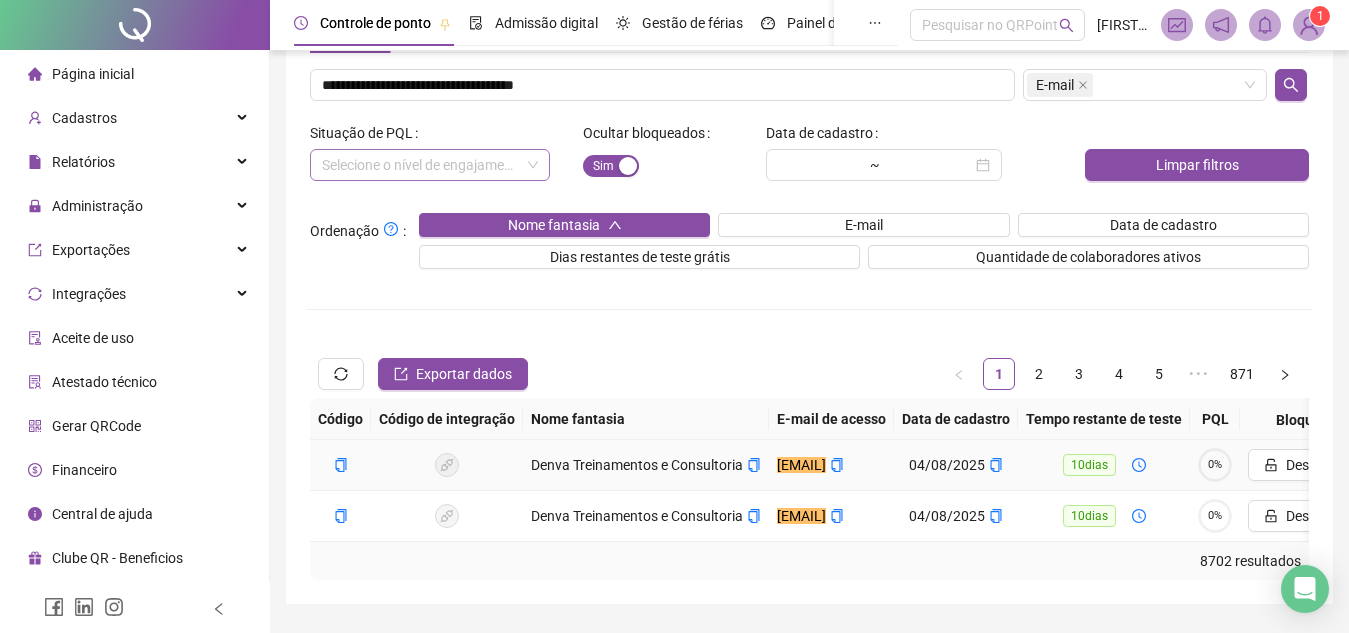 type 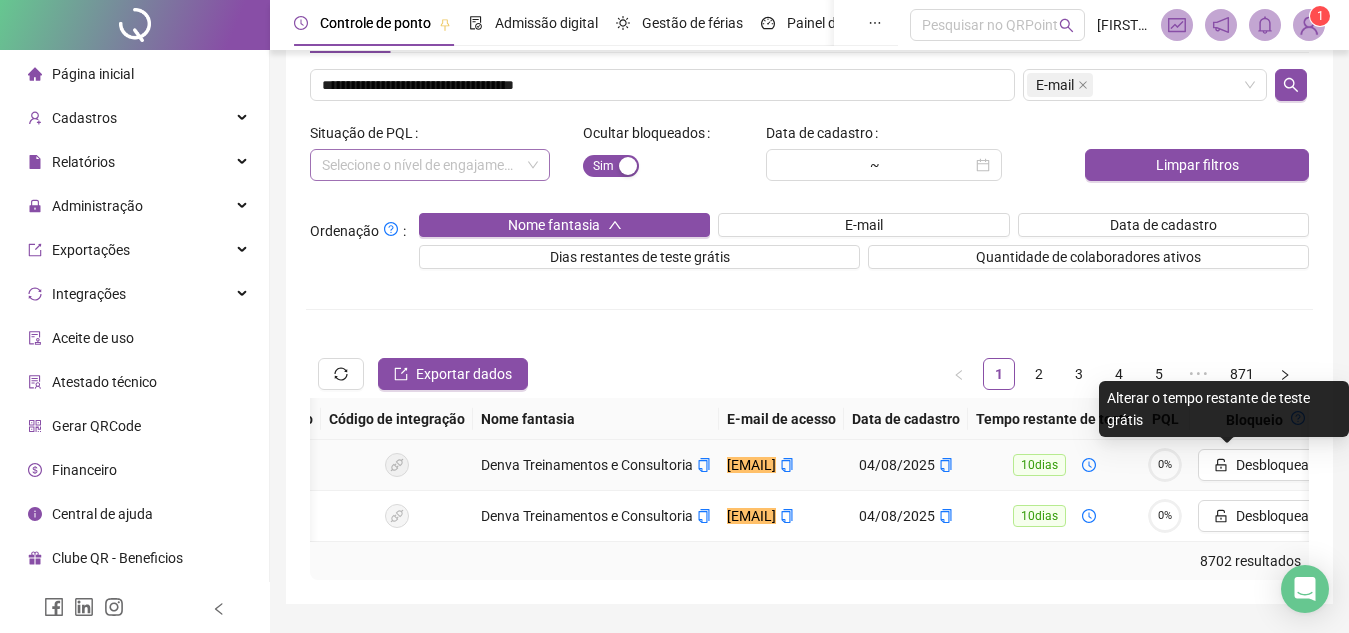 scroll, scrollTop: 0, scrollLeft: 0, axis: both 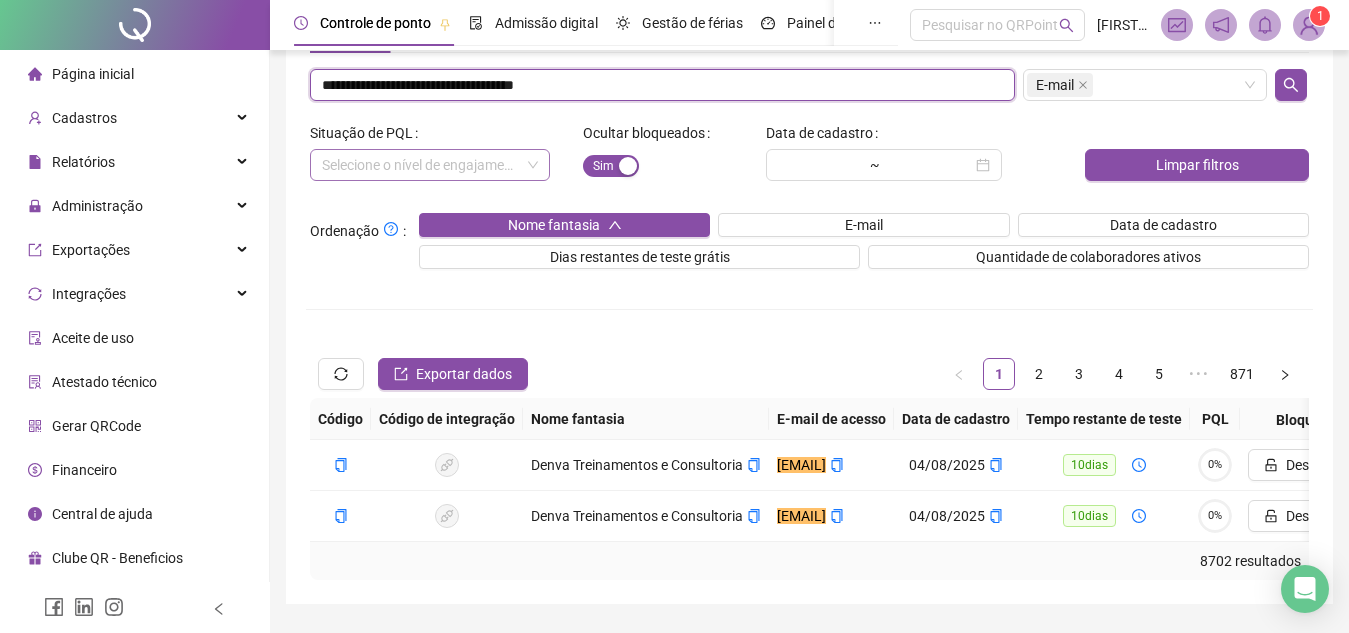 click on "**********" at bounding box center [662, 85] 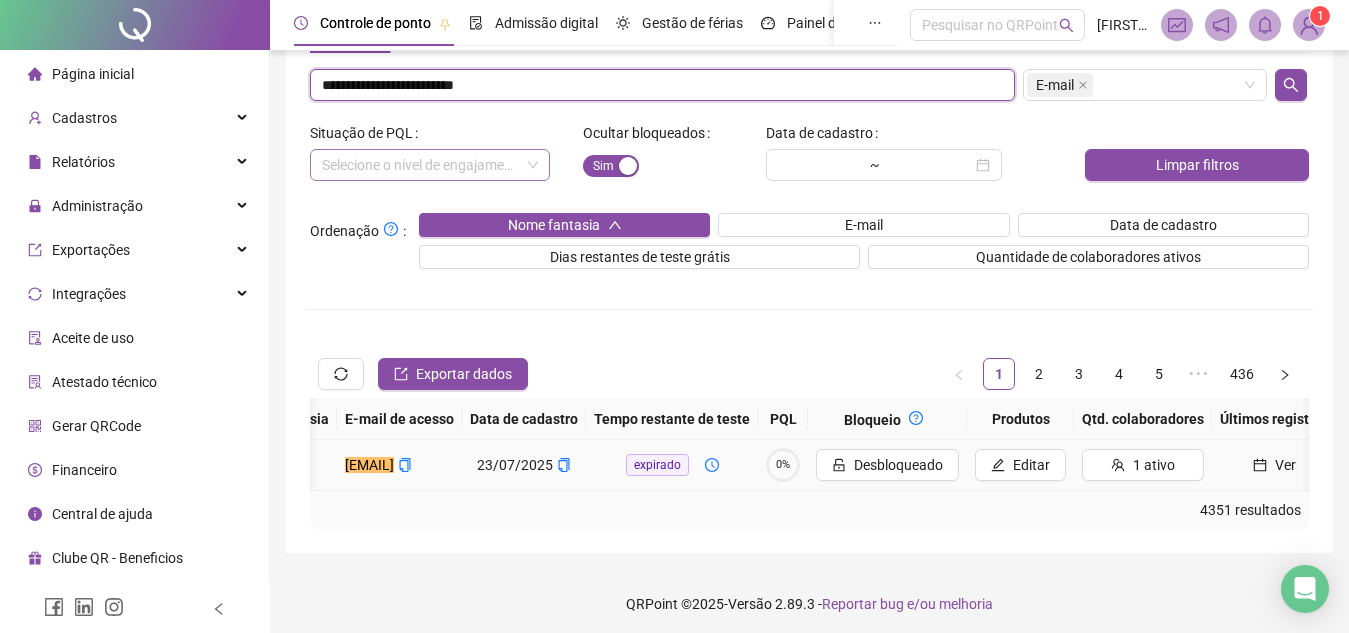 scroll, scrollTop: 0, scrollLeft: 0, axis: both 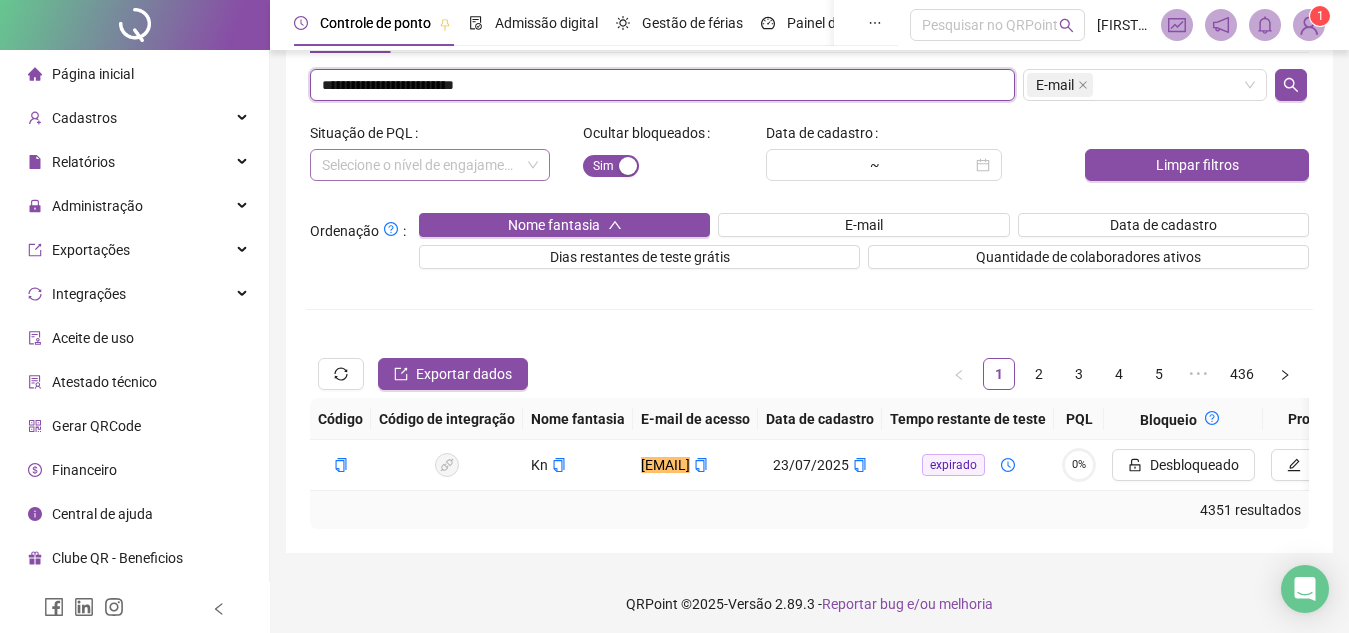 paste on "**********" 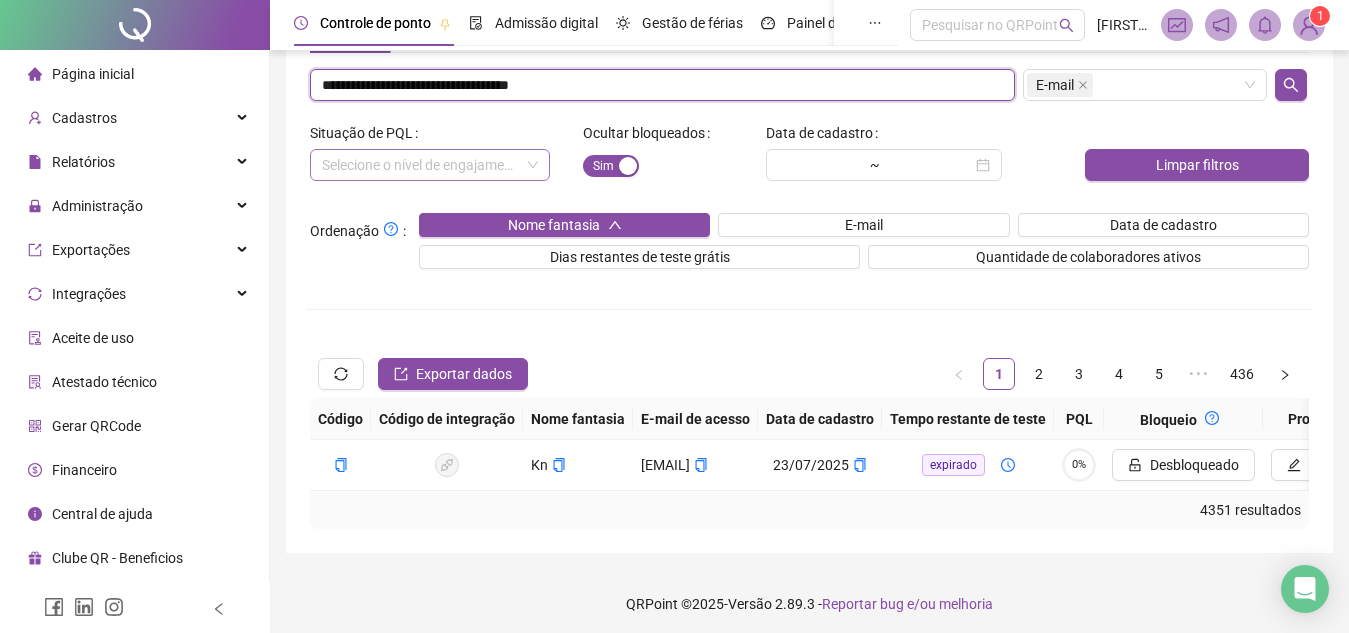 type on "**********" 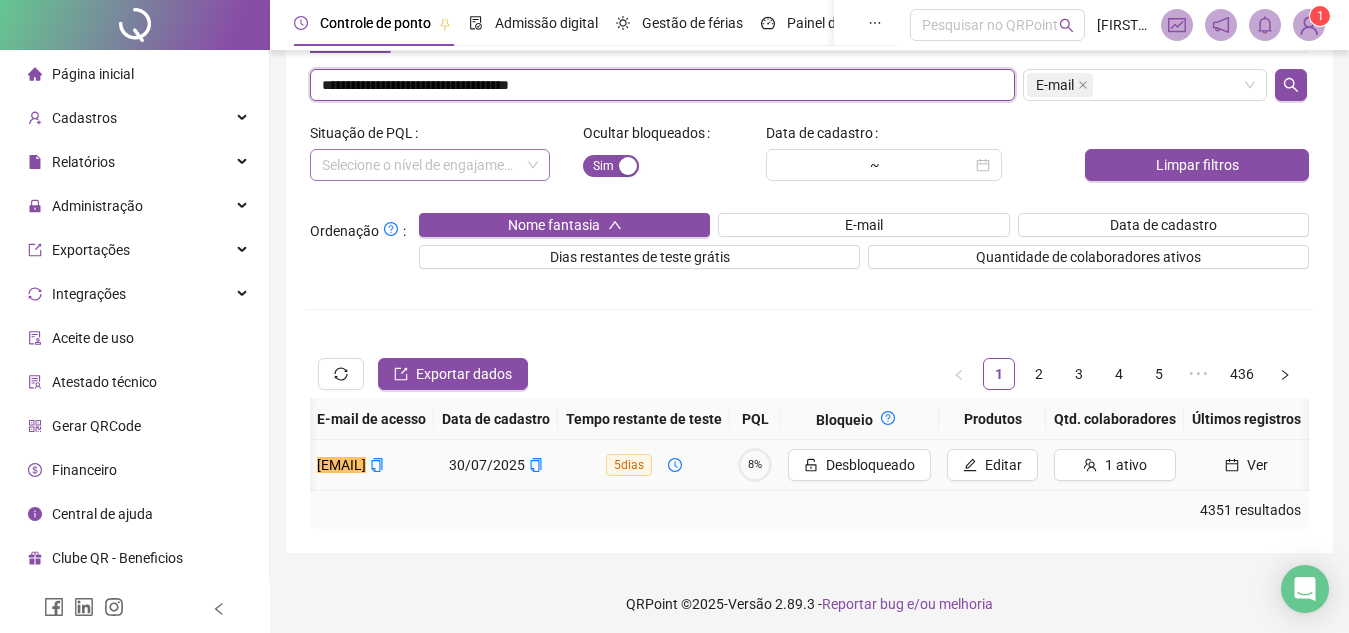 scroll, scrollTop: 0, scrollLeft: 421, axis: horizontal 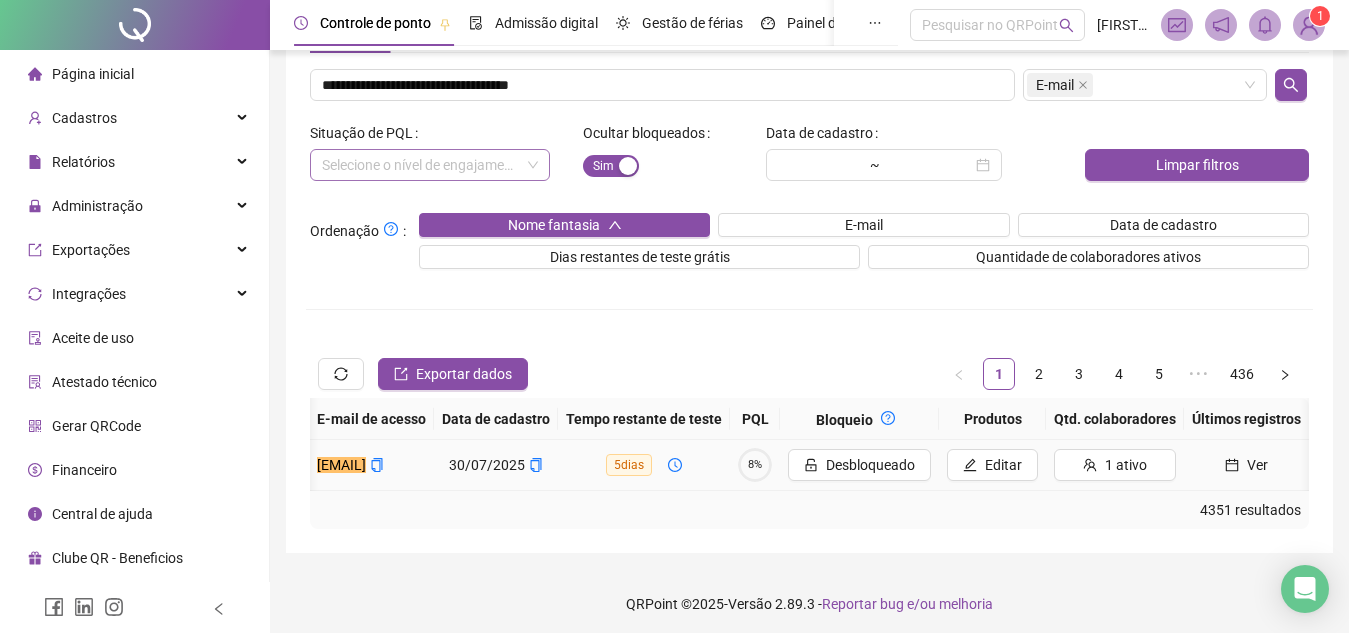 click on "8%" at bounding box center (755, 464) 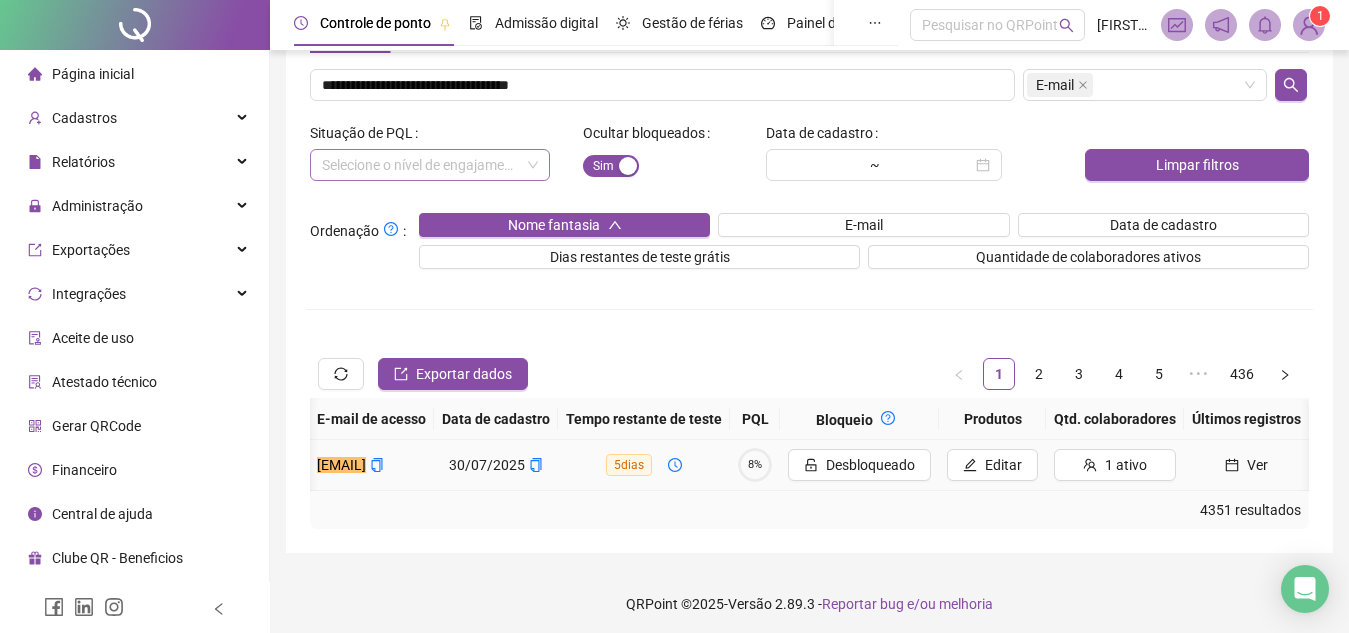 scroll, scrollTop: 0, scrollLeft: 0, axis: both 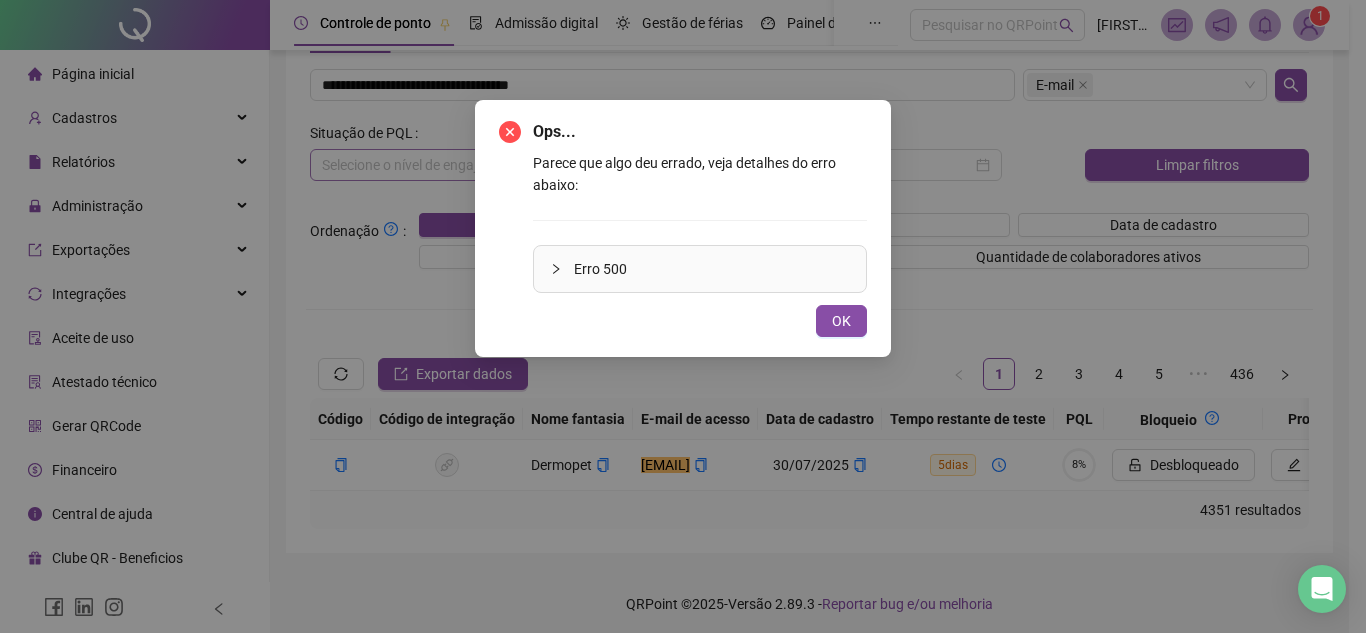 type 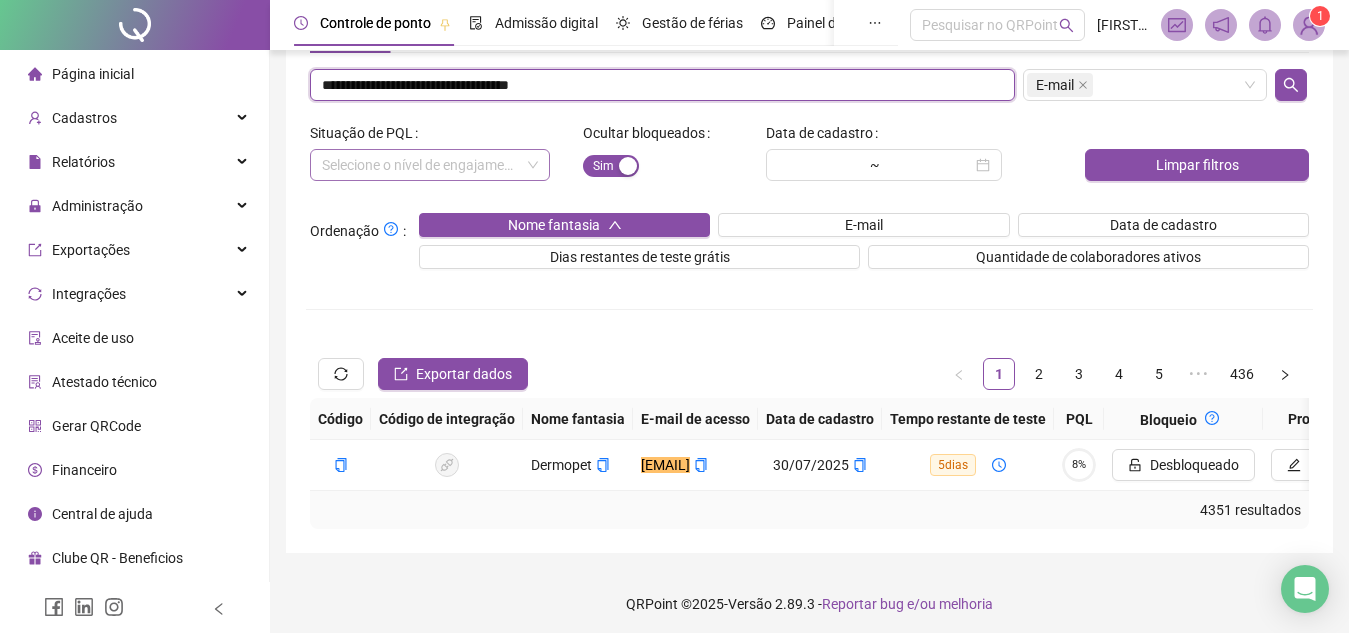 click on "**********" at bounding box center (662, 85) 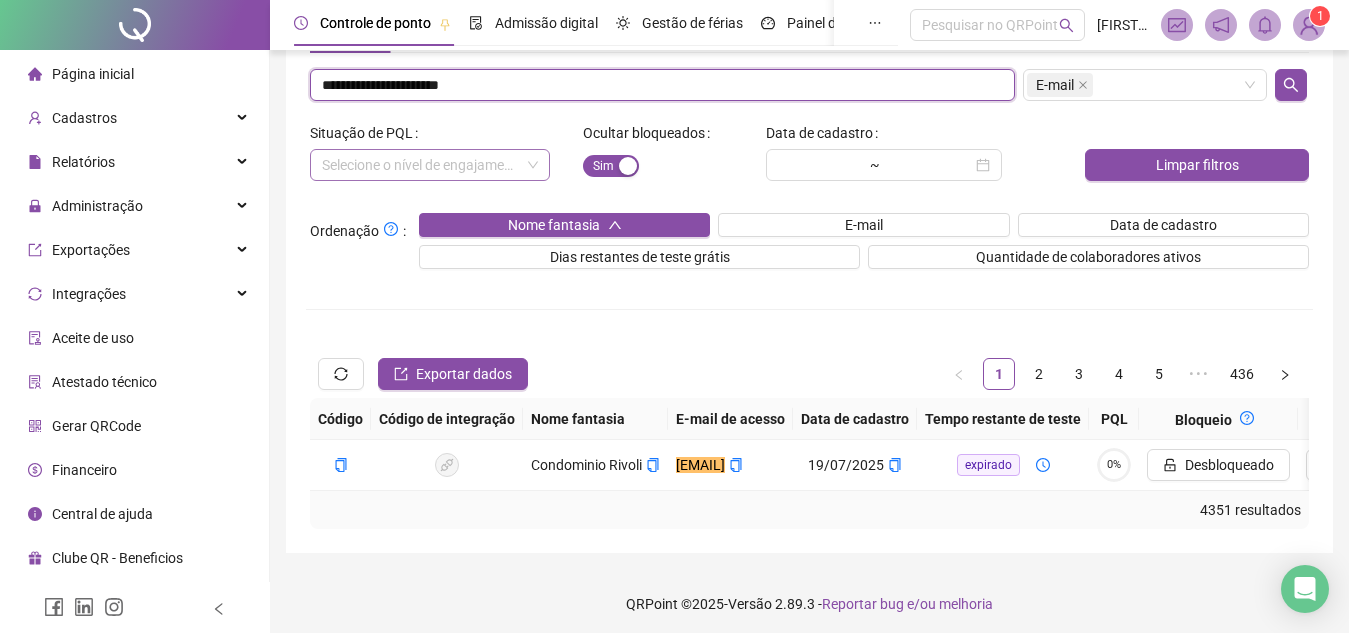 scroll, scrollTop: 0, scrollLeft: 0, axis: both 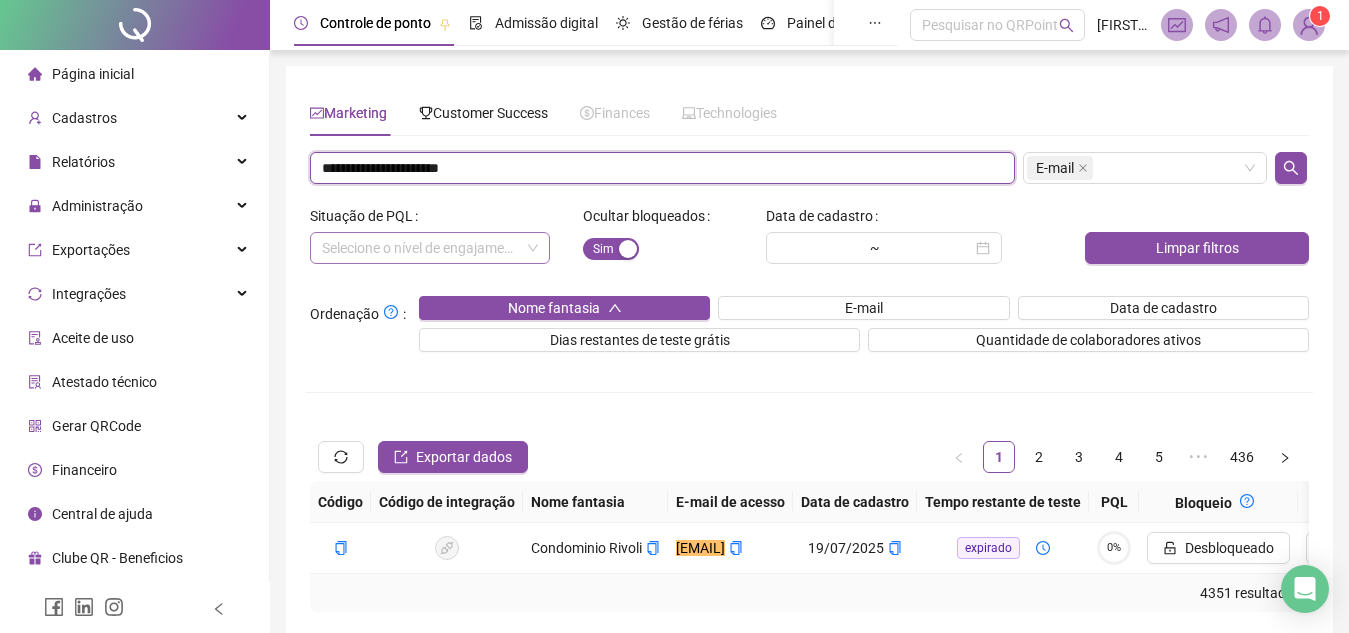 paste 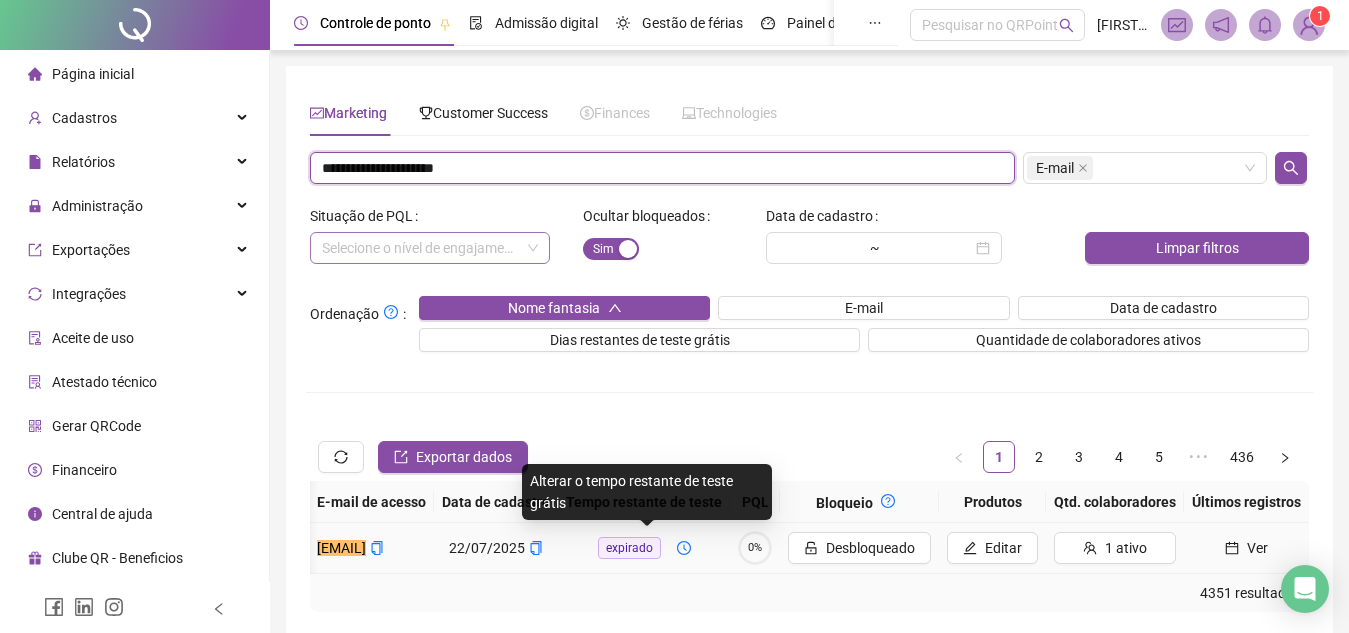 scroll, scrollTop: 0, scrollLeft: 0, axis: both 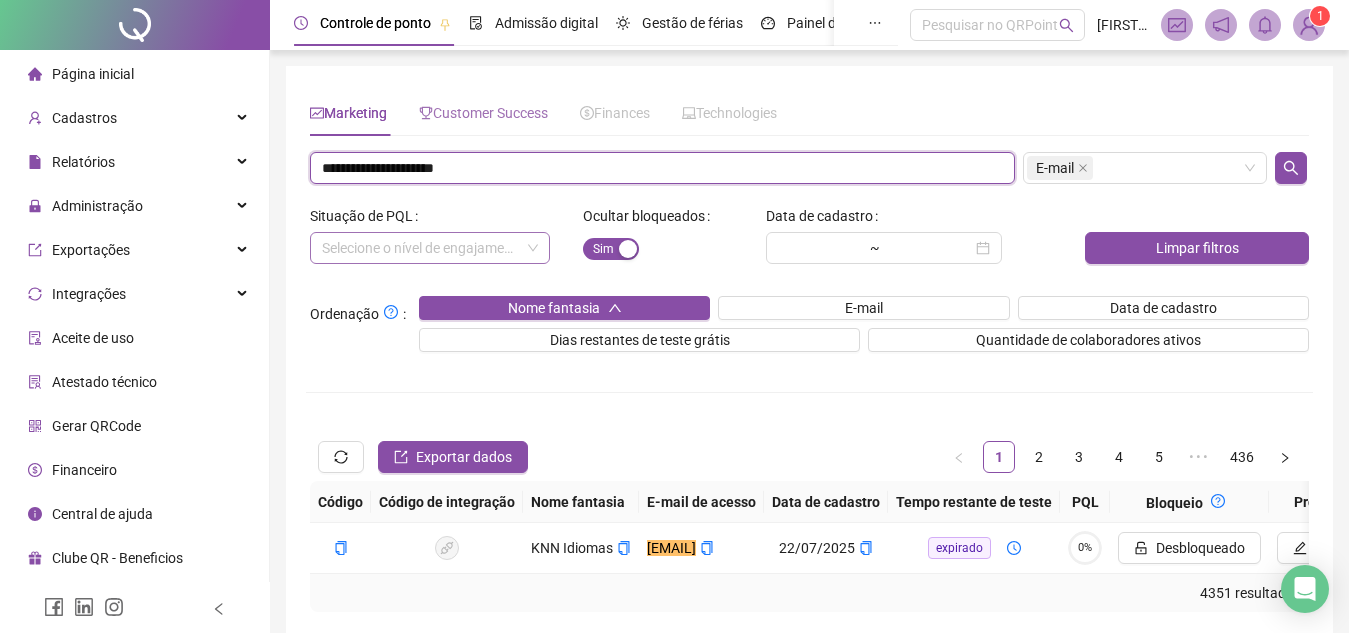 paste 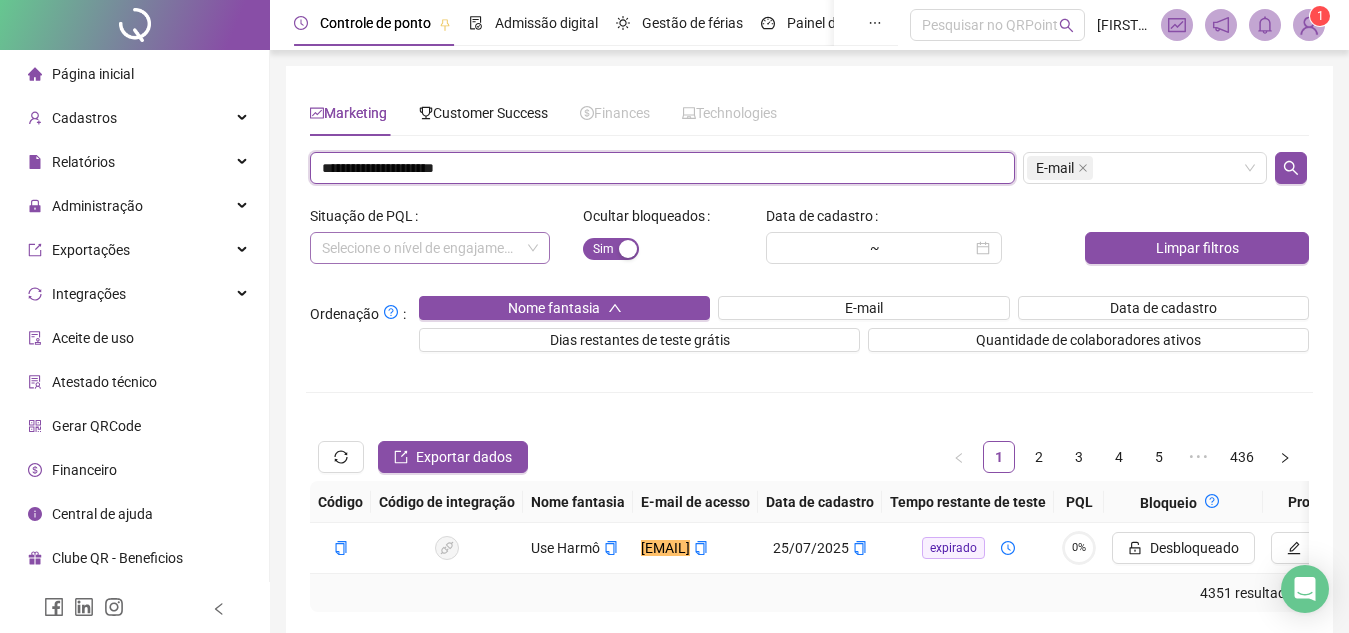 paste 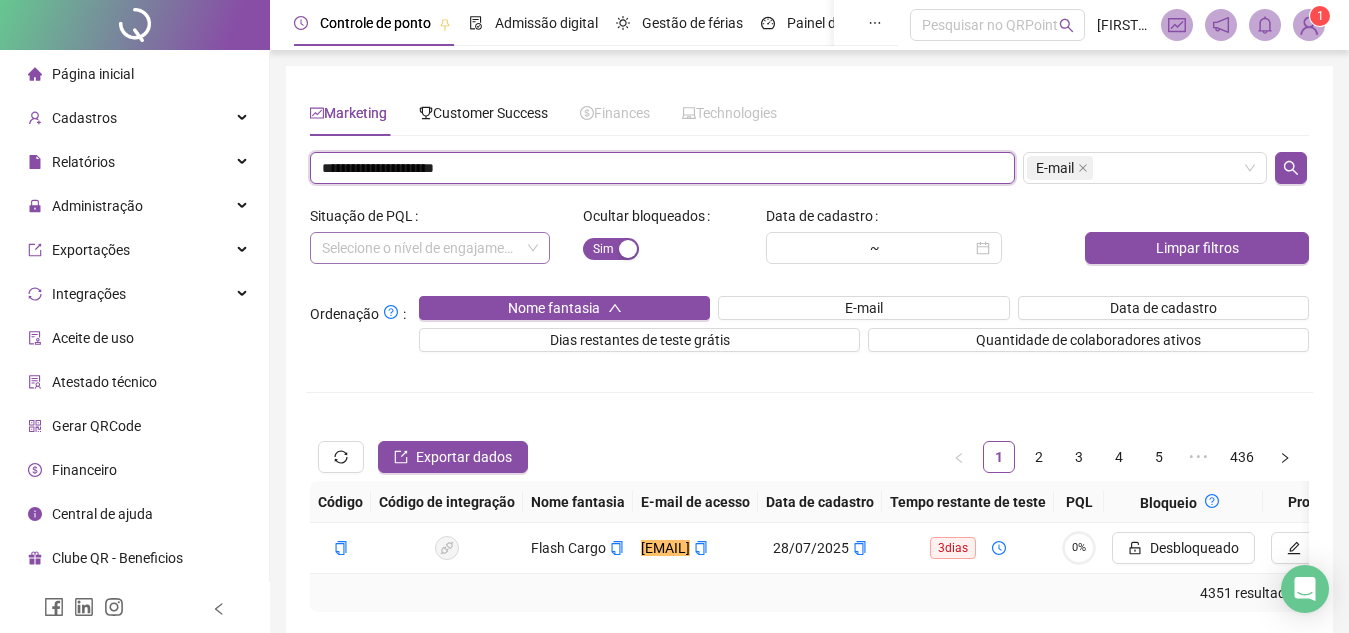 paste on "*****" 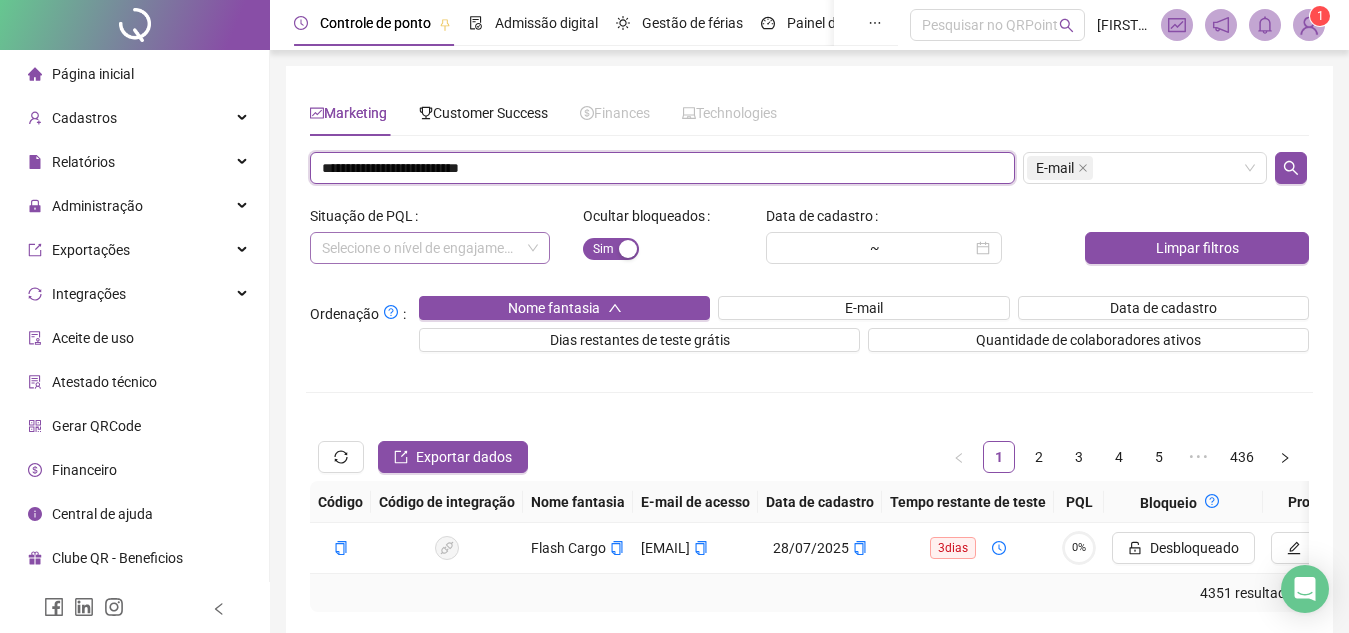 type on "**********" 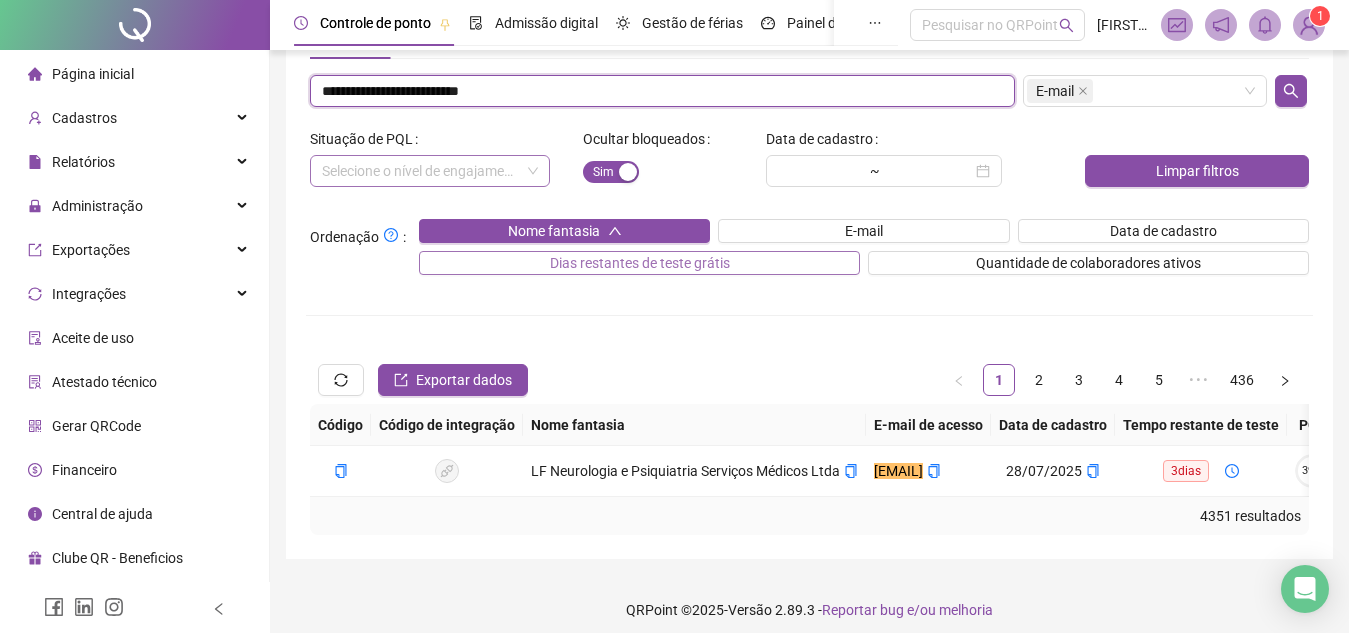 scroll, scrollTop: 69, scrollLeft: 0, axis: vertical 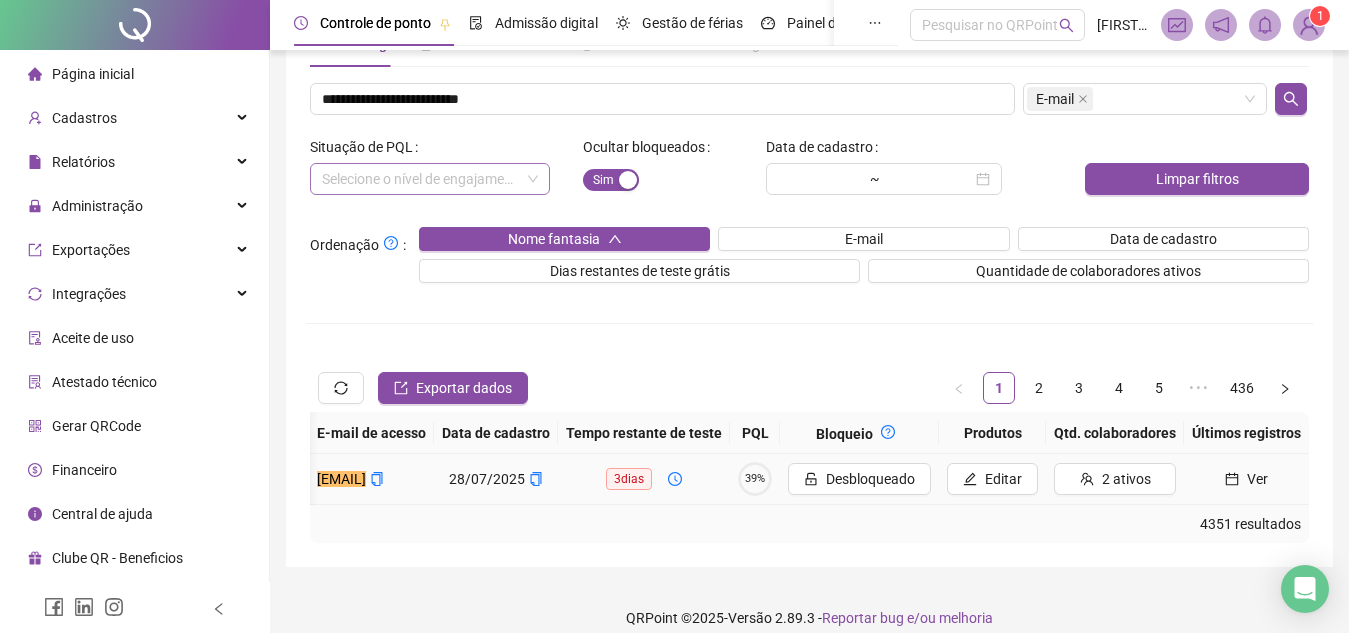 click on "39%" at bounding box center (755, 478) 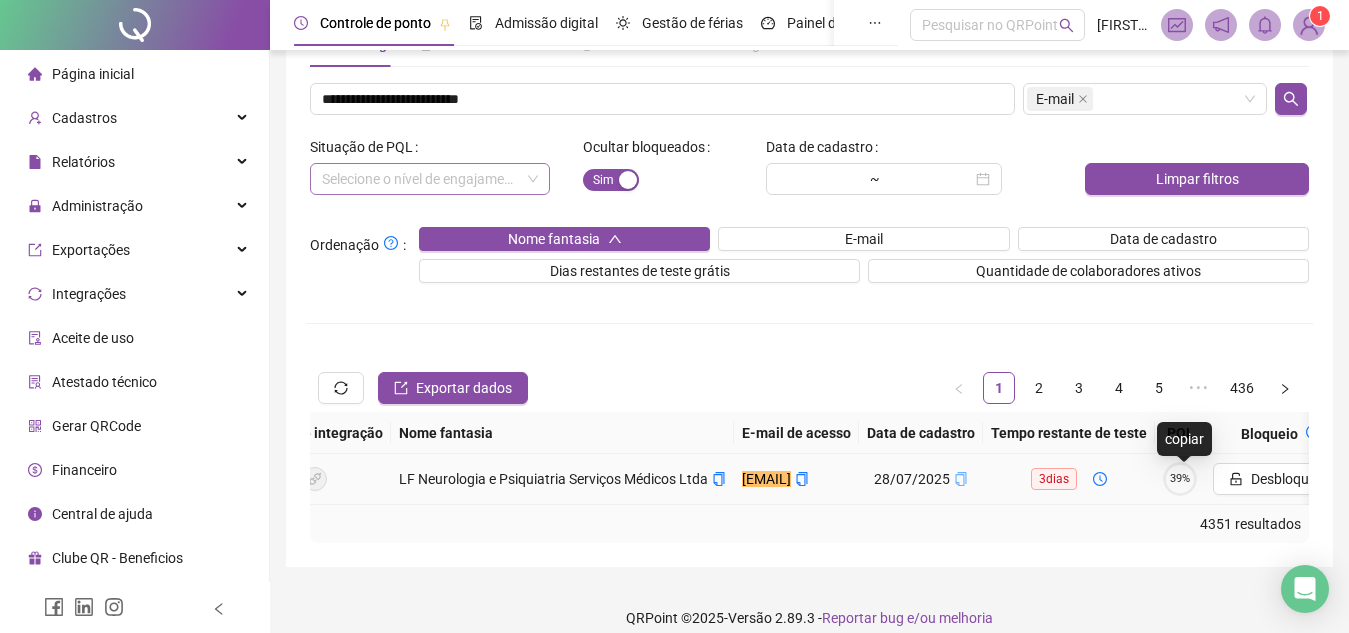 scroll, scrollTop: 0, scrollLeft: 0, axis: both 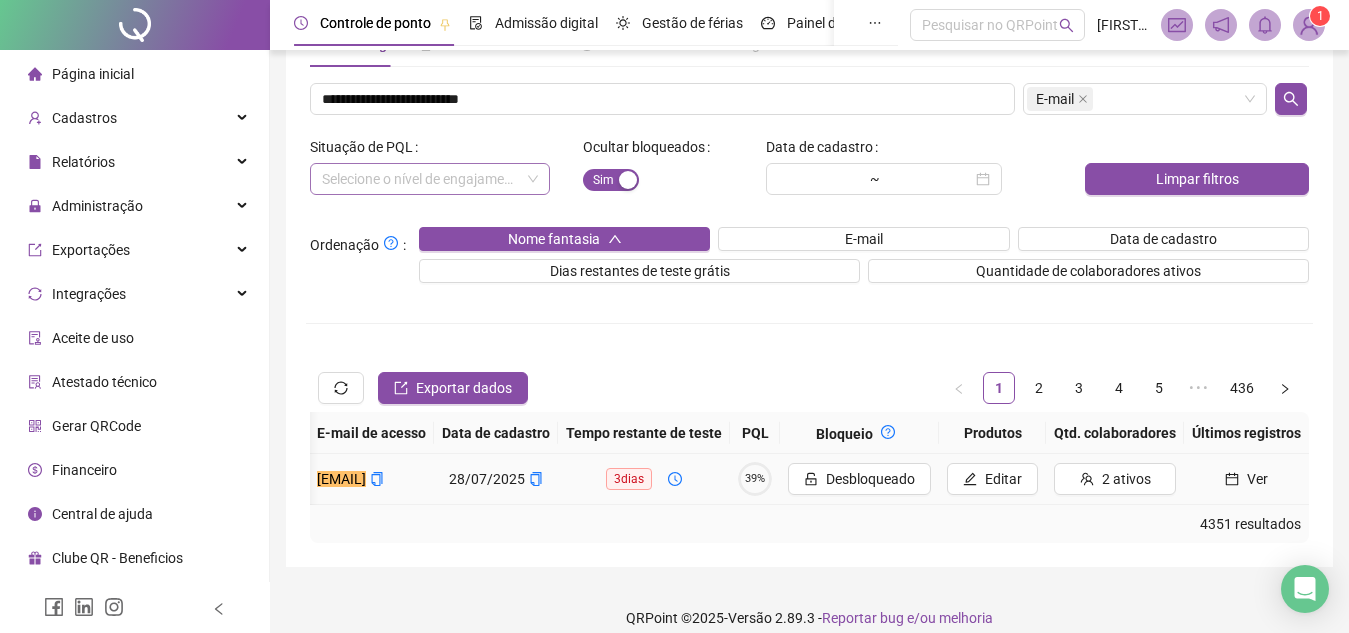click on "39%" at bounding box center [755, 478] 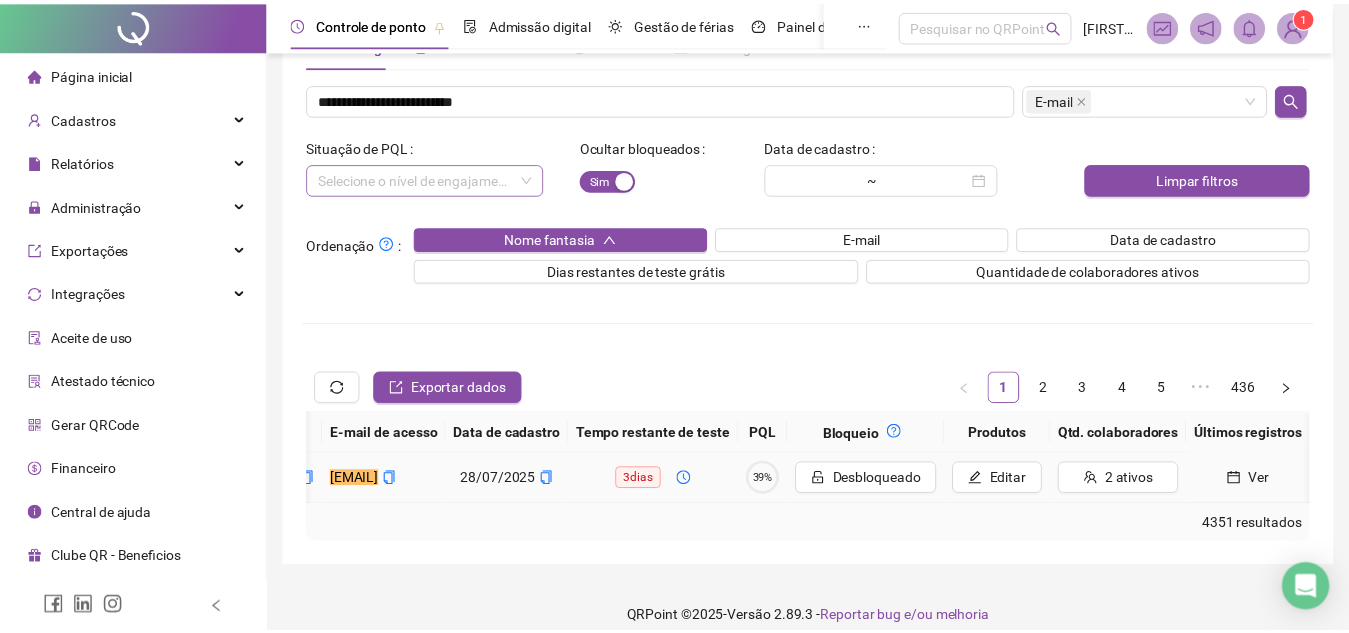 scroll, scrollTop: 0, scrollLeft: 628, axis: horizontal 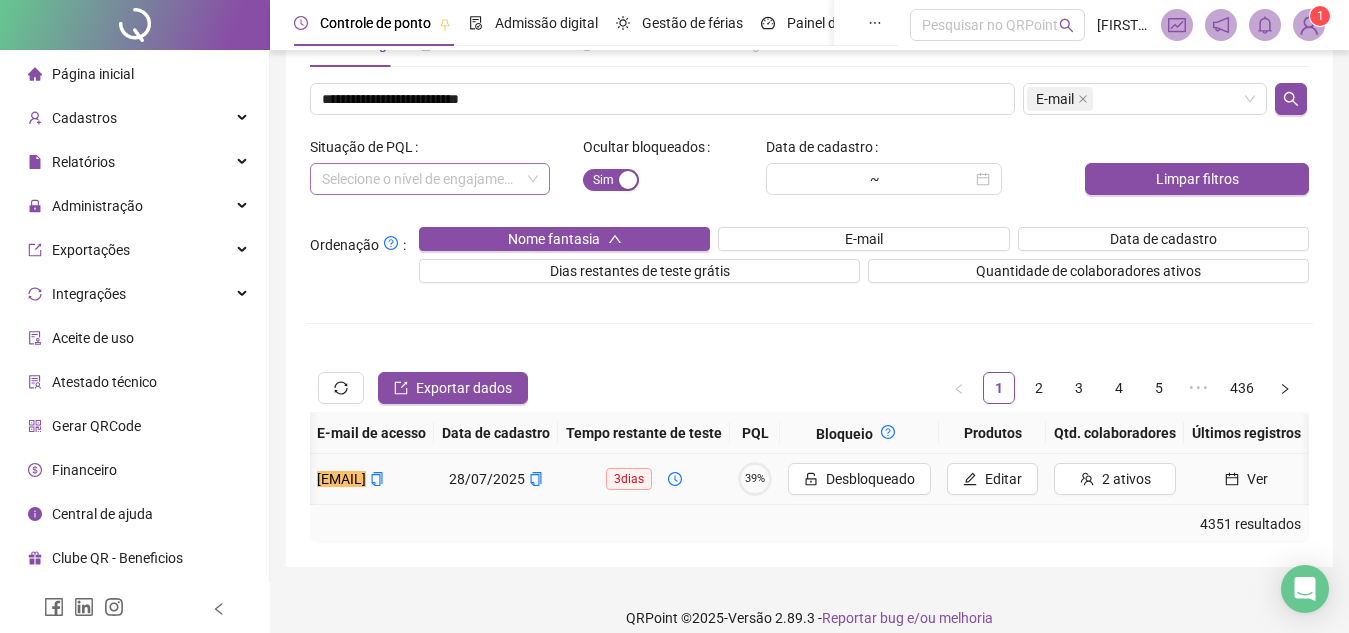 click on "Ver" at bounding box center (1246, 479) 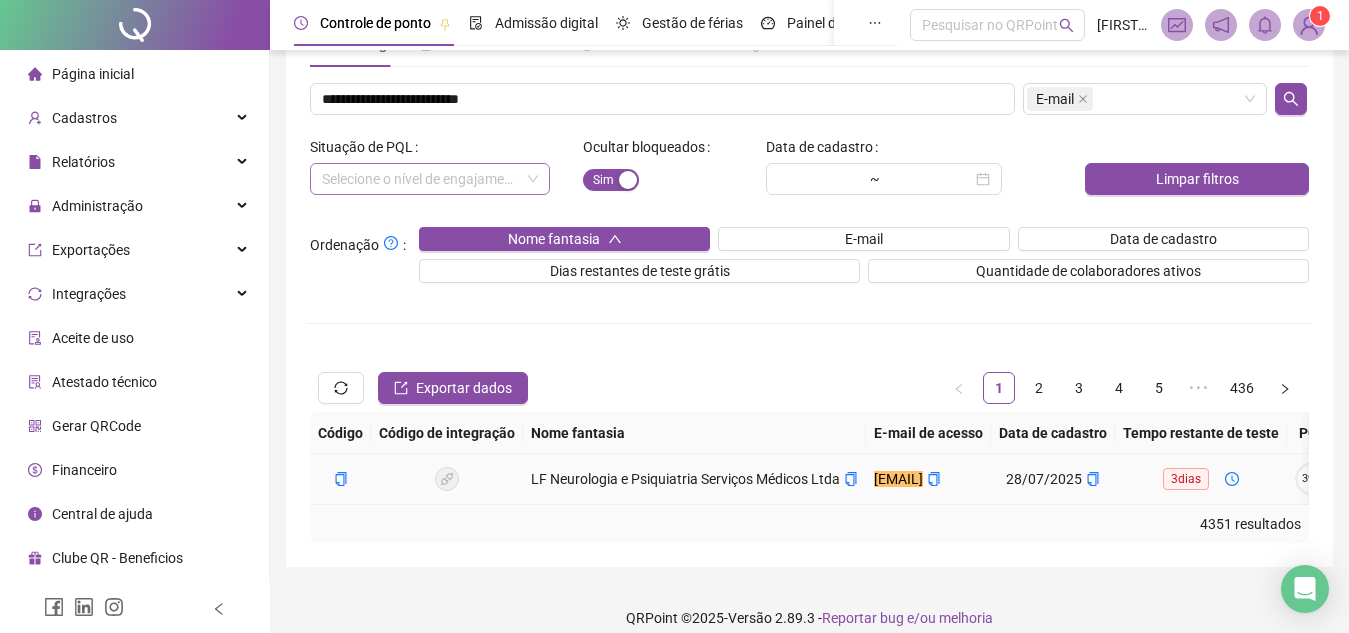 type 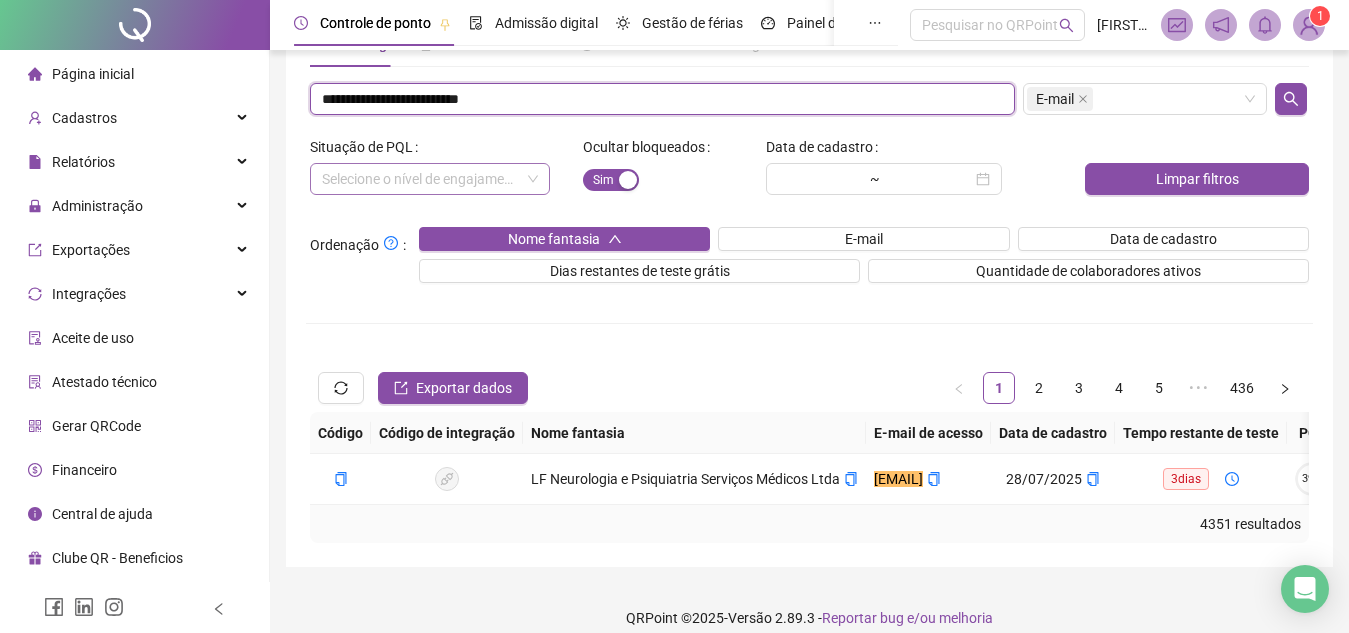 click on "**********" at bounding box center [662, 99] 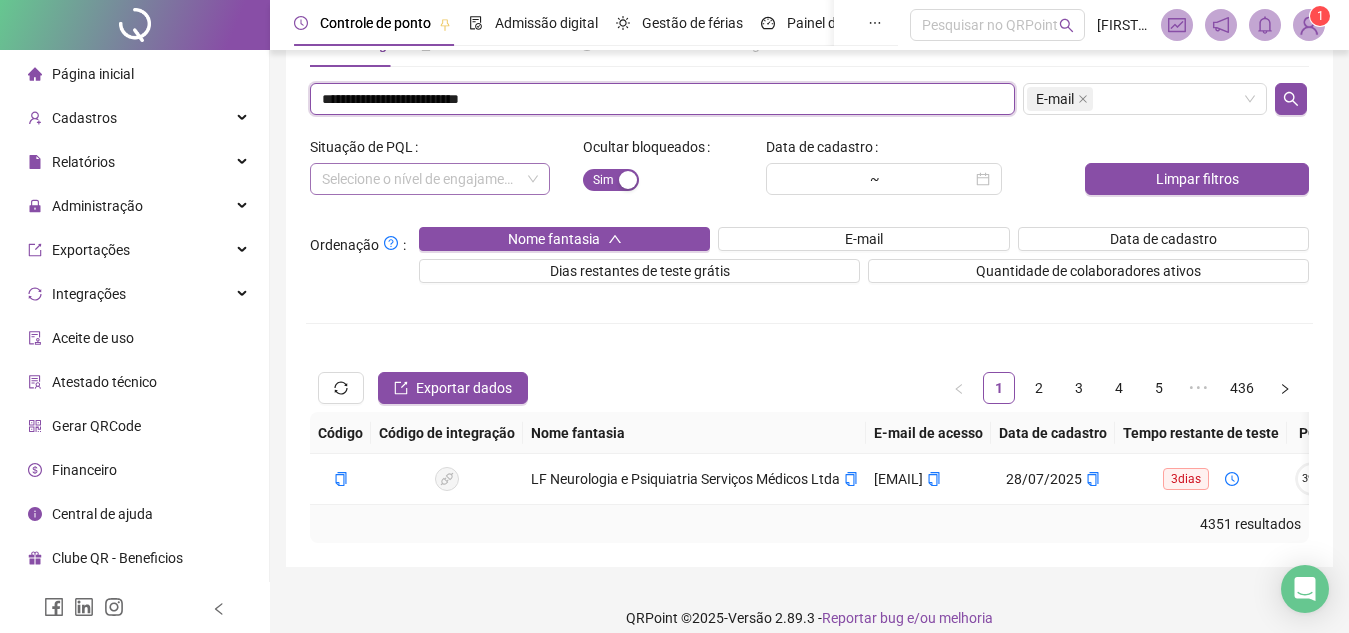 type on "**********" 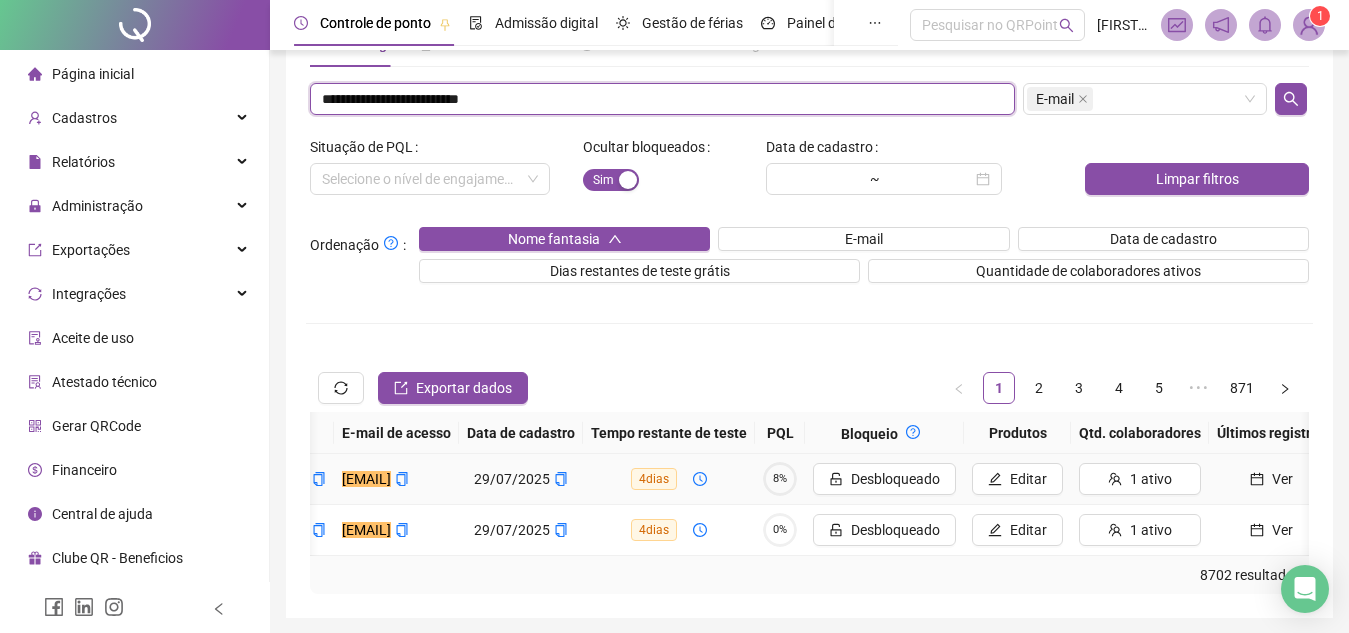 scroll, scrollTop: 0, scrollLeft: 449, axis: horizontal 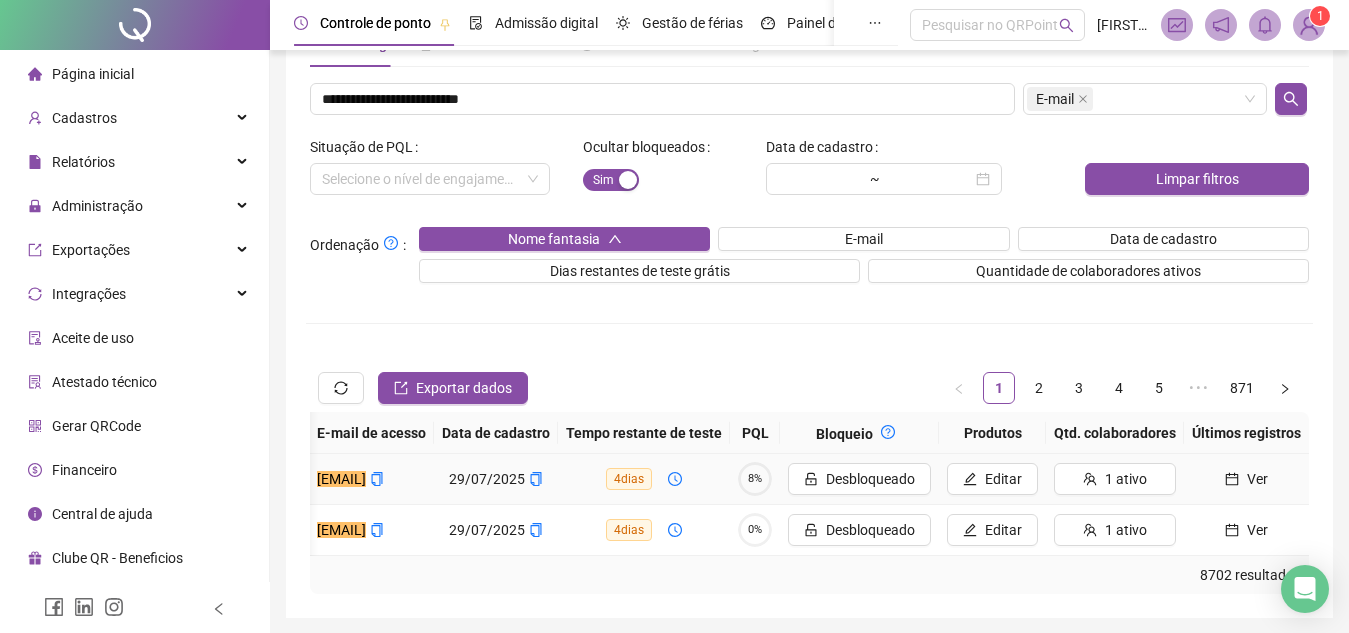 click on "8%" at bounding box center (755, 478) 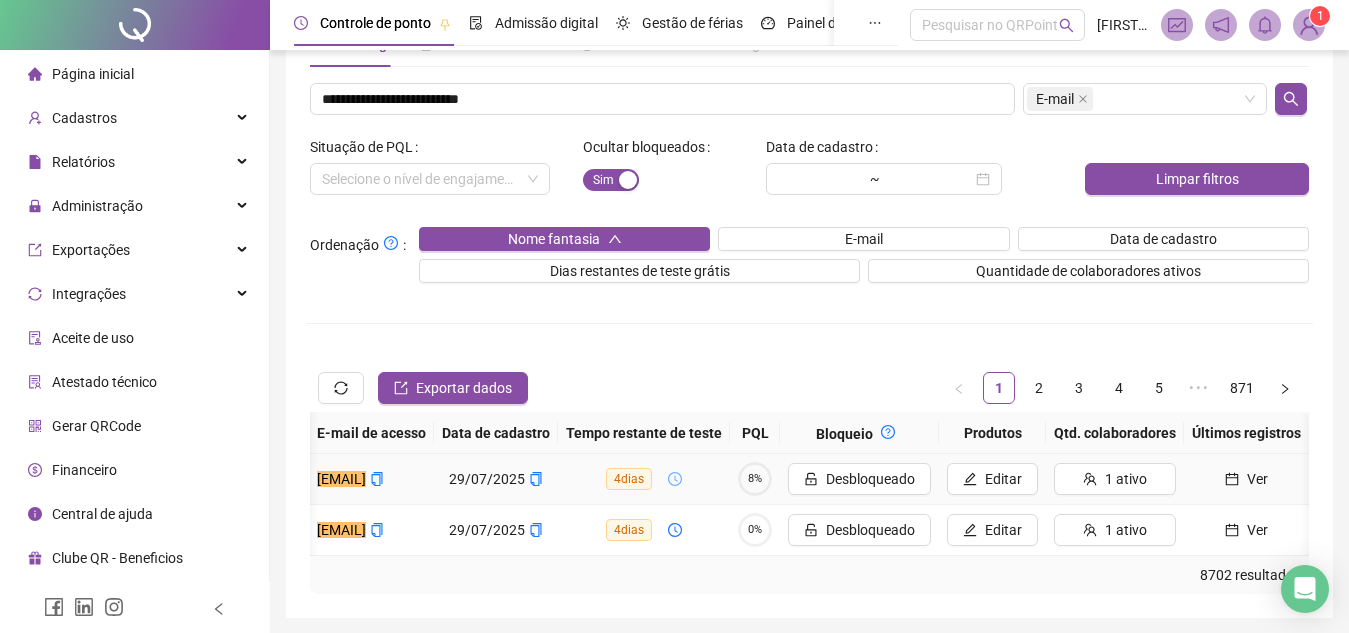 scroll, scrollTop: 0, scrollLeft: 0, axis: both 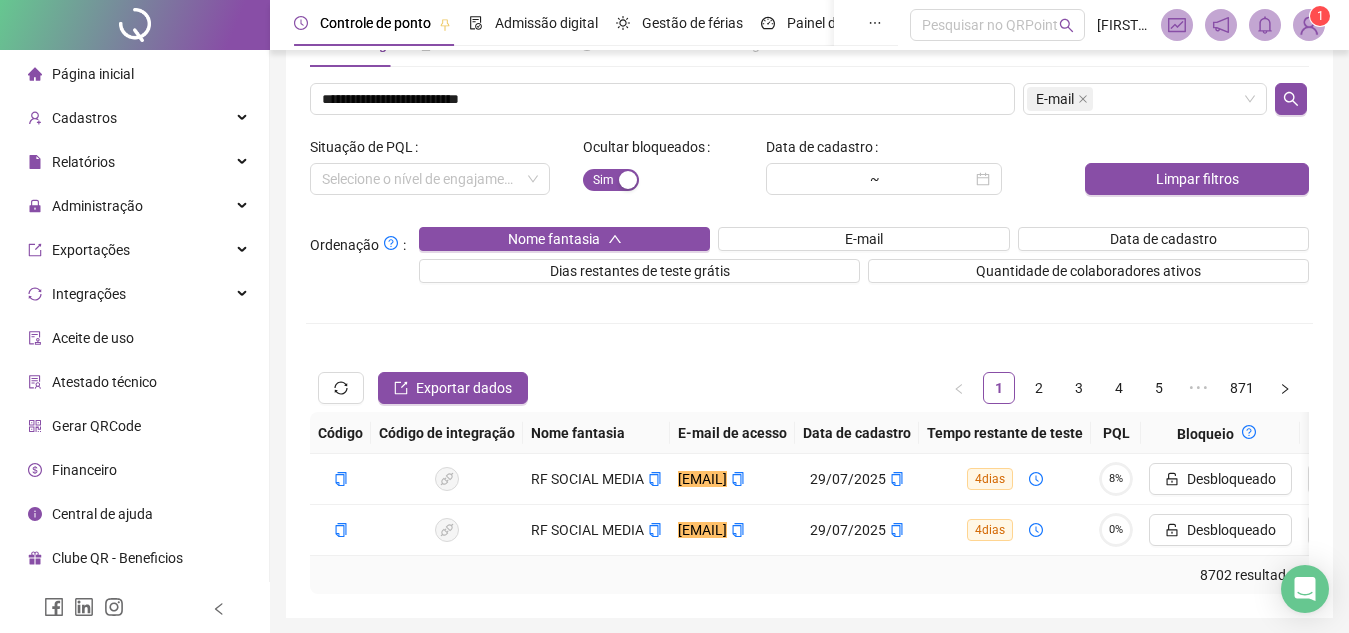 click on "**********" at bounding box center [809, 338] 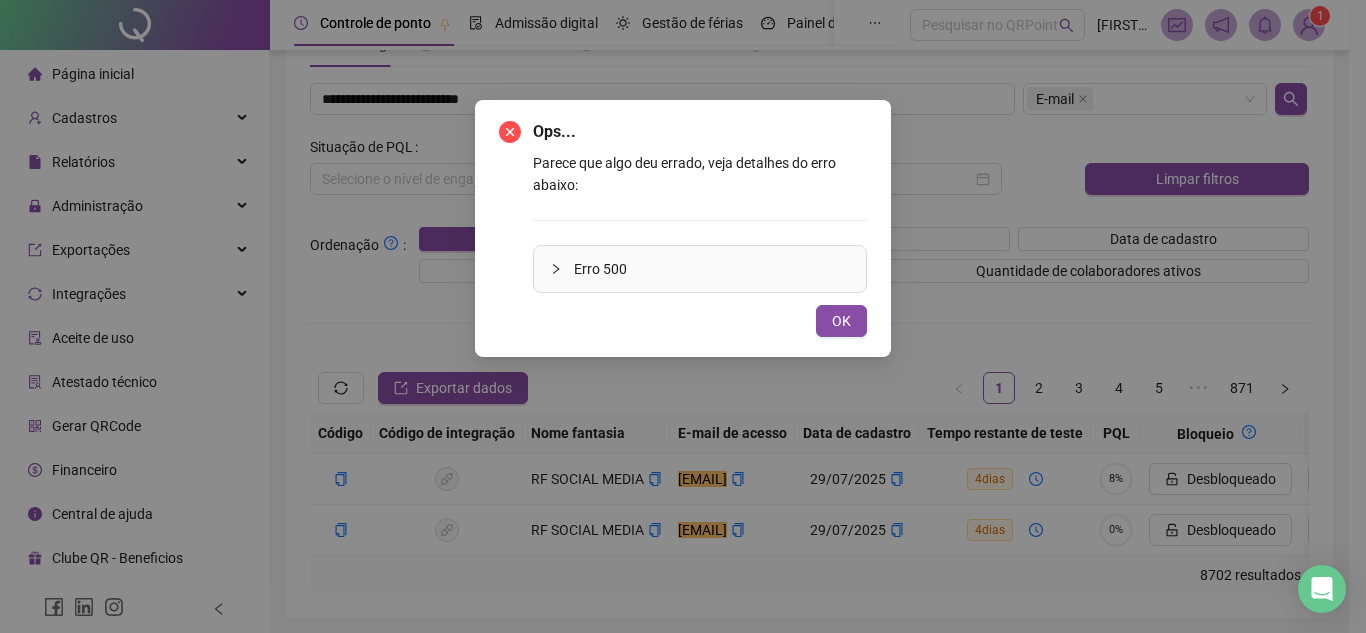 type 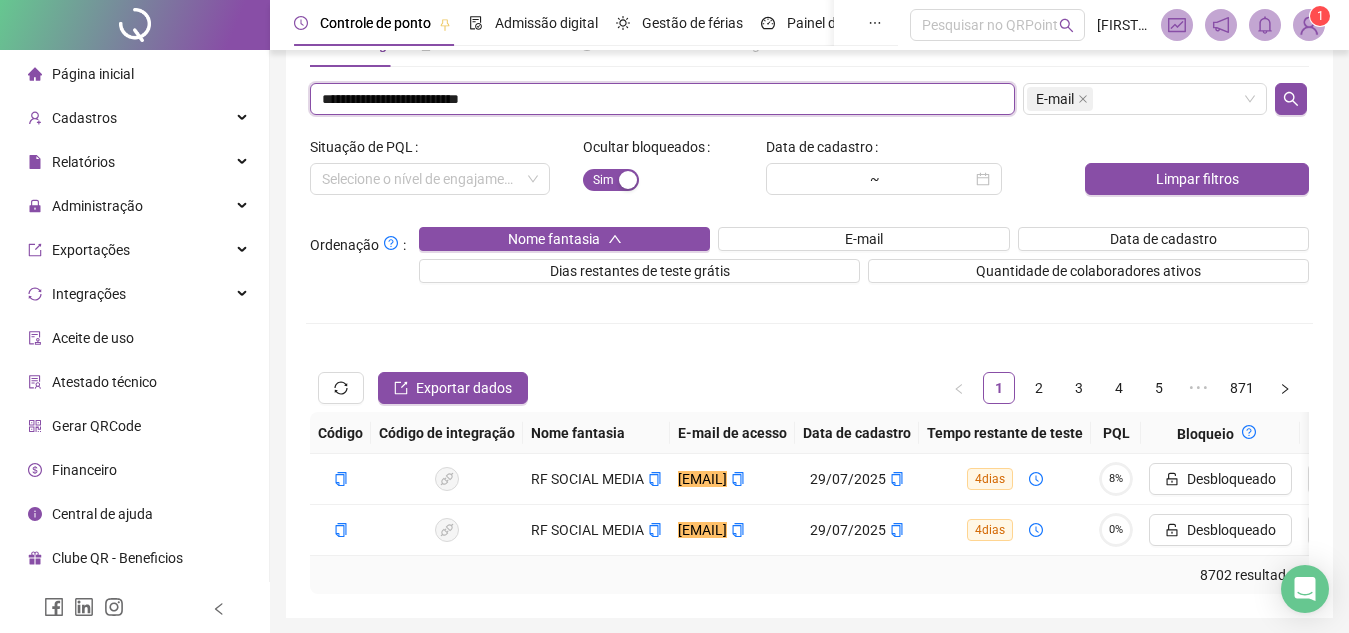 click on "**********" at bounding box center [662, 99] 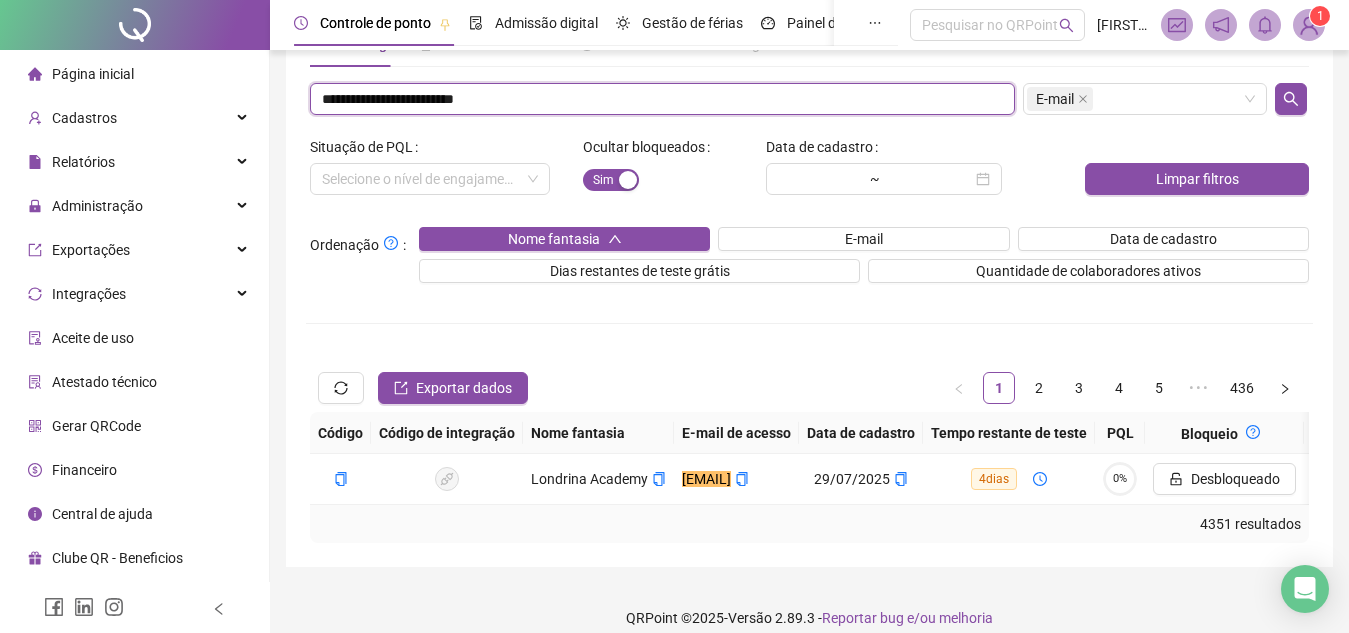 paste on "***" 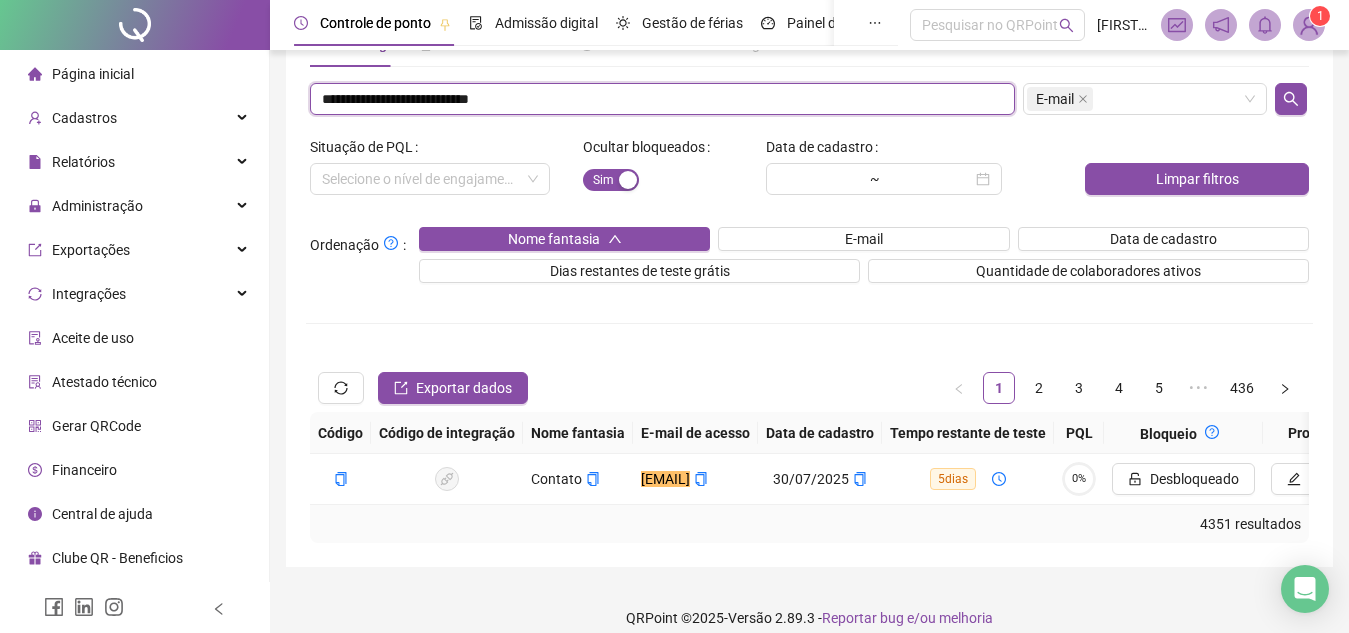 paste 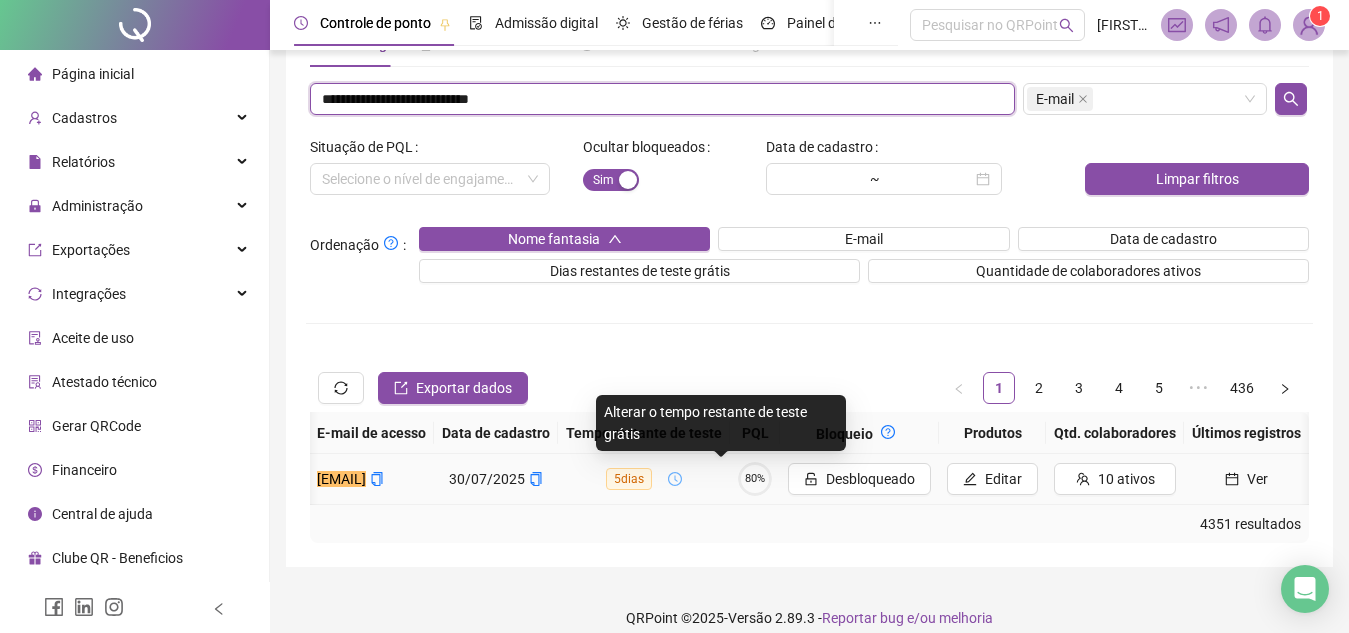 scroll, scrollTop: 0, scrollLeft: 520, axis: horizontal 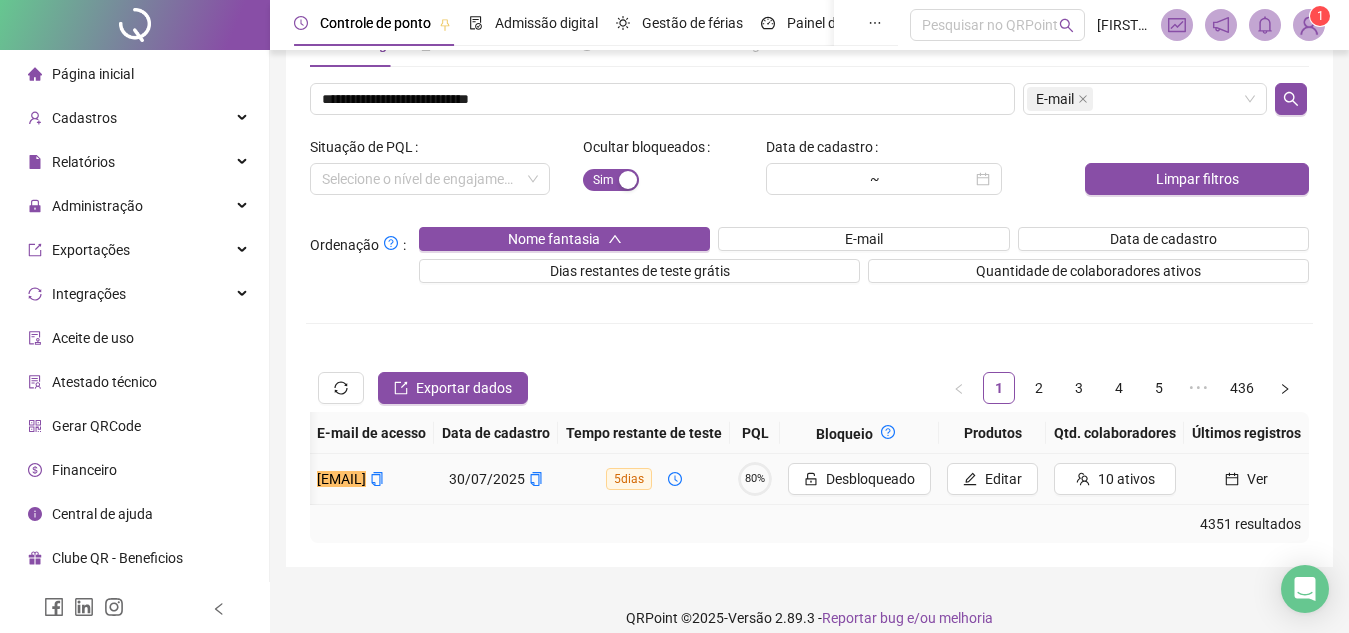 click on "80%" at bounding box center [755, 478] 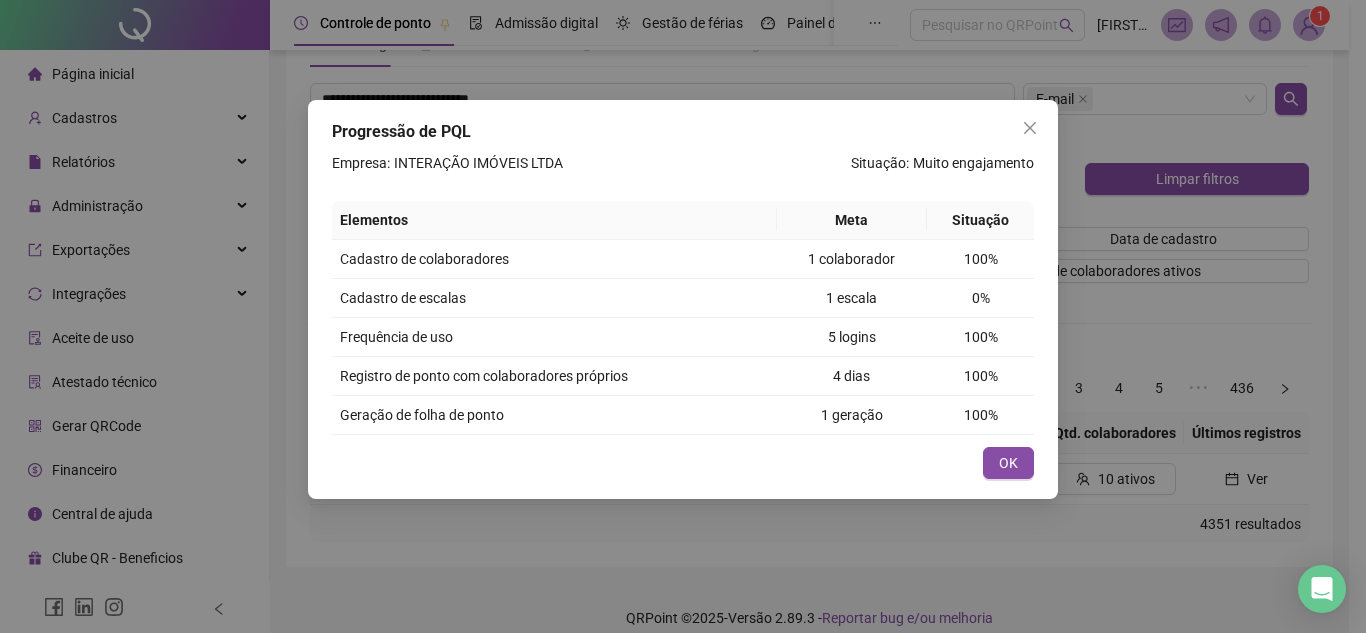 click on "Progressão de PQL Empresa: INTERAÇÃO IMÓVEIS LTDA Situação: Muito engajamento Elementos Meta Situação Cadastro de colaboradores 1 colaborador 100% Cadastro de escalas 1 escala 0% Frequência de uso 5 logins 100% Registro de ponto com colaboradores próprios 4 dias 100% Geração de folha de ponto 1 geração 100% Cancelar OK" at bounding box center (683, 316) 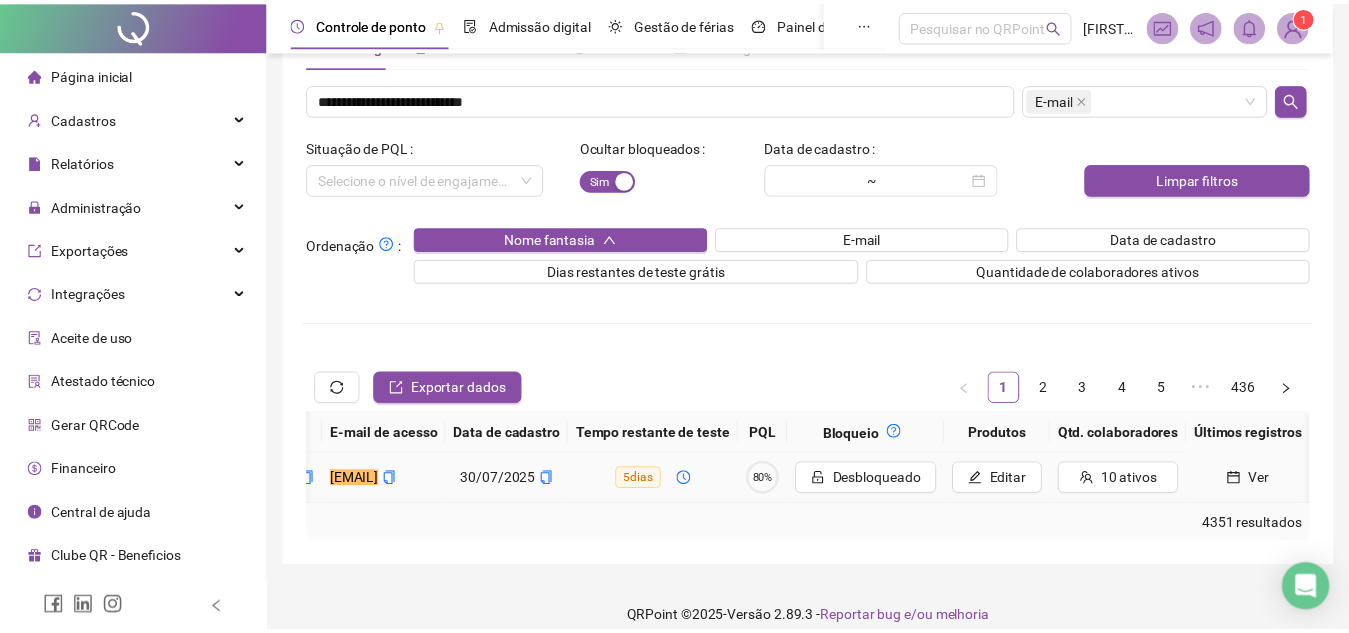 scroll, scrollTop: 0, scrollLeft: 503, axis: horizontal 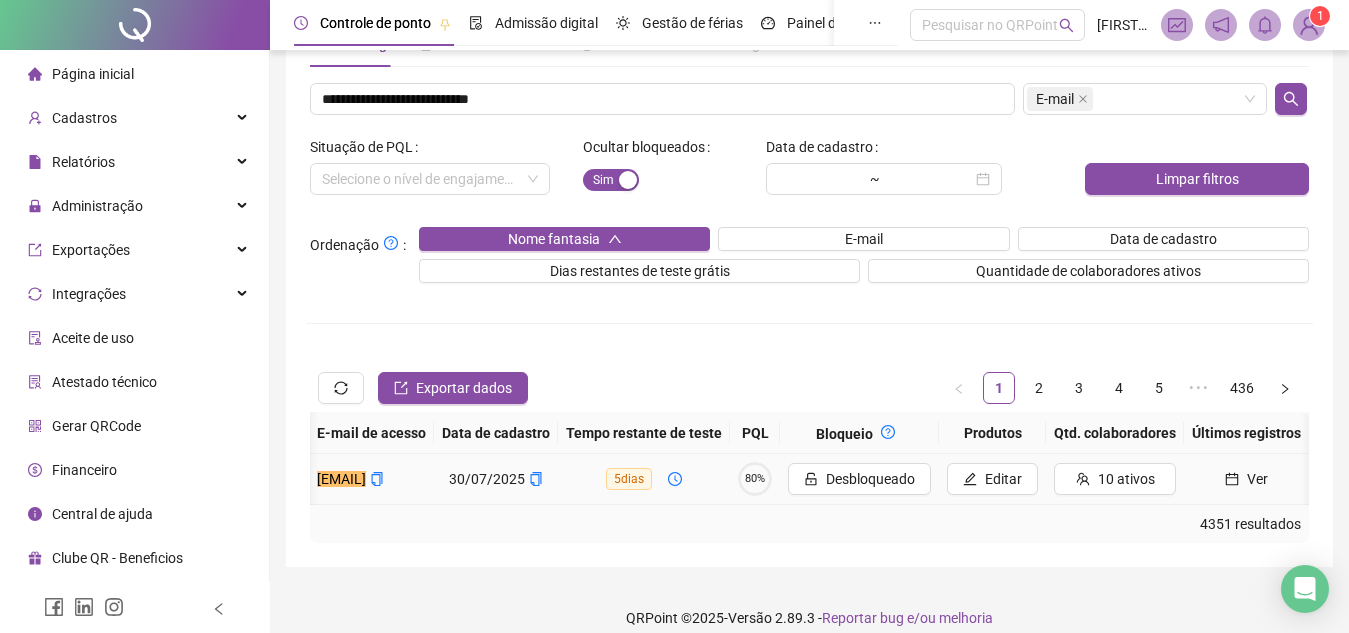 drag, startPoint x: 1281, startPoint y: 503, endPoint x: 1261, endPoint y: 490, distance: 23.853722 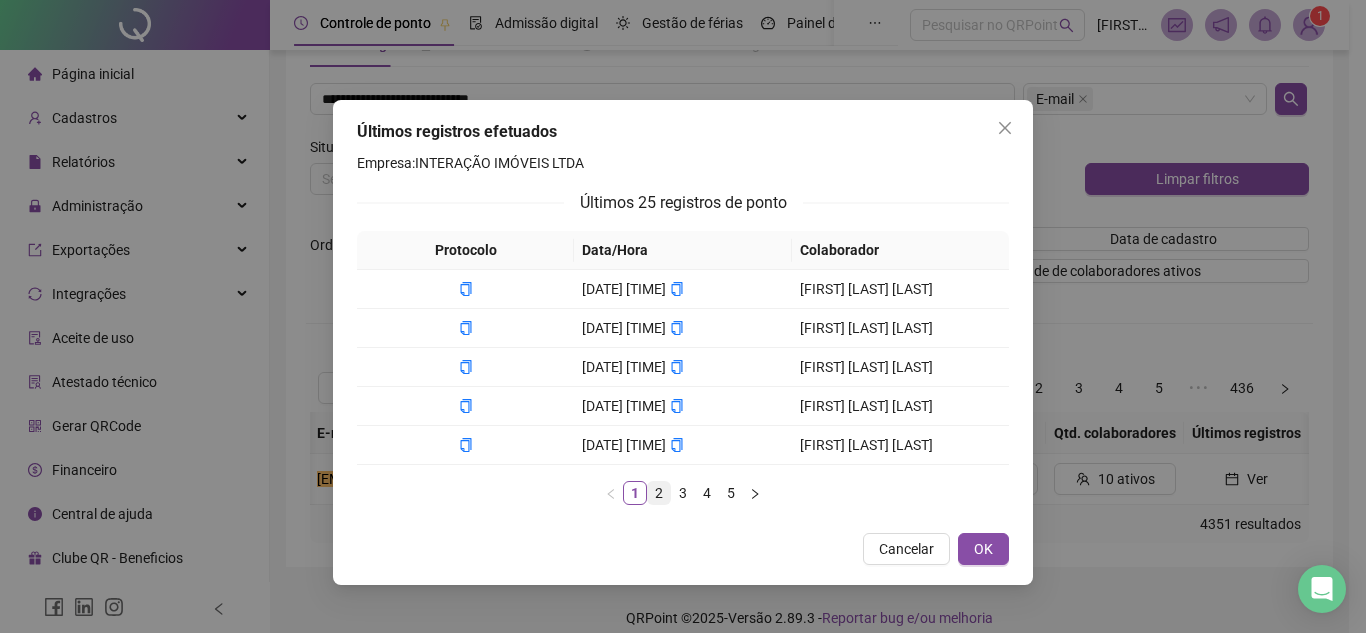 click on "2" at bounding box center (659, 493) 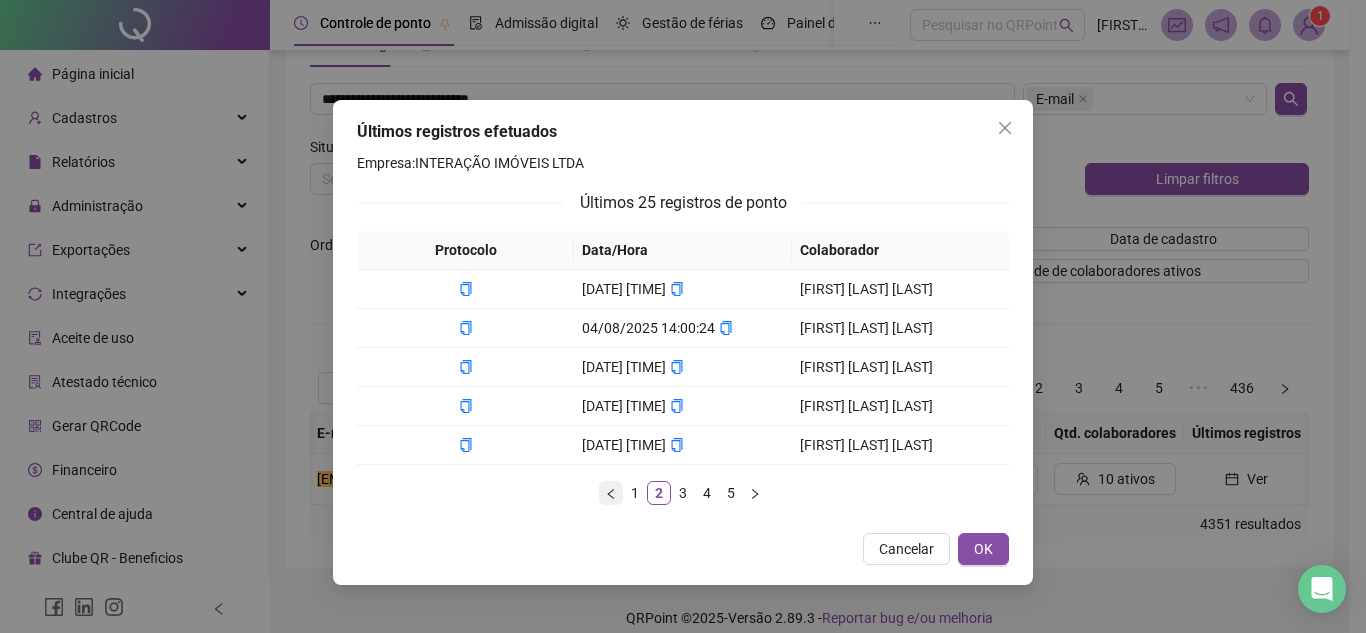 drag, startPoint x: 673, startPoint y: 500, endPoint x: 618, endPoint y: 494, distance: 55.326305 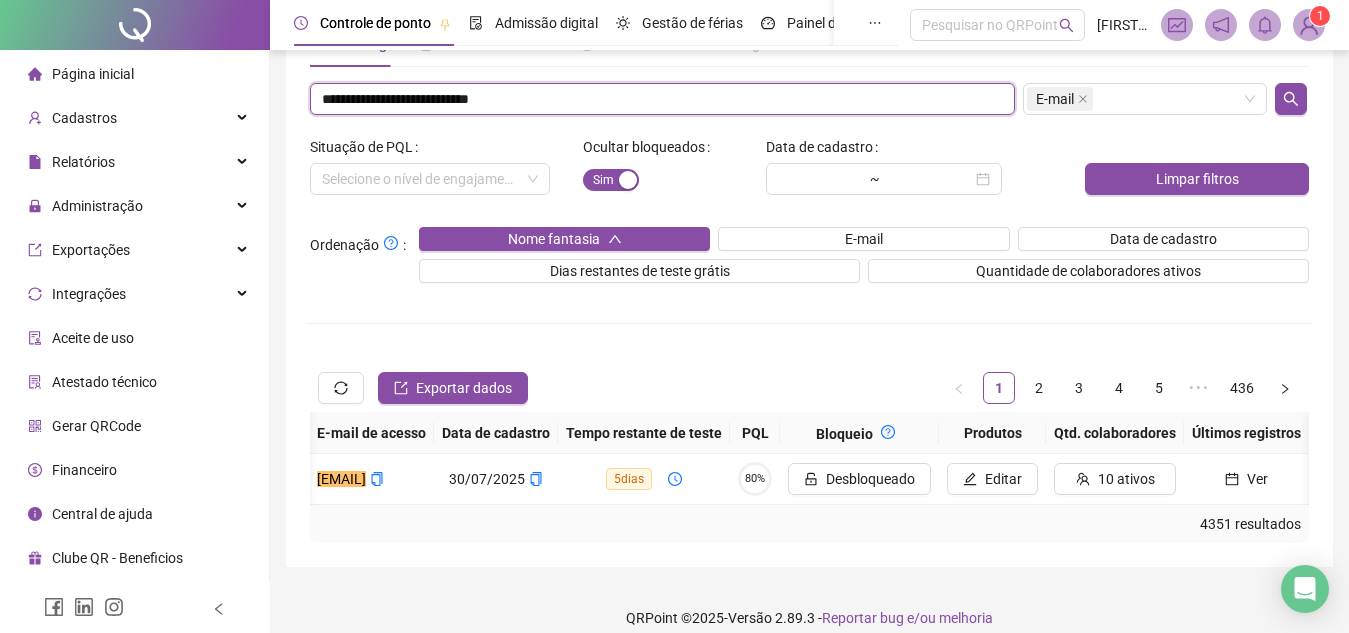 click on "**********" at bounding box center (662, 99) 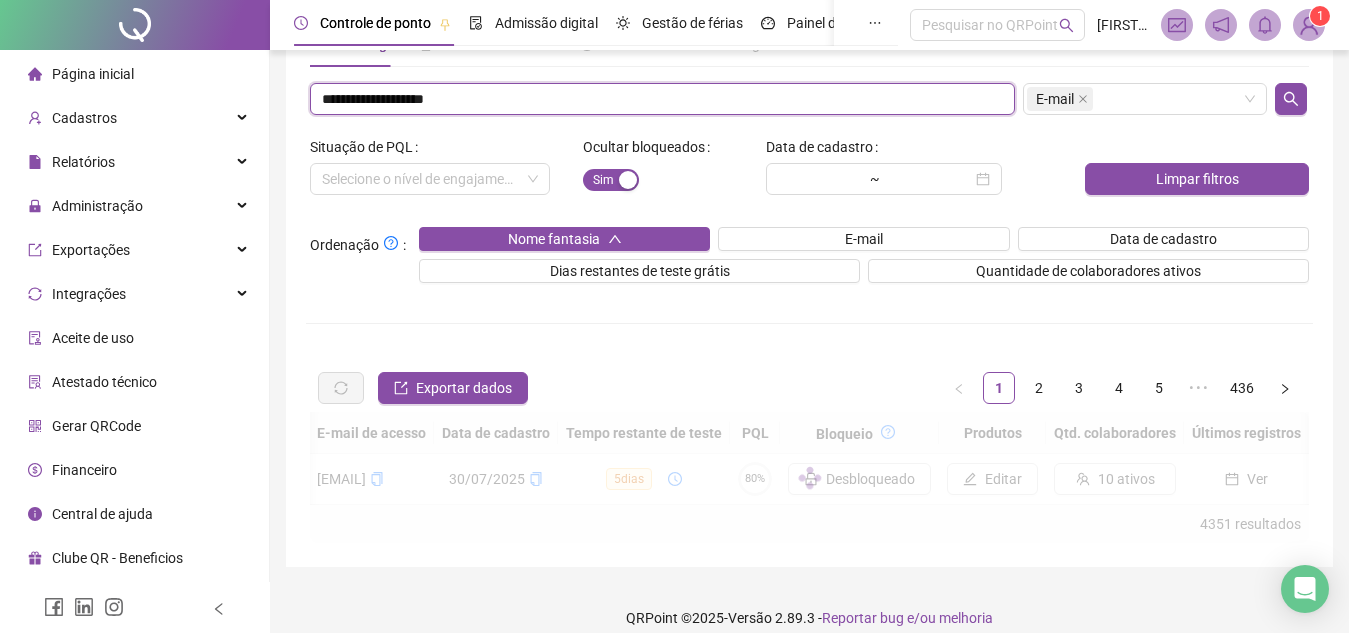 scroll, scrollTop: 0, scrollLeft: 403, axis: horizontal 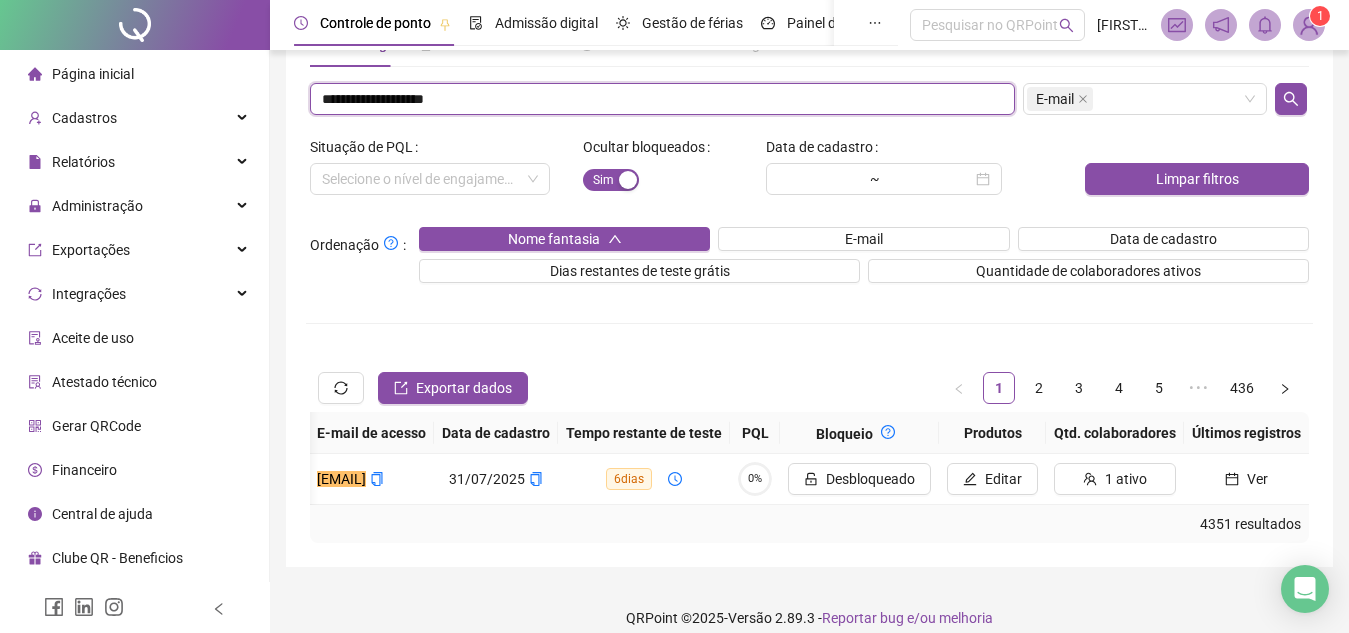 paste on "**********" 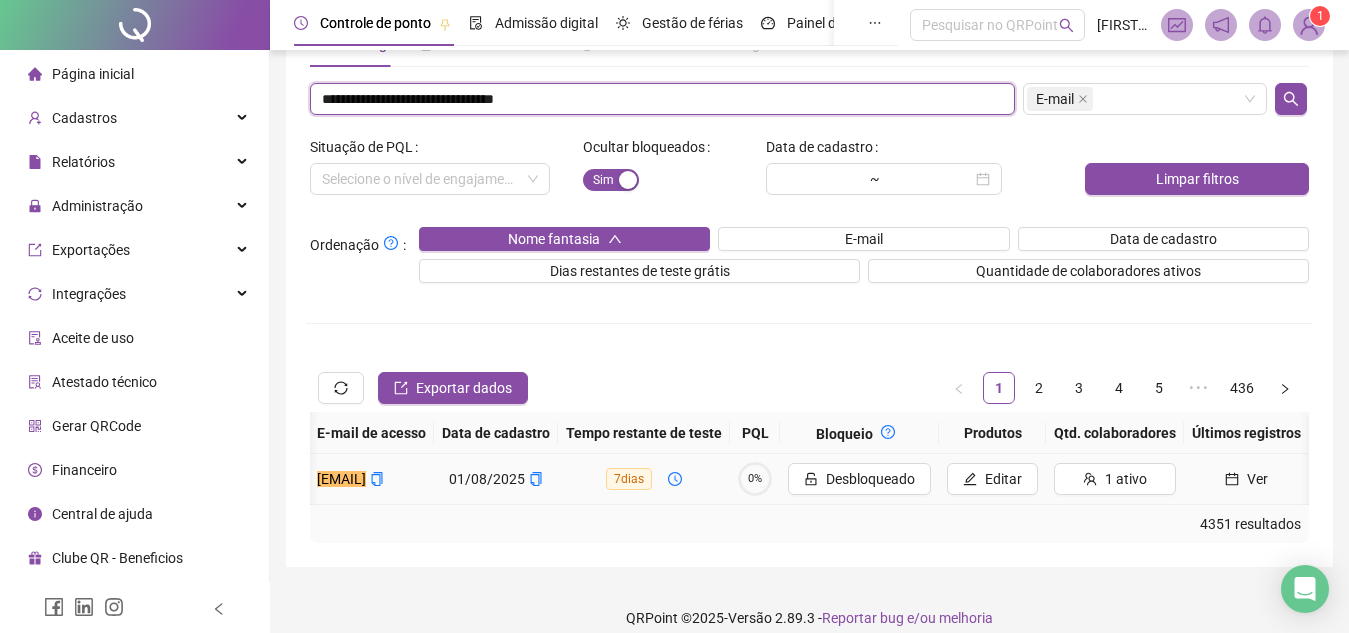 scroll, scrollTop: 0, scrollLeft: 0, axis: both 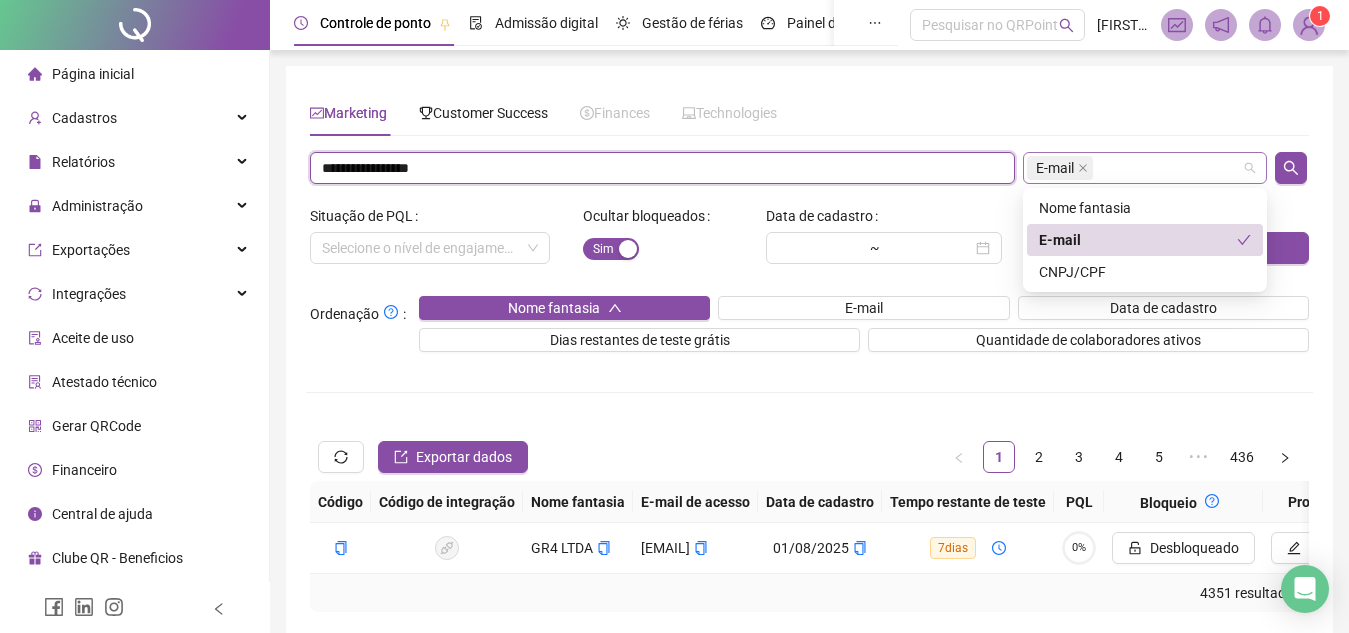 click on "E-mail" at bounding box center [1145, 168] 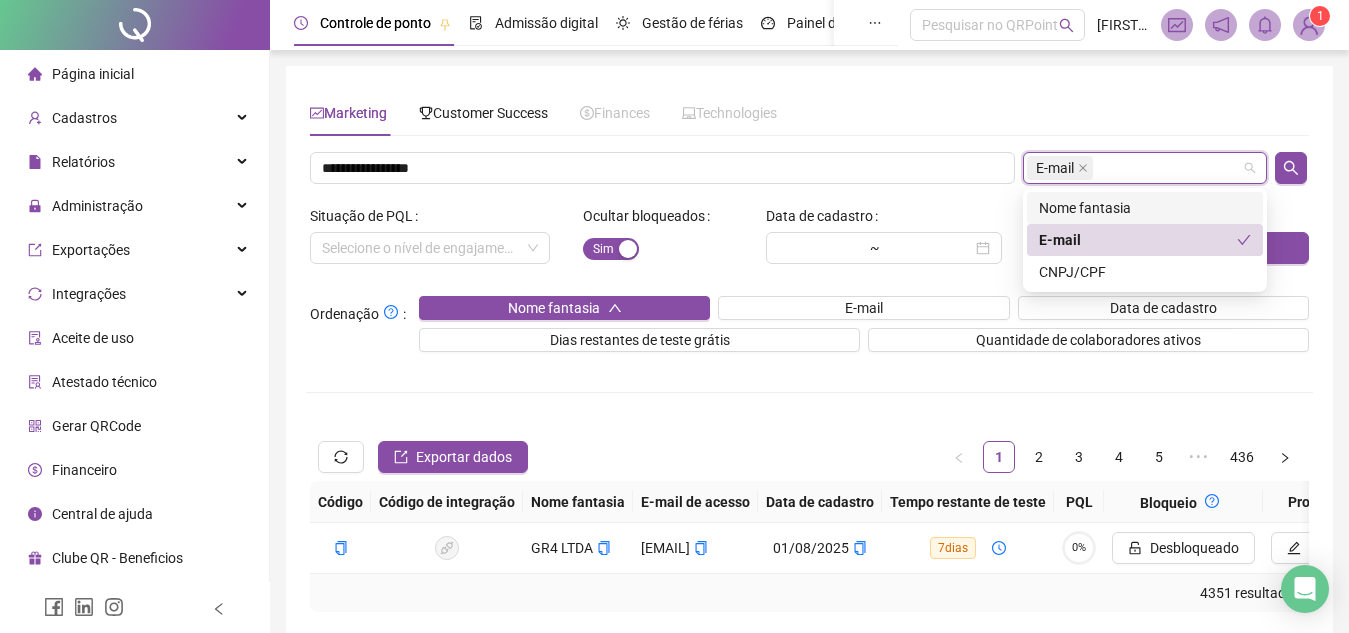 click on "Nome fantasia" at bounding box center [1145, 208] 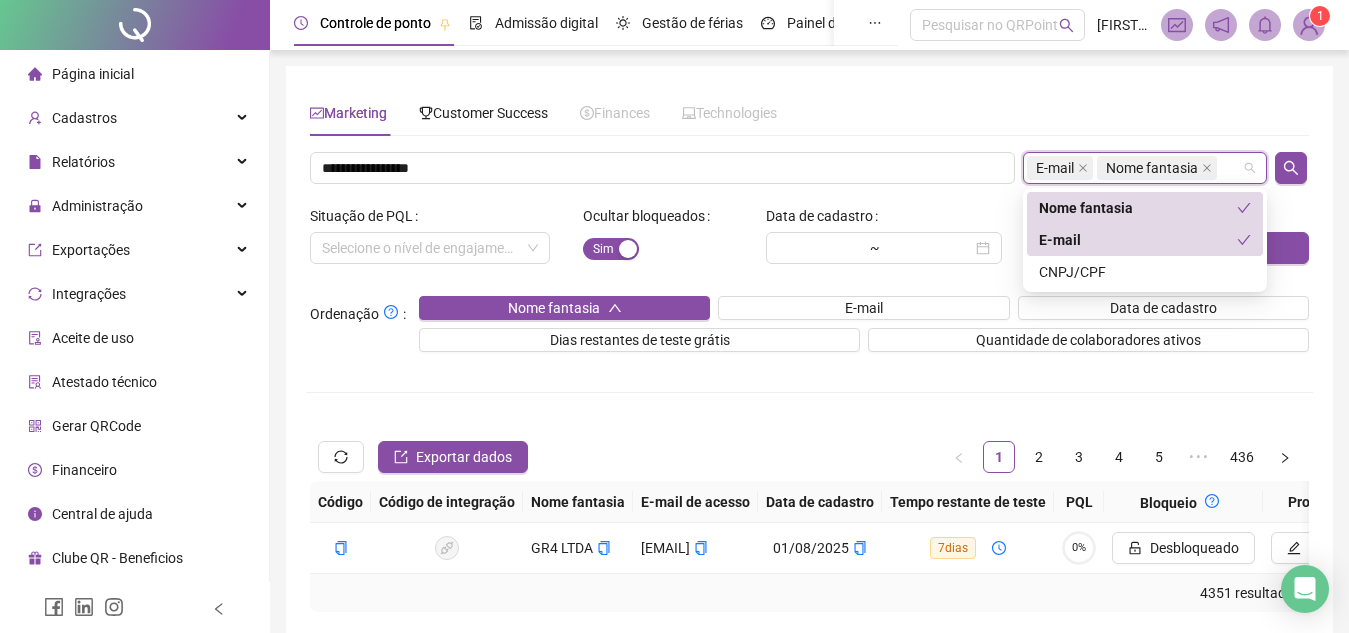 click on "E-mail" at bounding box center (1138, 240) 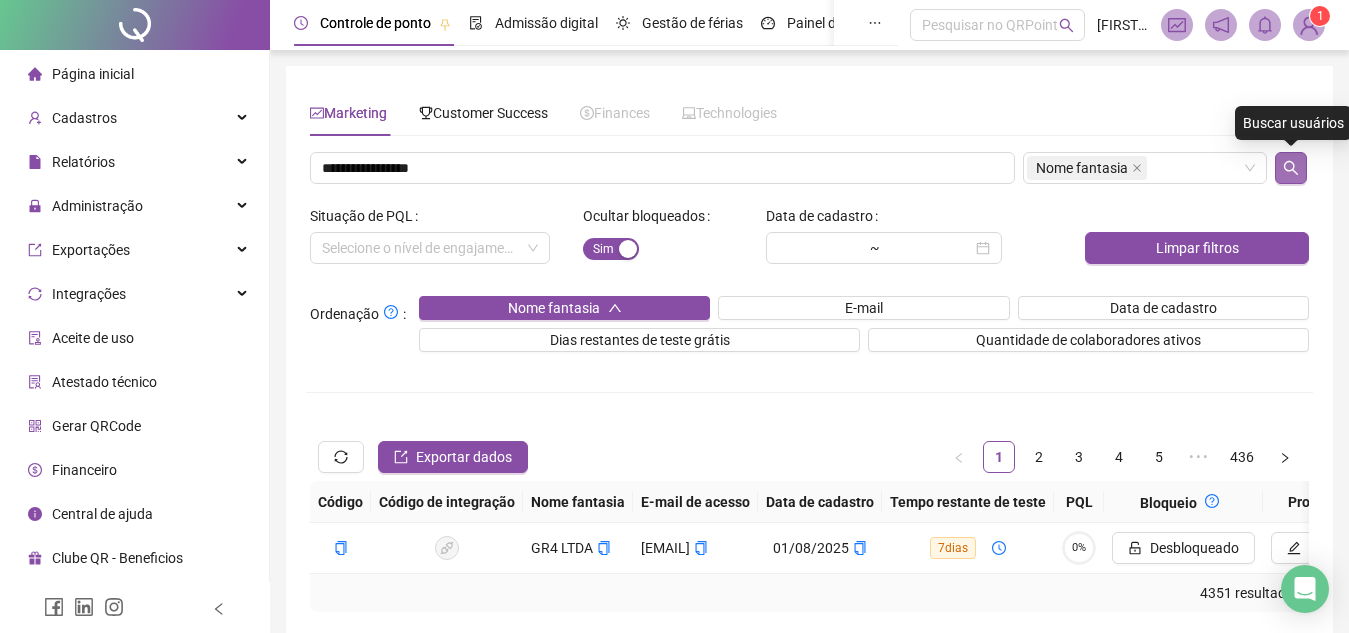 click 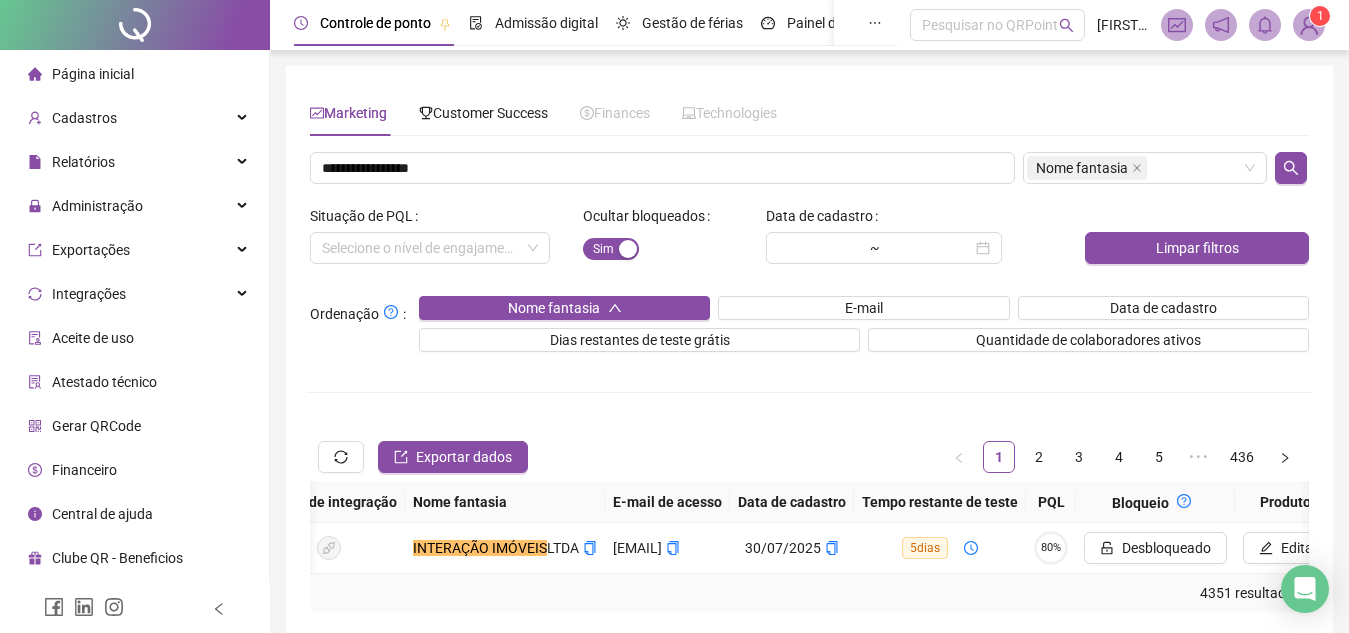 scroll, scrollTop: 0, scrollLeft: 139, axis: horizontal 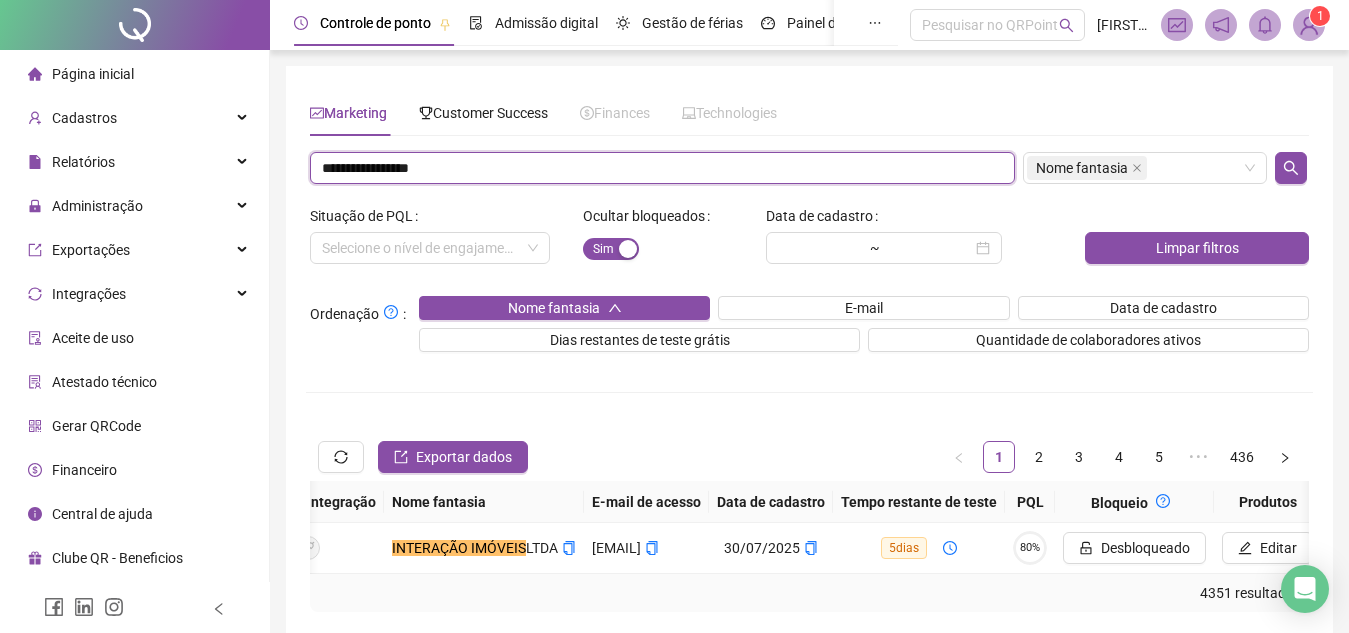 click on "**********" at bounding box center (662, 168) 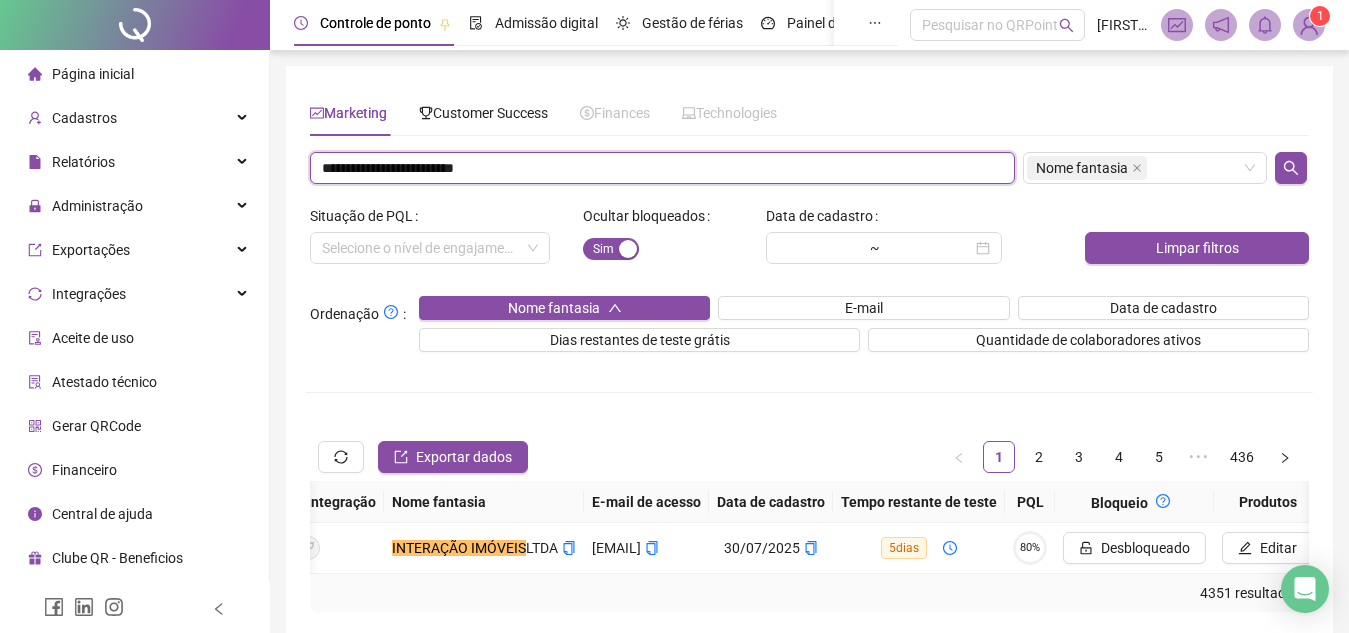 type on "**********" 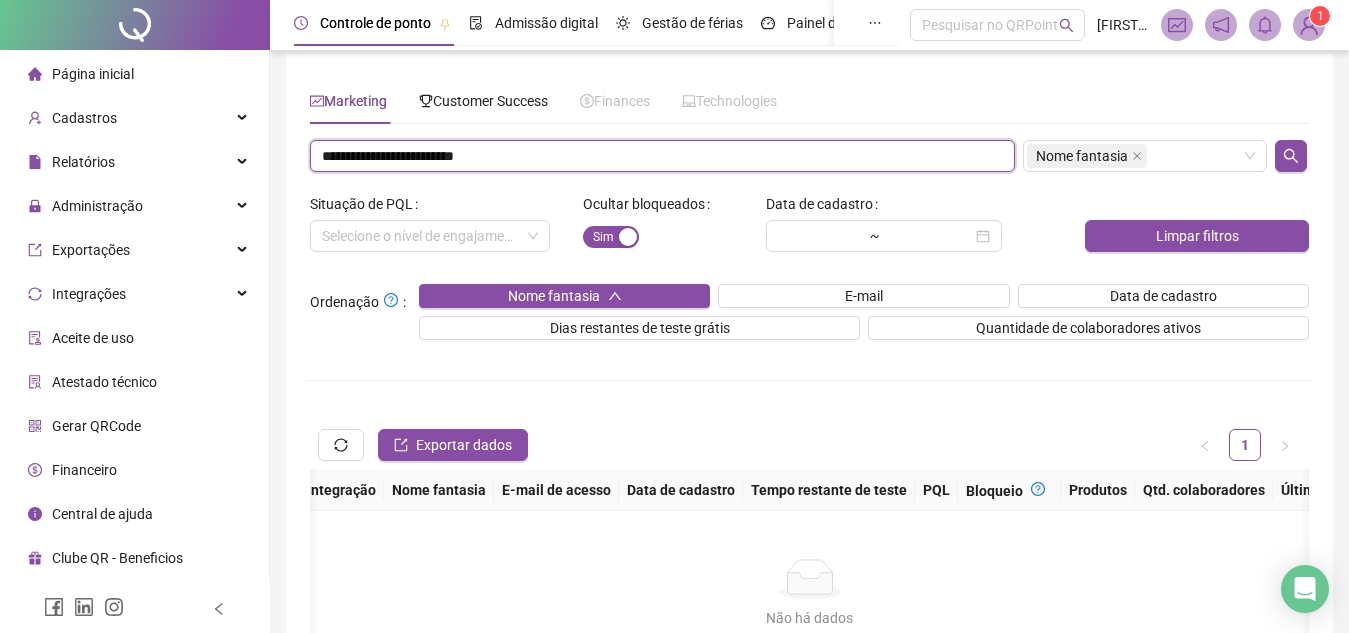 scroll, scrollTop: 13, scrollLeft: 0, axis: vertical 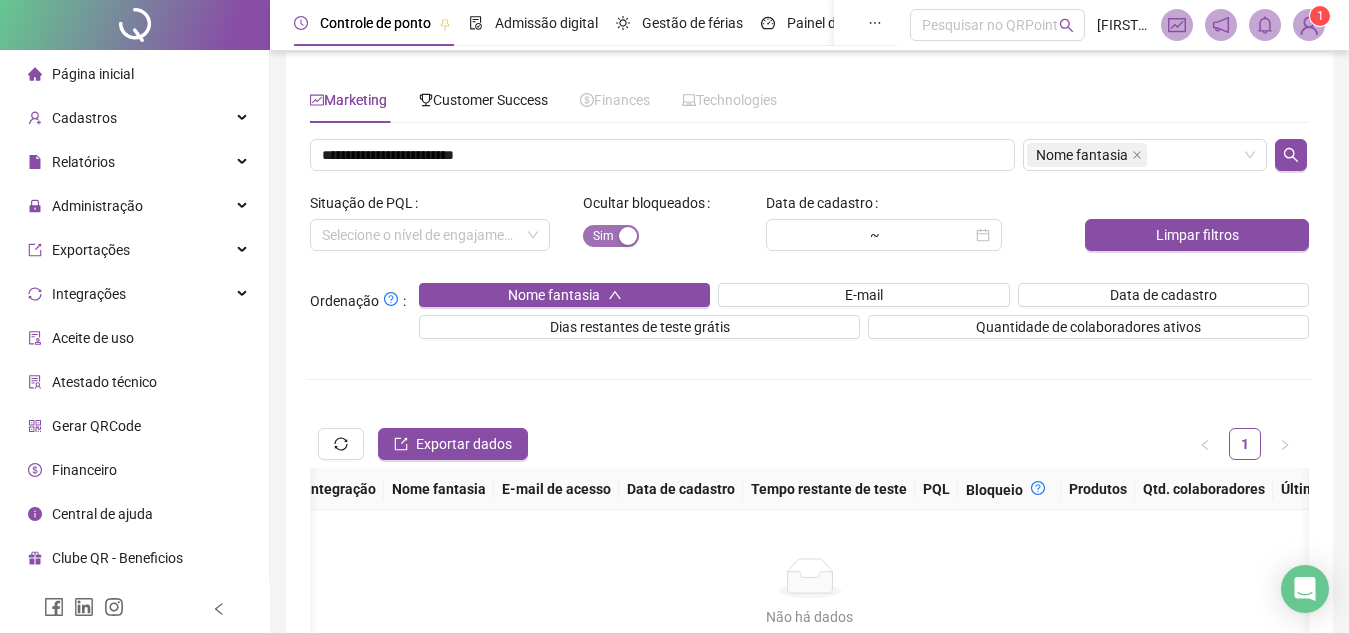 click at bounding box center [628, 236] 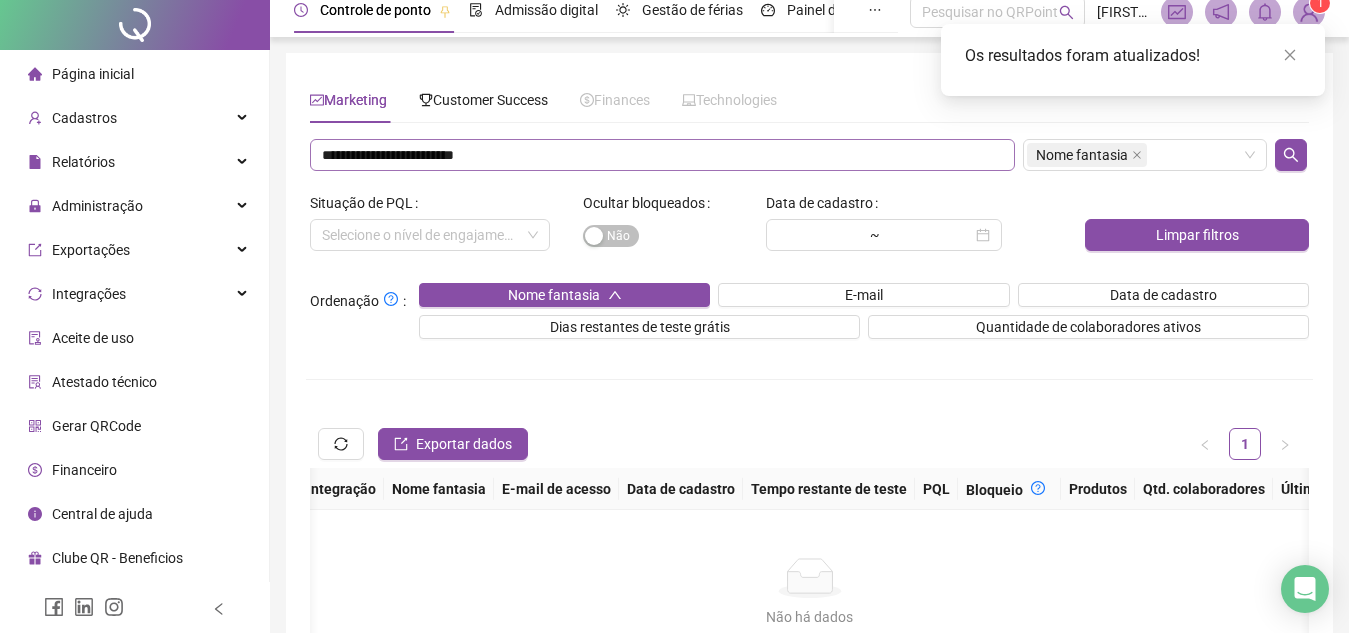 scroll, scrollTop: 0, scrollLeft: 0, axis: both 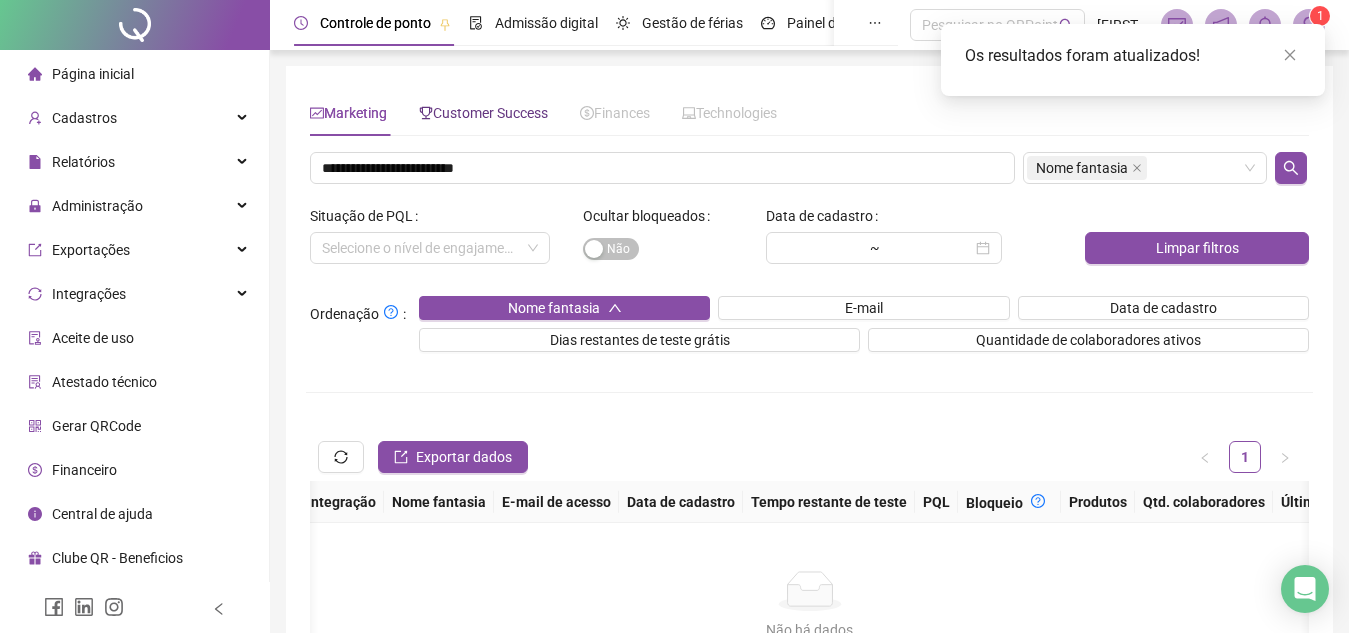 click on "Customer Success" at bounding box center [483, 113] 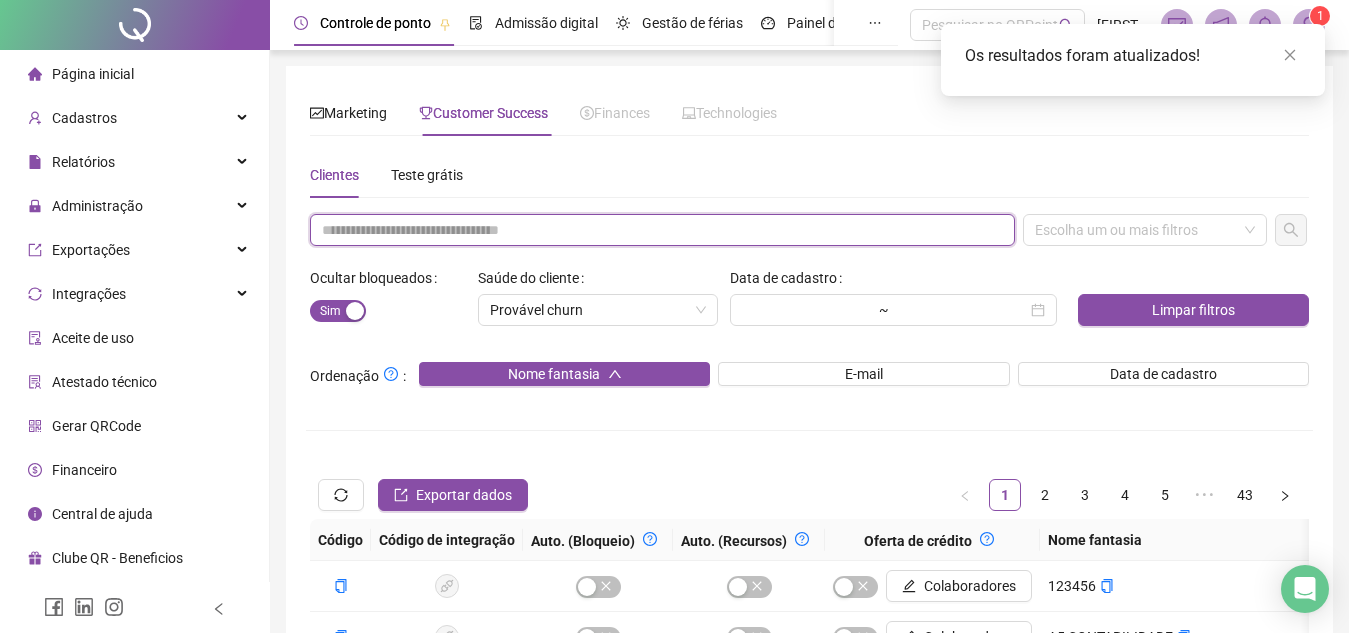 click at bounding box center (662, 230) 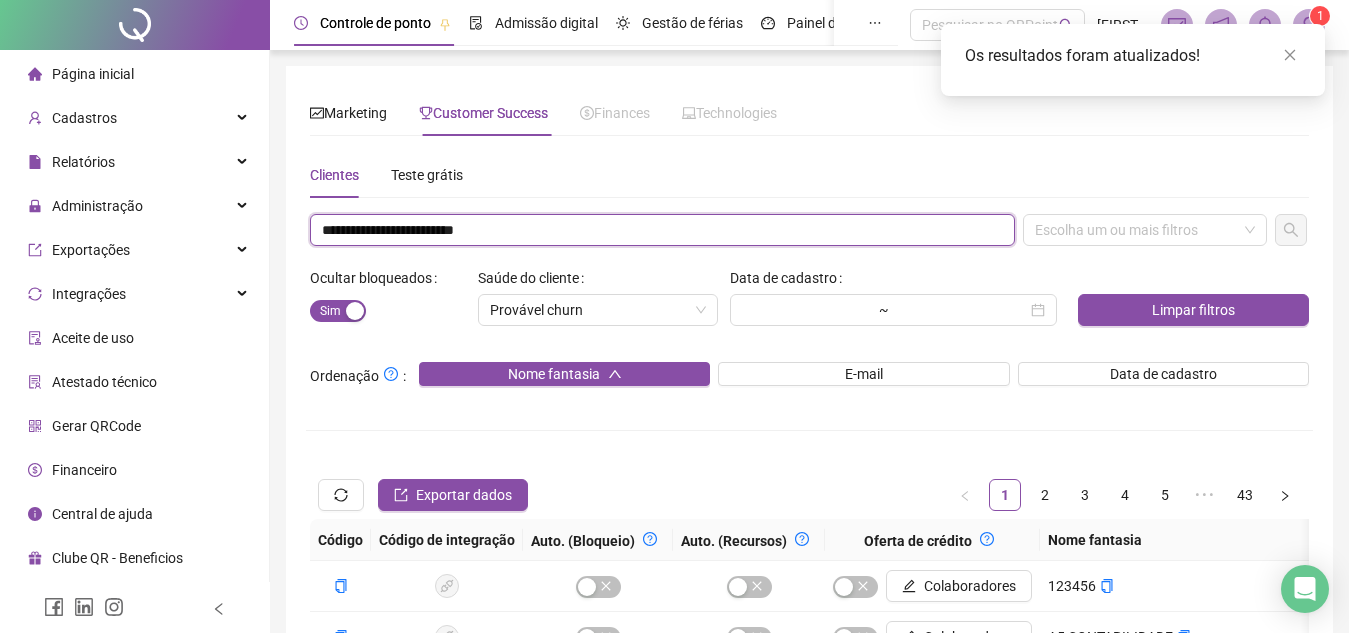 type on "**********" 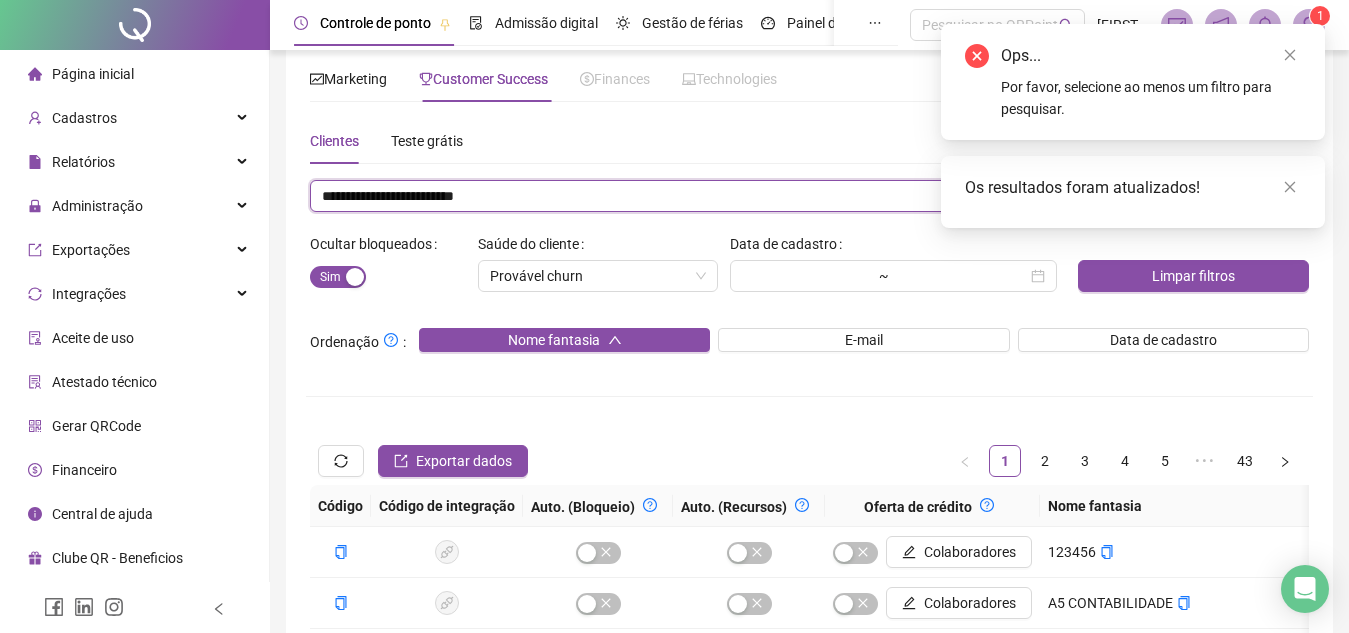 scroll, scrollTop: 0, scrollLeft: 0, axis: both 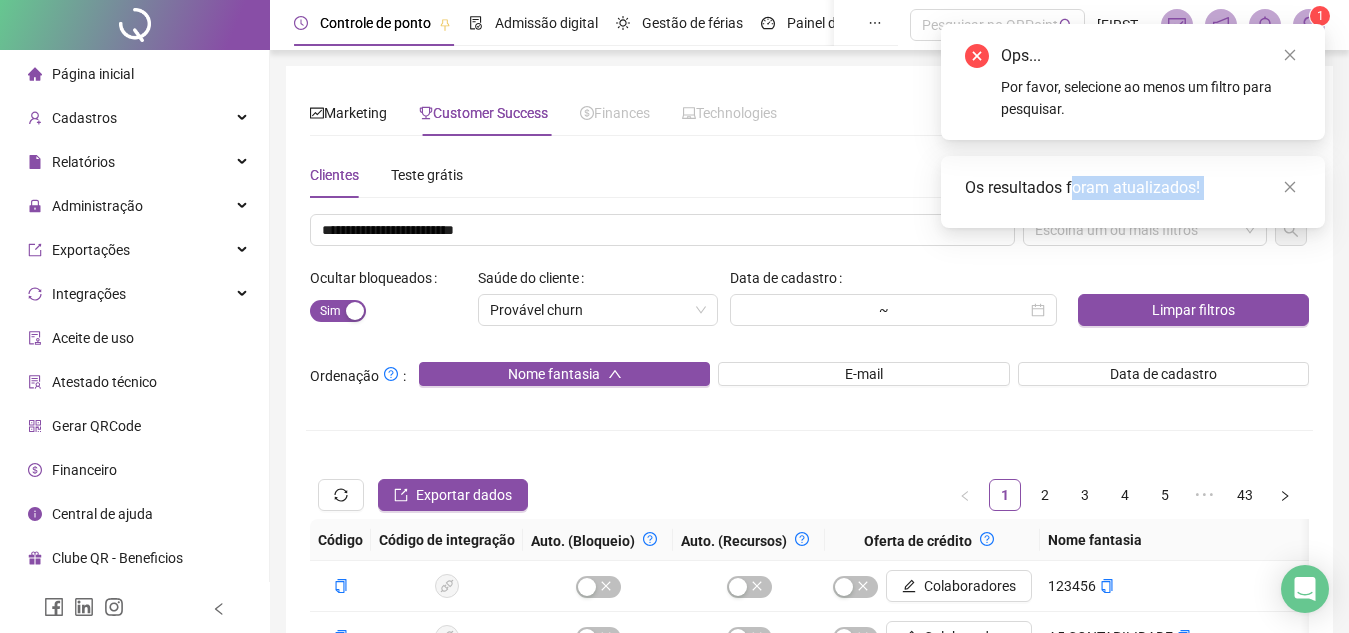 click on "Os resultados foram atualizados!" at bounding box center (1133, 192) 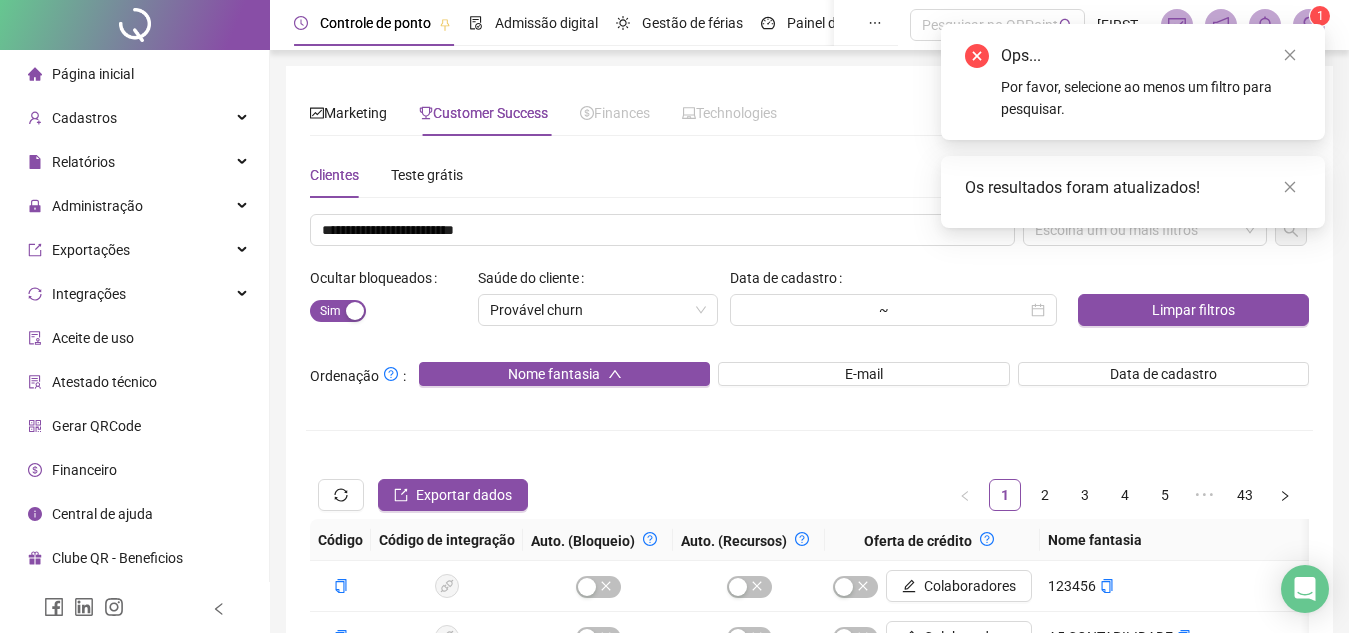 click on "Os resultados foram atualizados!" at bounding box center (1133, 192) 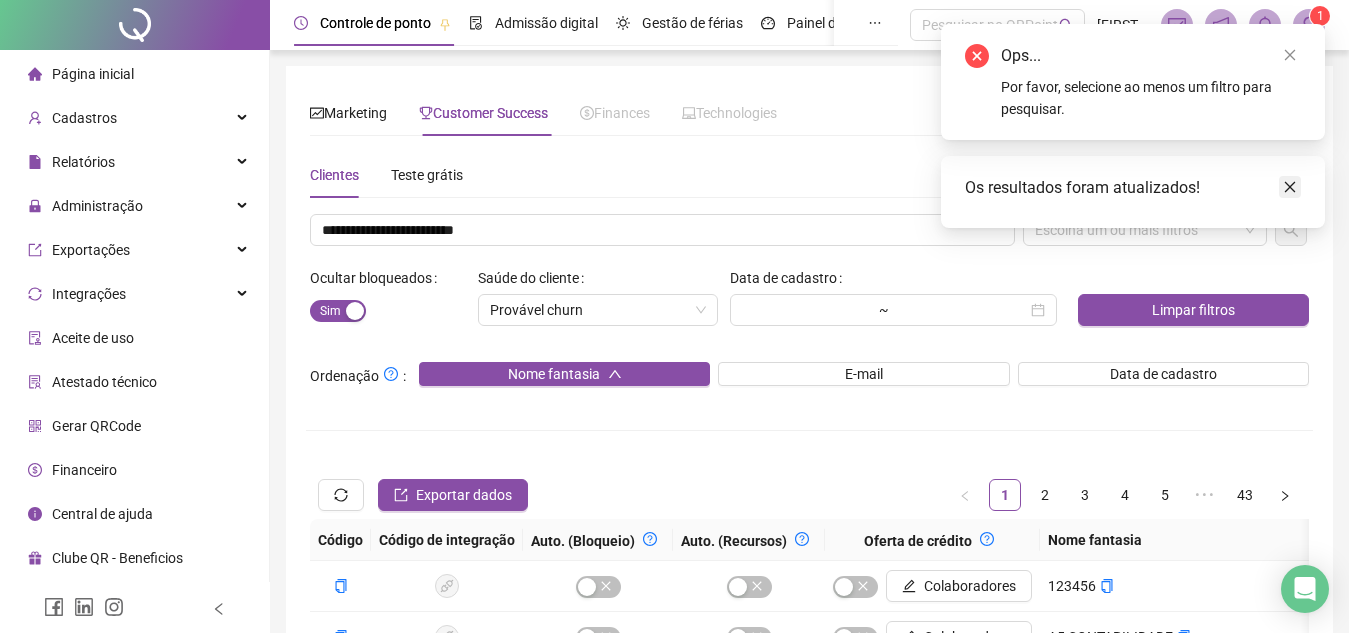 click 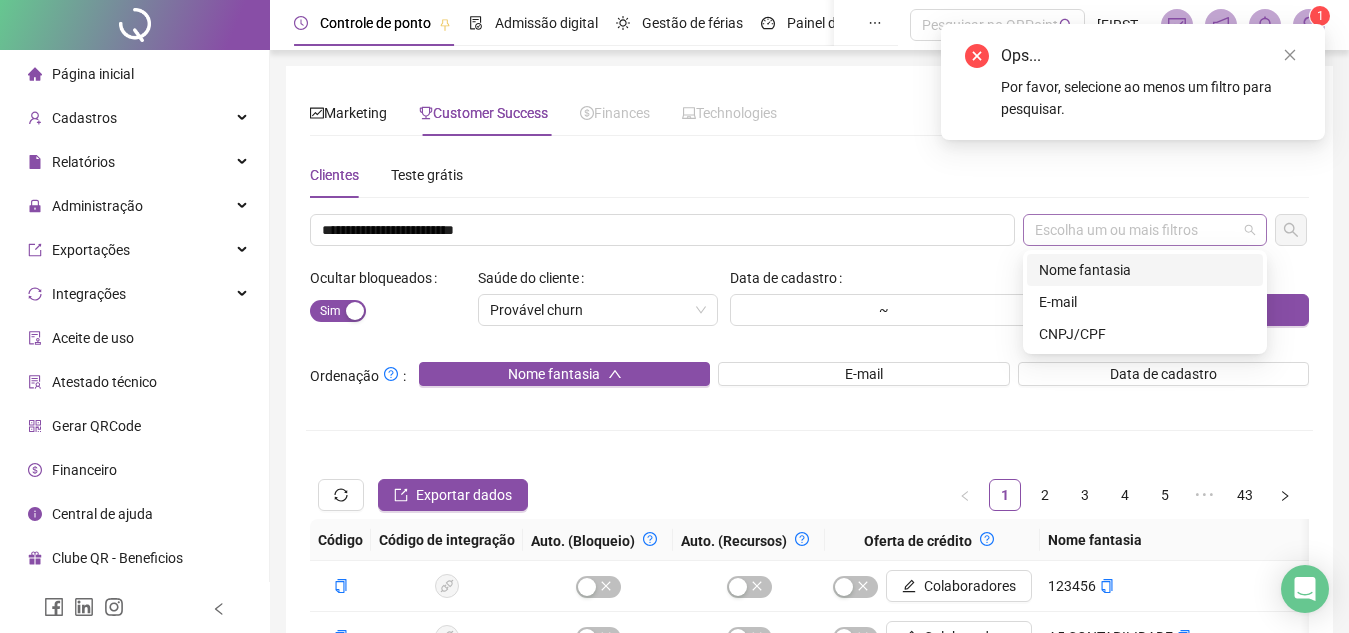 click on "Escolha um ou mais filtros" at bounding box center [1145, 230] 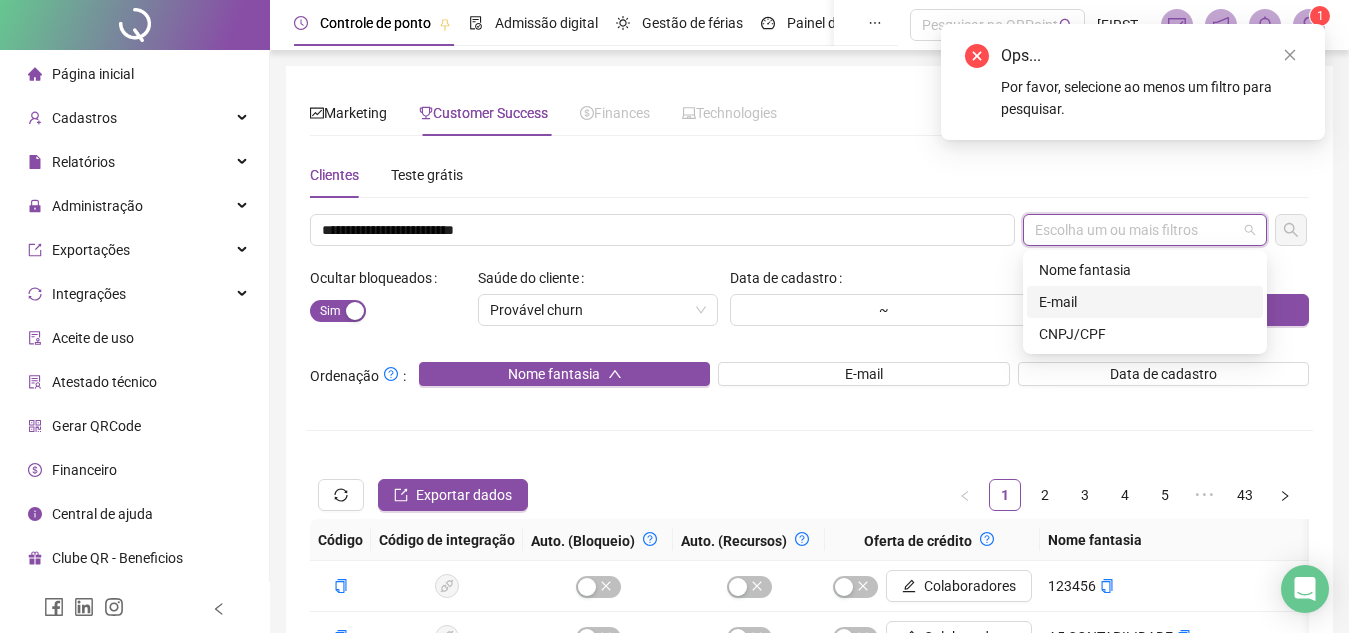 click on "E-mail" at bounding box center [1145, 302] 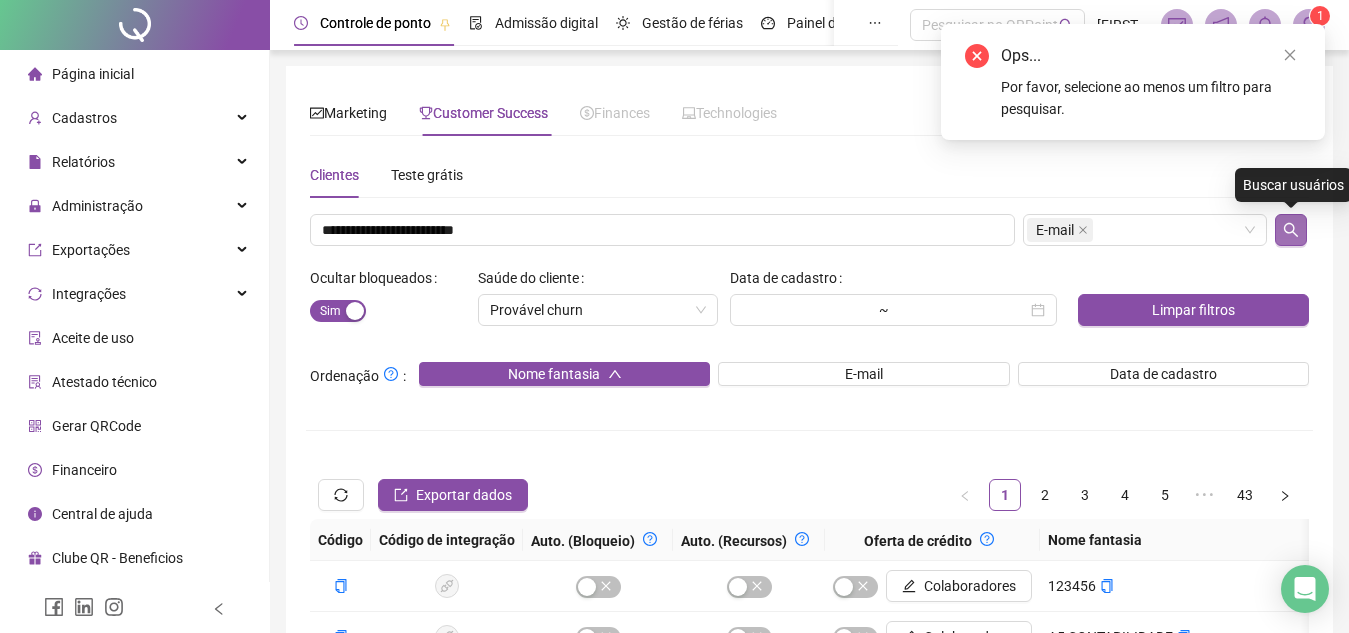 click 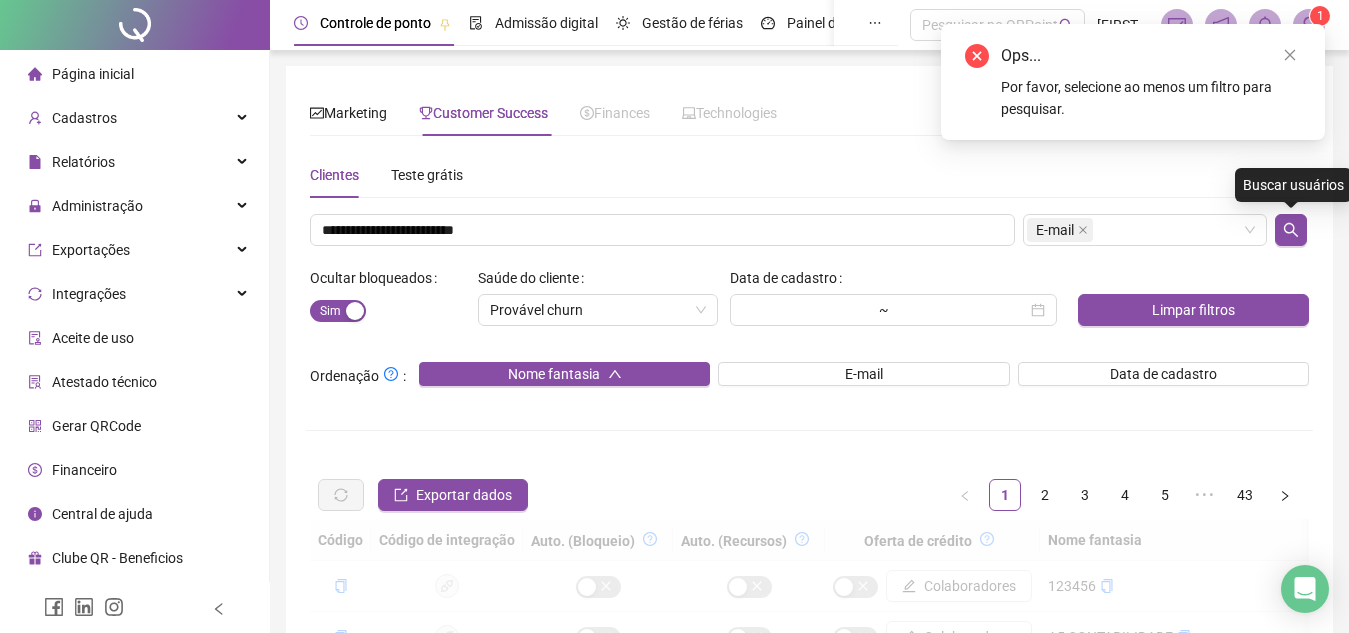 scroll, scrollTop: 81, scrollLeft: 0, axis: vertical 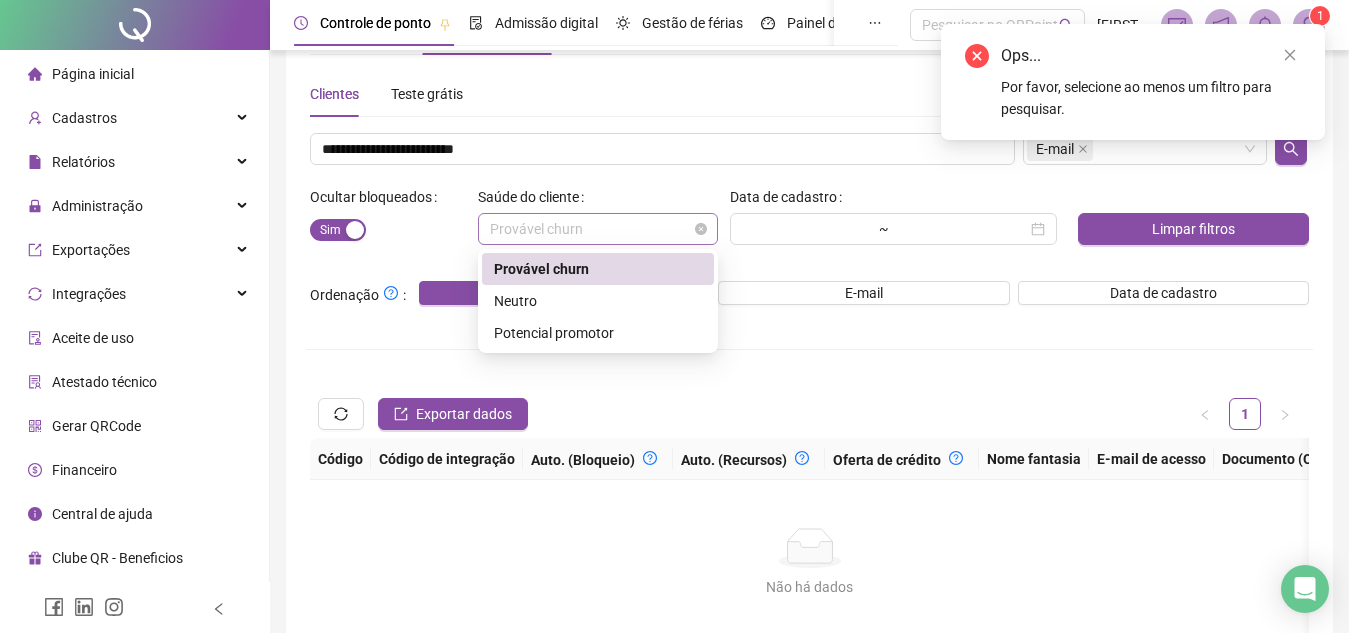 click on "Provável churn" at bounding box center (598, 229) 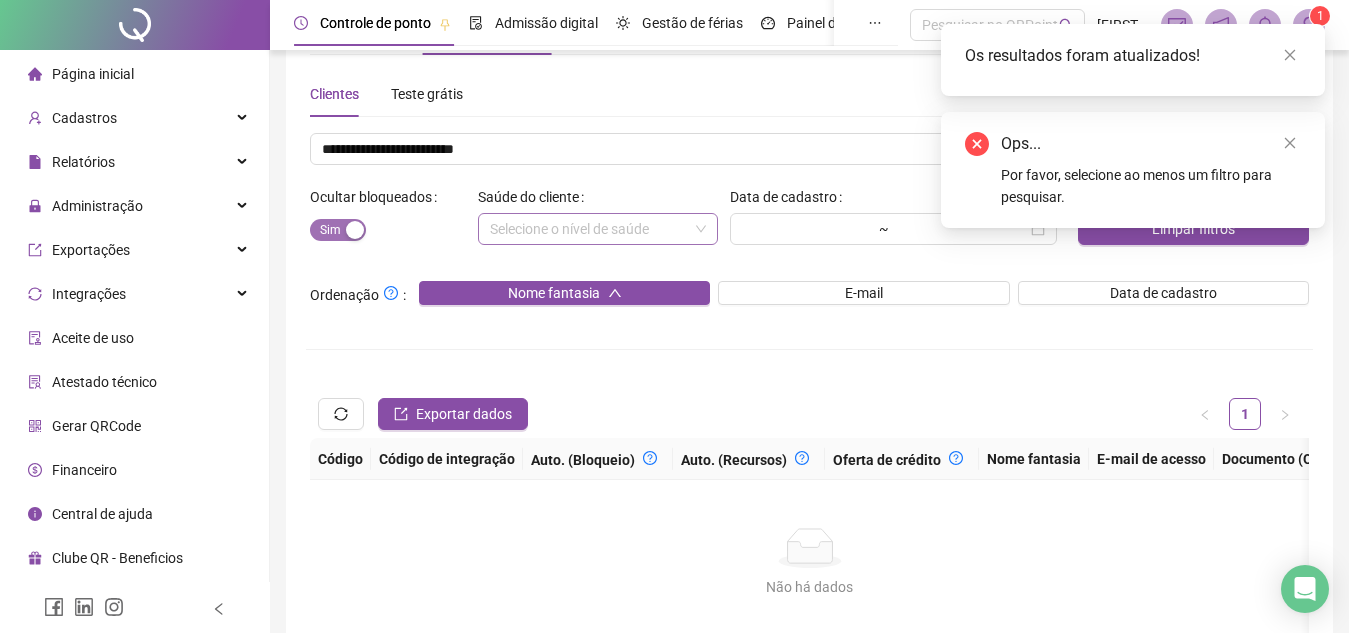 drag, startPoint x: 366, startPoint y: 232, endPoint x: 350, endPoint y: 232, distance: 16 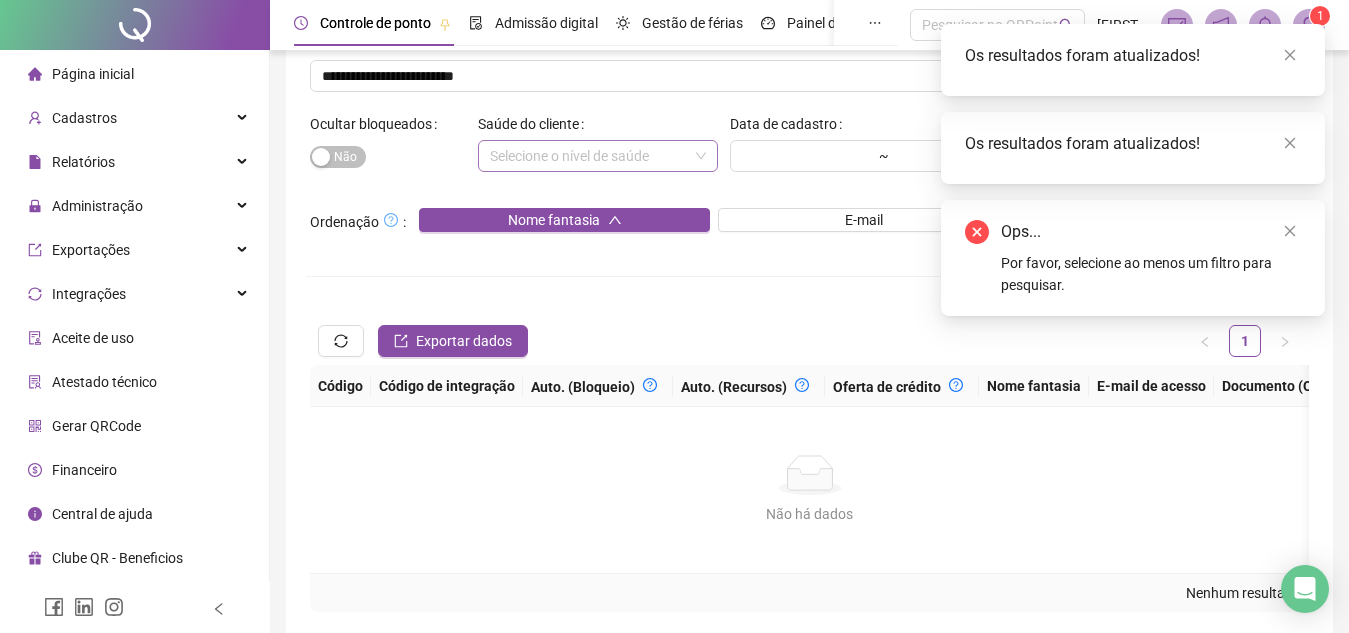 scroll, scrollTop: 0, scrollLeft: 0, axis: both 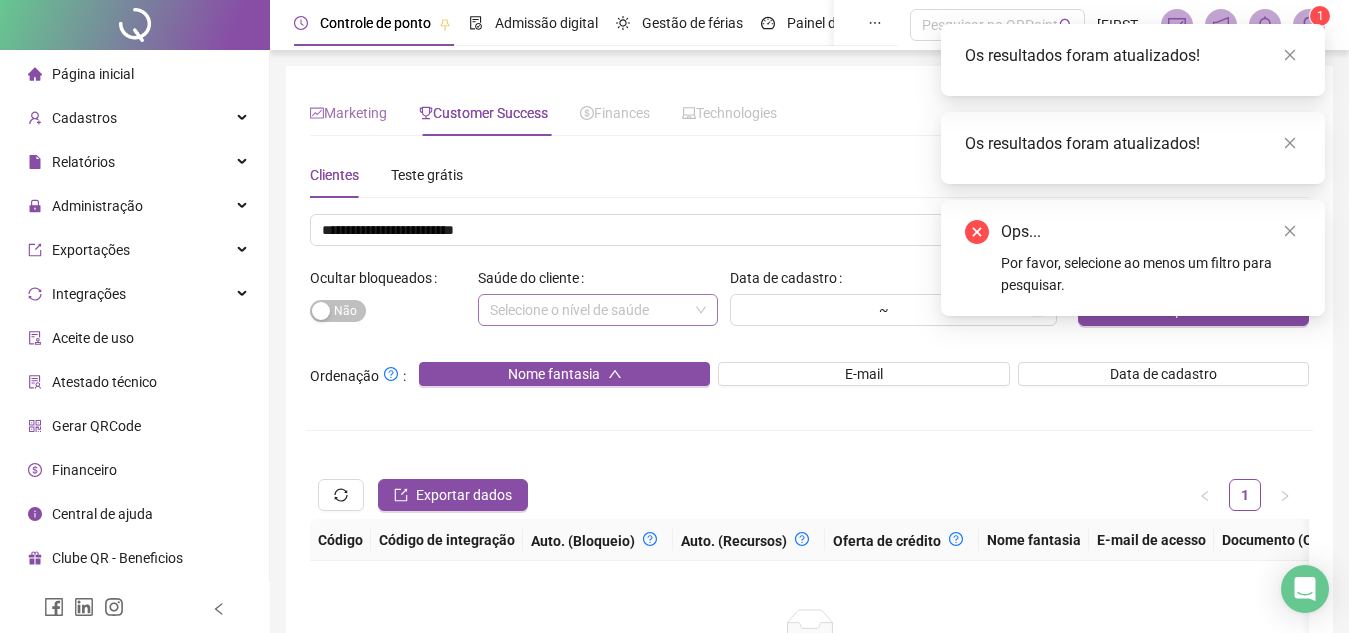 click on "Marketing" at bounding box center [348, 113] 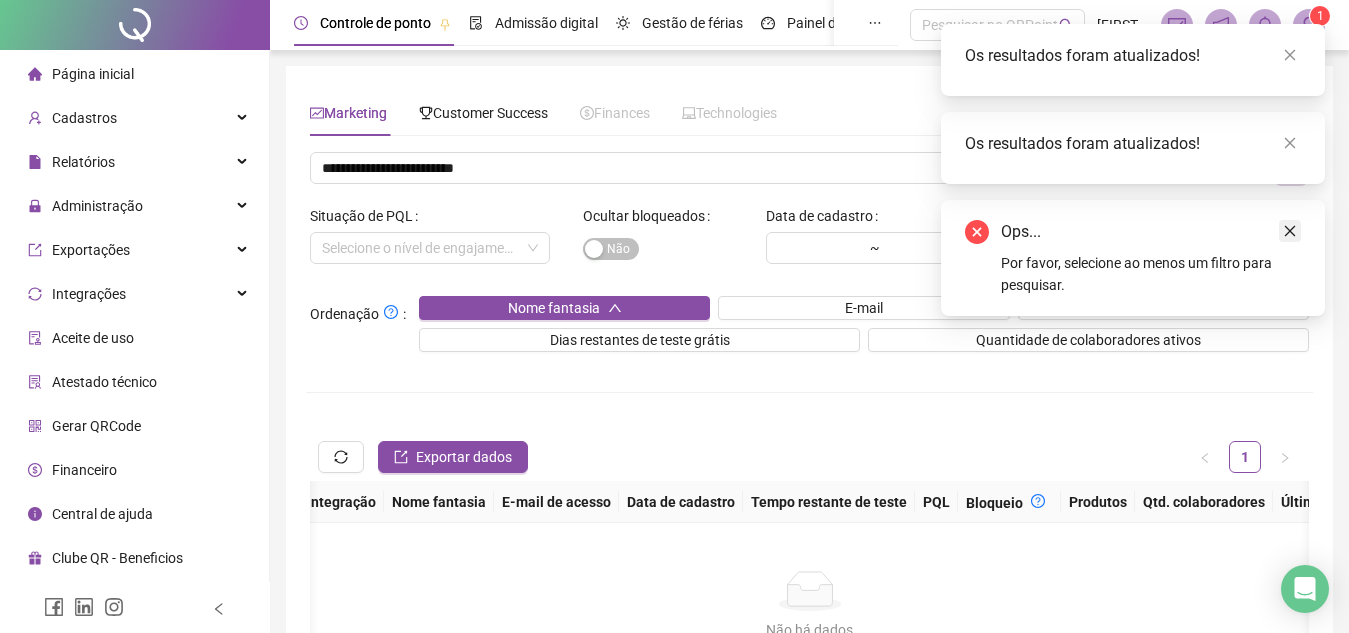 click at bounding box center (1290, 231) 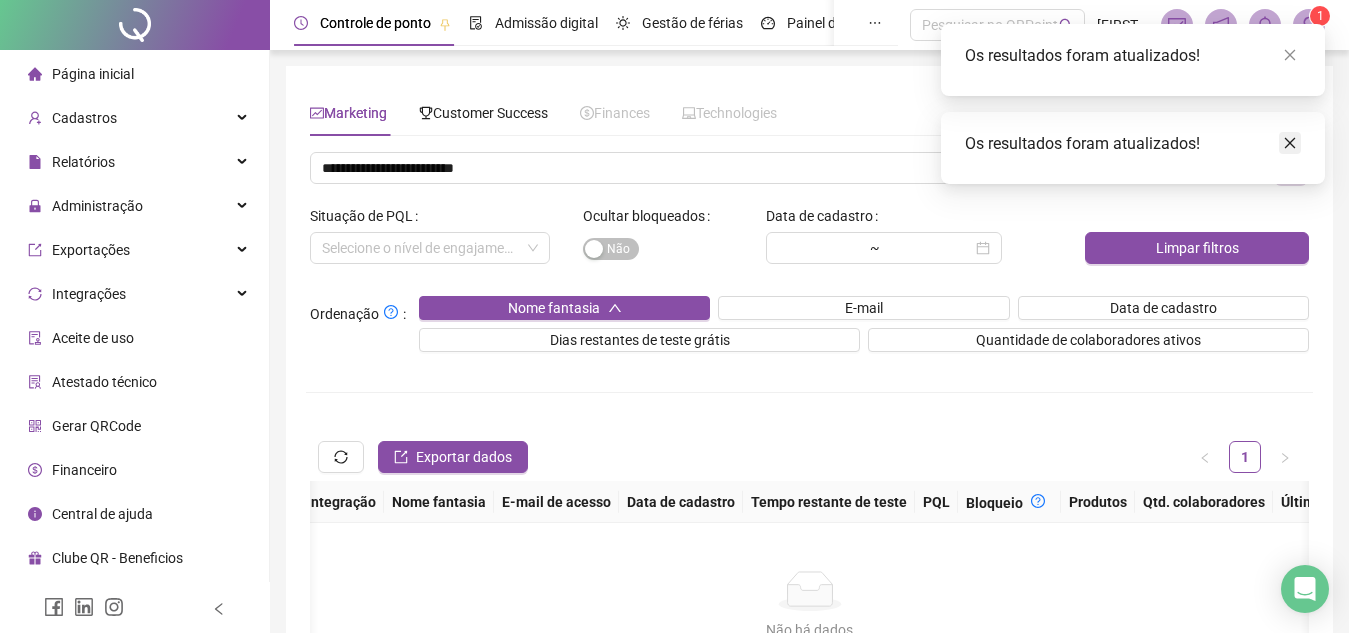 click at bounding box center [1290, 143] 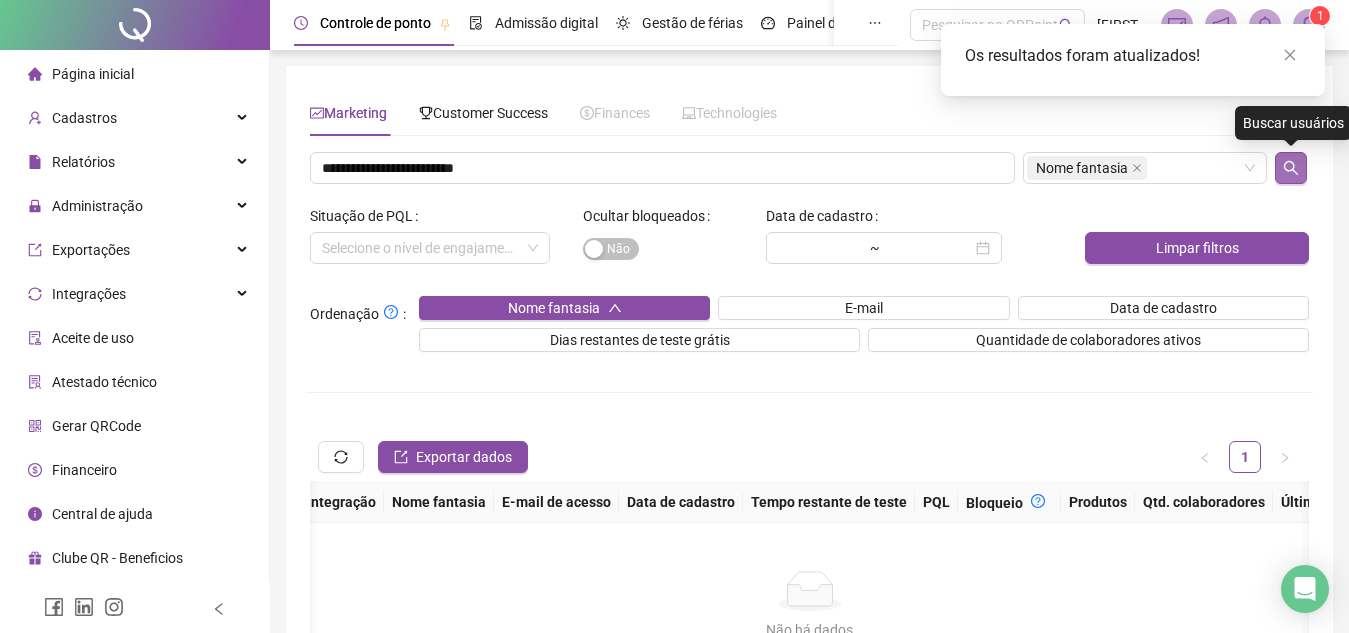click 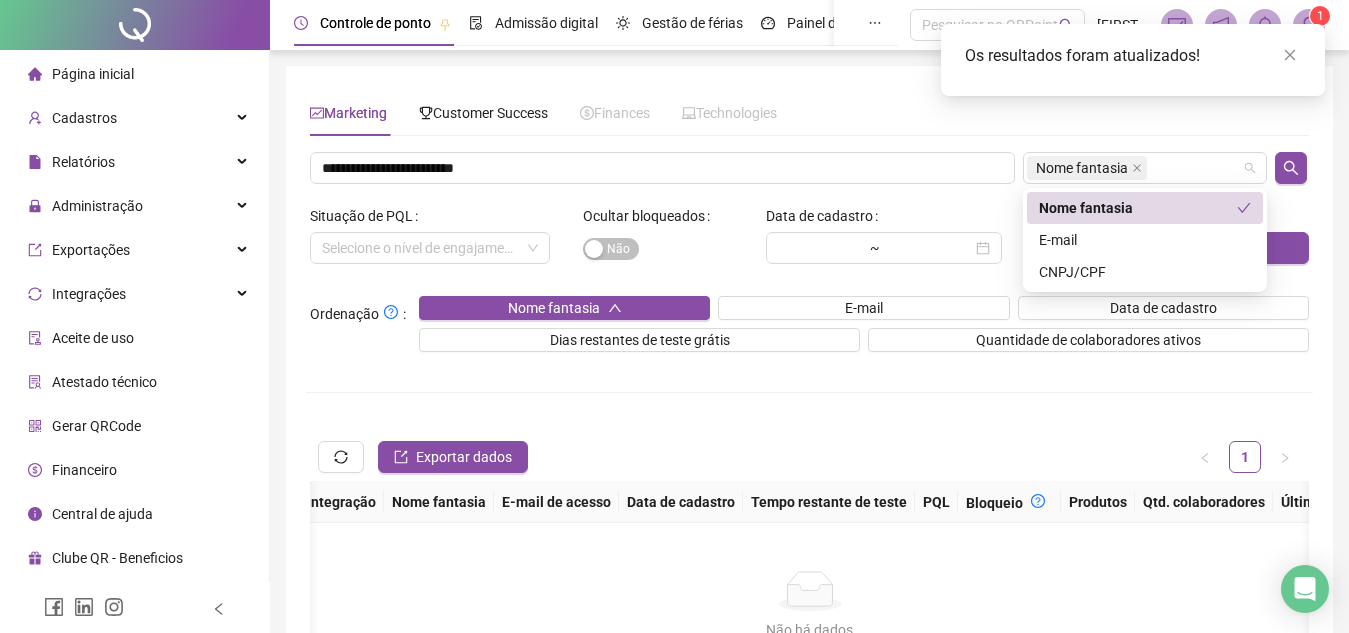 drag, startPoint x: 1182, startPoint y: 158, endPoint x: 1094, endPoint y: 266, distance: 139.31259 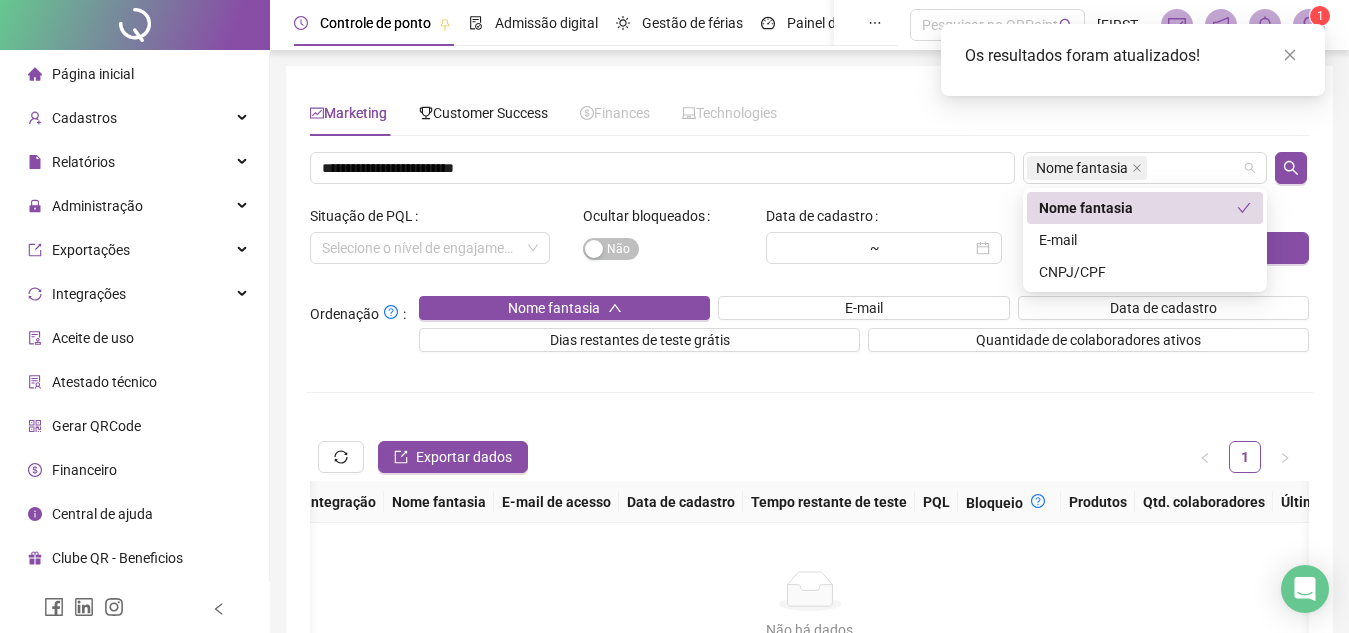 click on "**********" at bounding box center (674, 316) 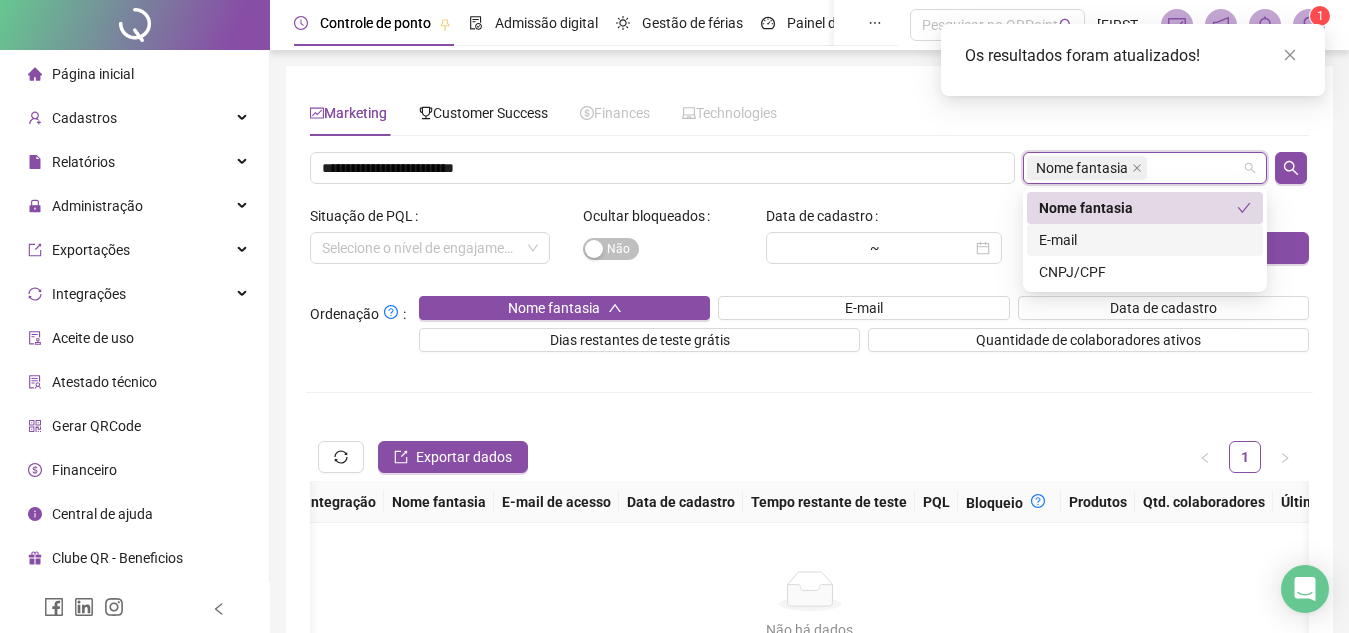 click on "E-mail" at bounding box center [1145, 240] 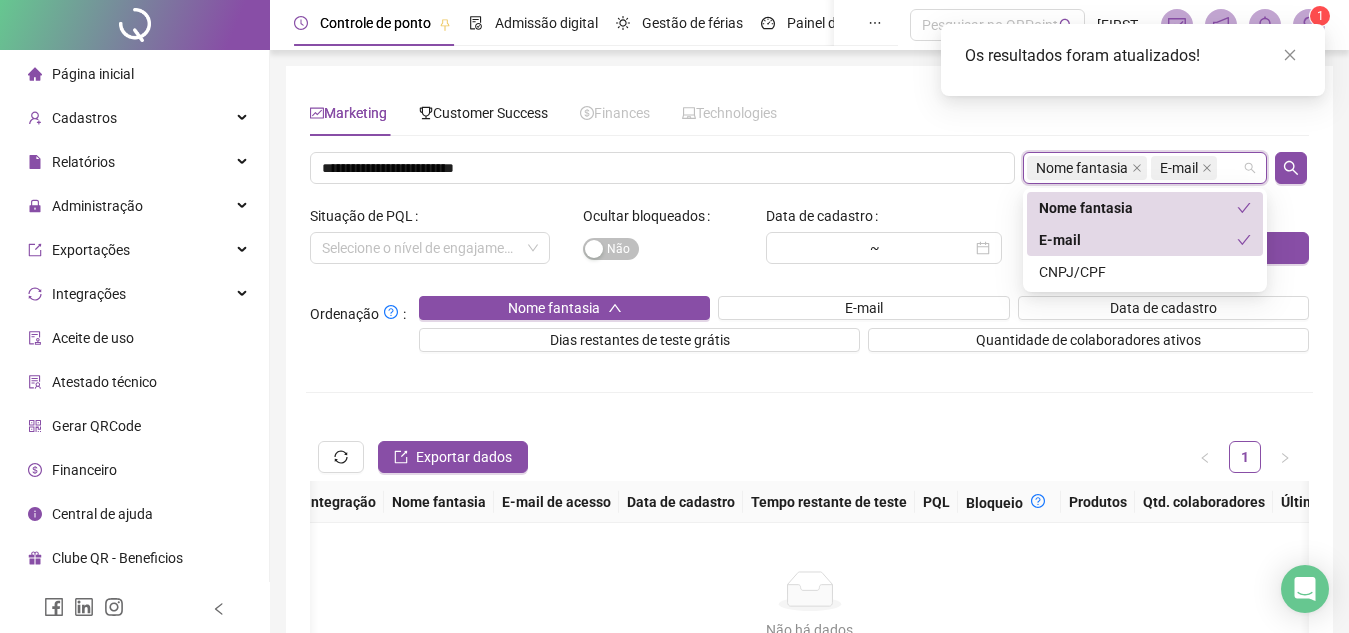 drag, startPoint x: 1138, startPoint y: 169, endPoint x: 1148, endPoint y: 207, distance: 39.293766 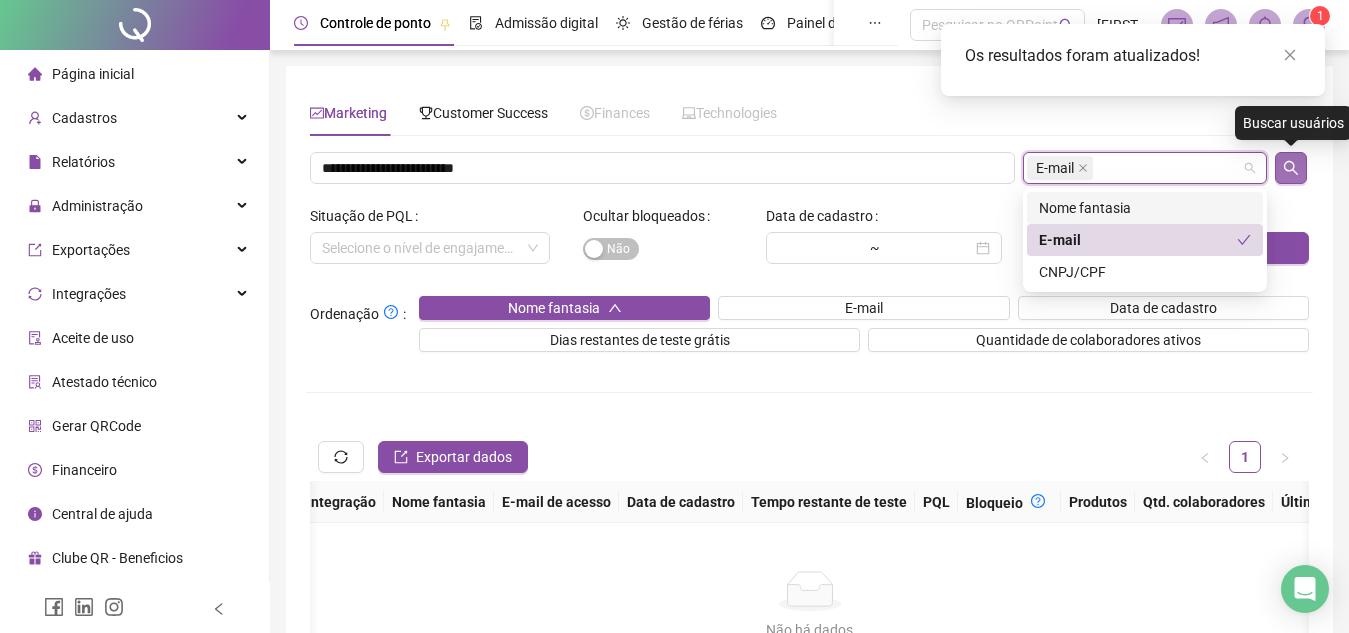 click at bounding box center (1291, 168) 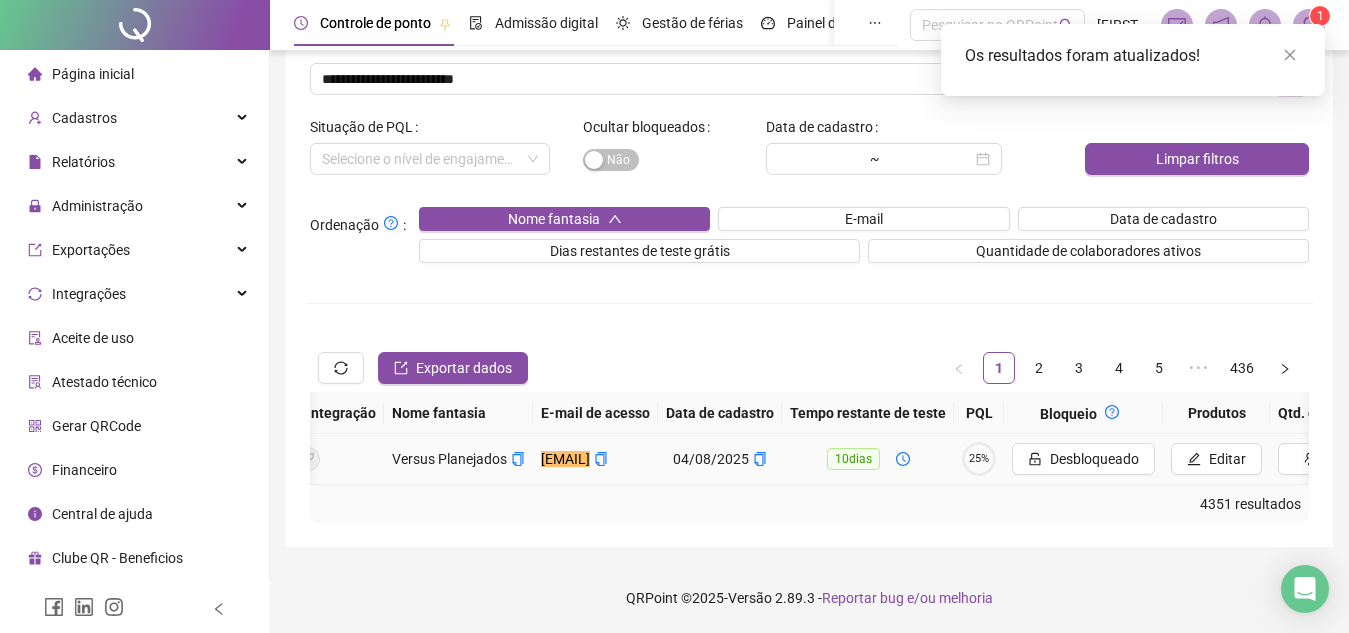 scroll, scrollTop: 102, scrollLeft: 0, axis: vertical 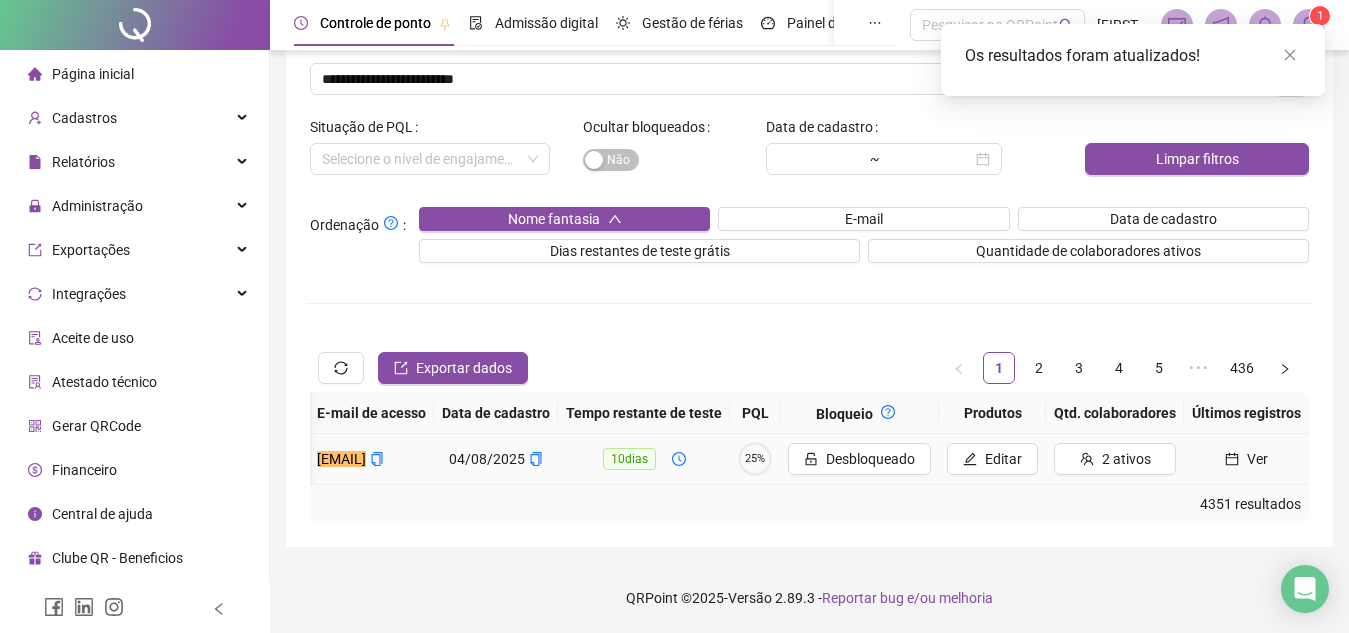 click on "25%" at bounding box center (755, 458) 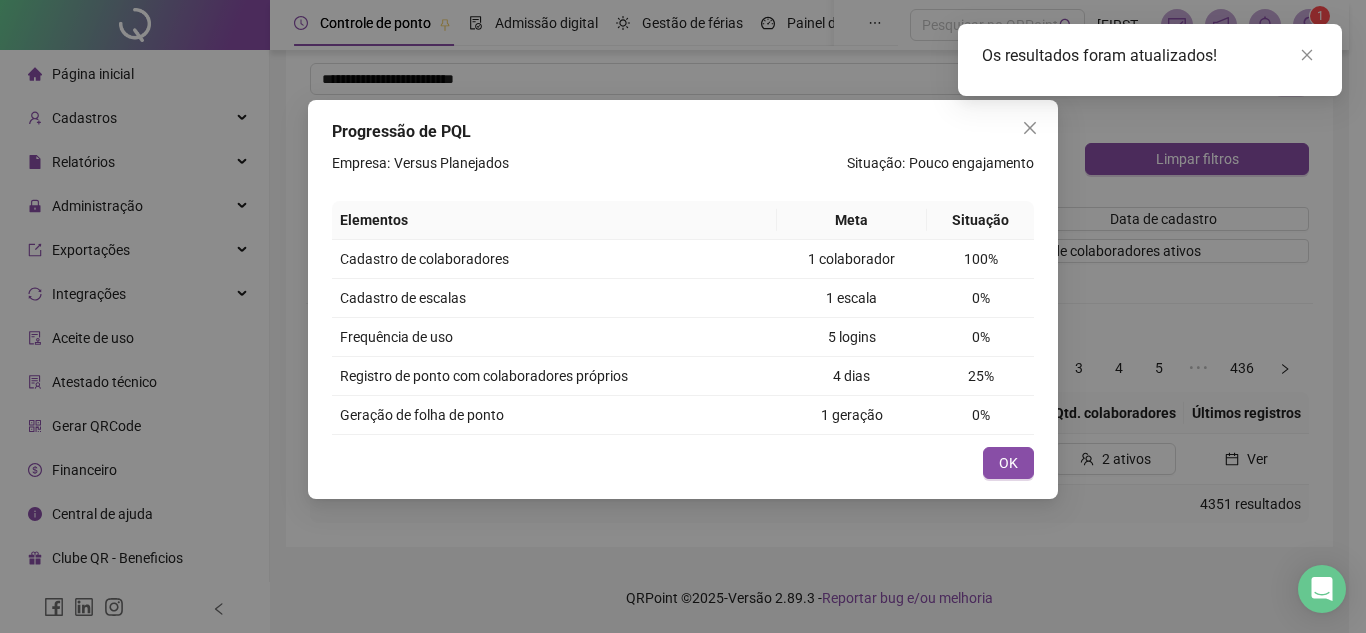 click on "Progressão de PQL Empresa: Versus Planejados Situação: Pouco engajamento Elementos Meta Situação Cadastro de colaboradores 1 colaborador 100% Cadastro de escalas 1 escala 0% Frequência de uso 5 logins 0% Registro de ponto com colaboradores próprios 4 dias 25% Geração de folha de ponto 1 geração 0% Cancelar OK" at bounding box center [683, 316] 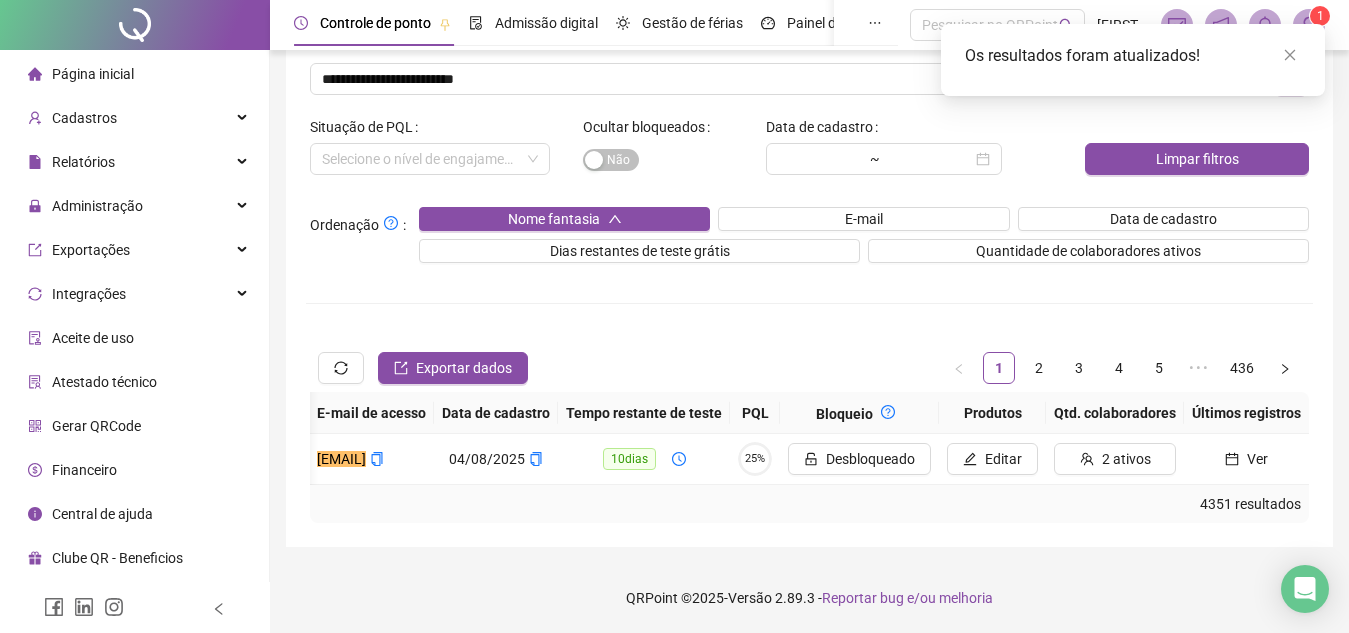 scroll, scrollTop: 0, scrollLeft: 429, axis: horizontal 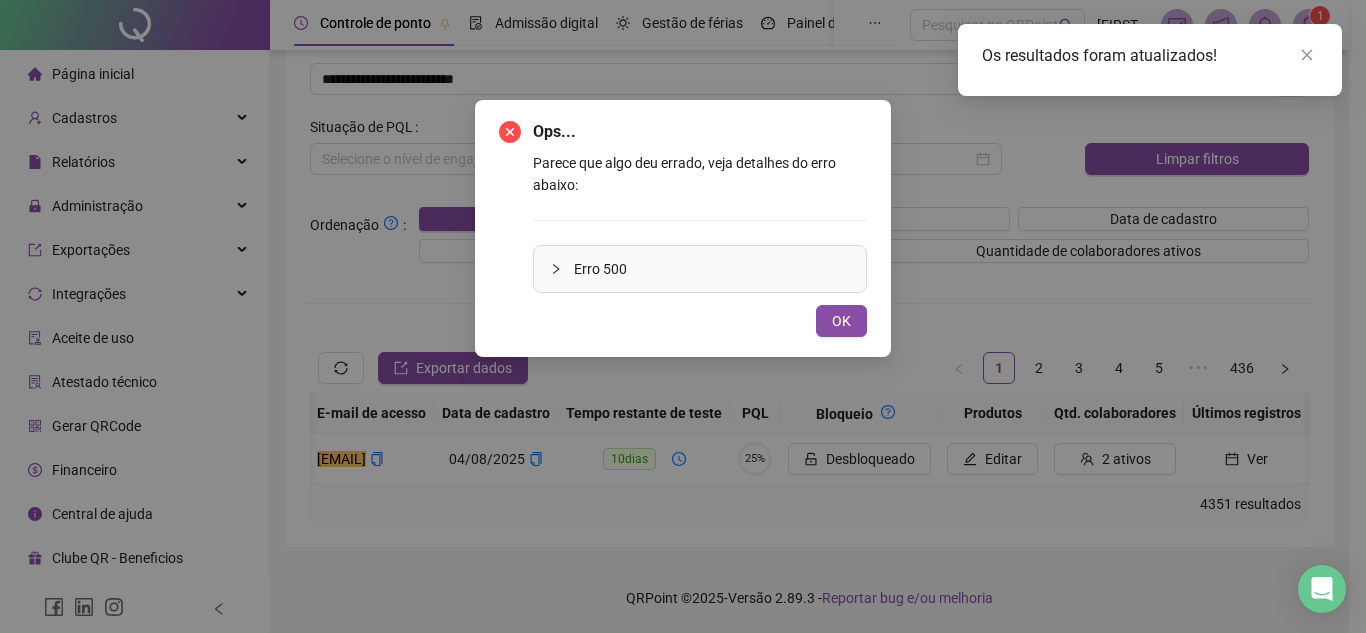 type 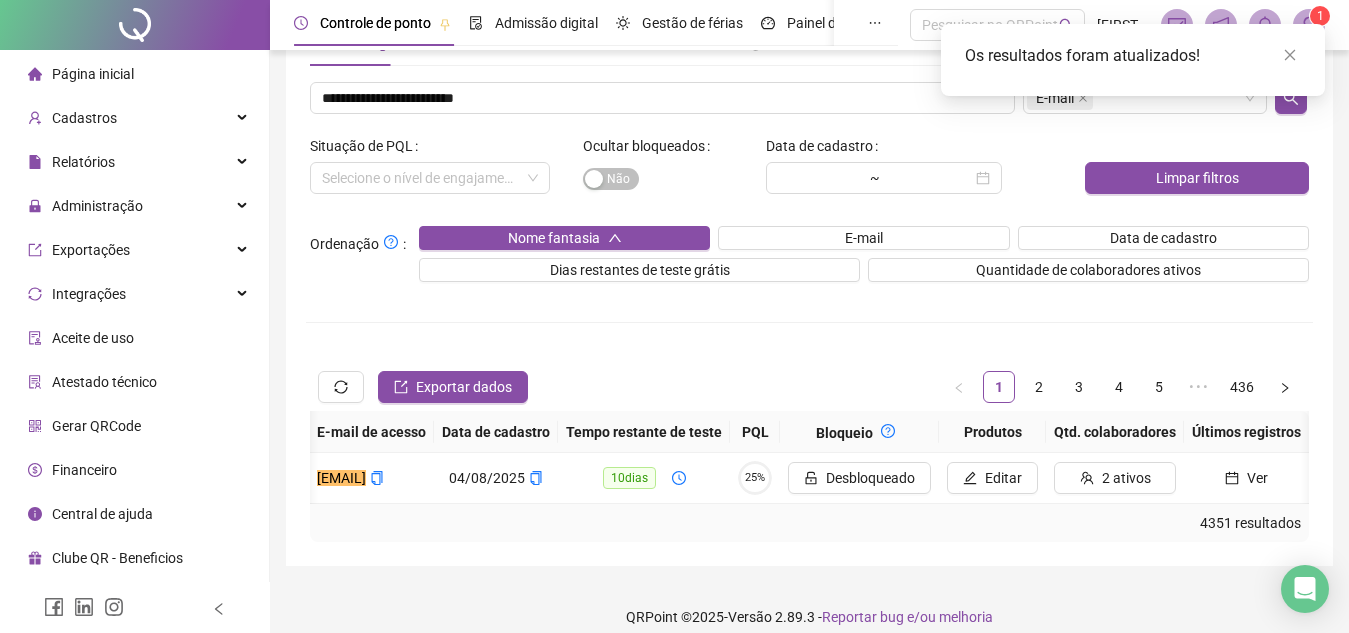 scroll, scrollTop: 69, scrollLeft: 0, axis: vertical 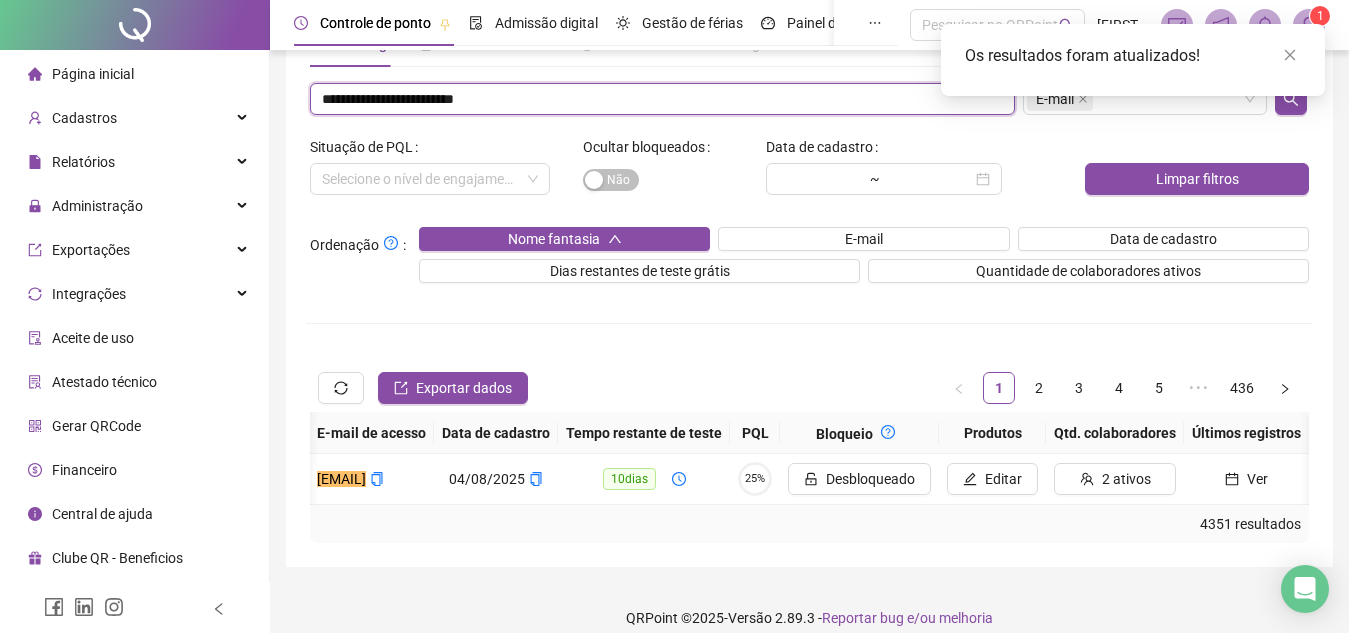 click on "**********" at bounding box center (662, 99) 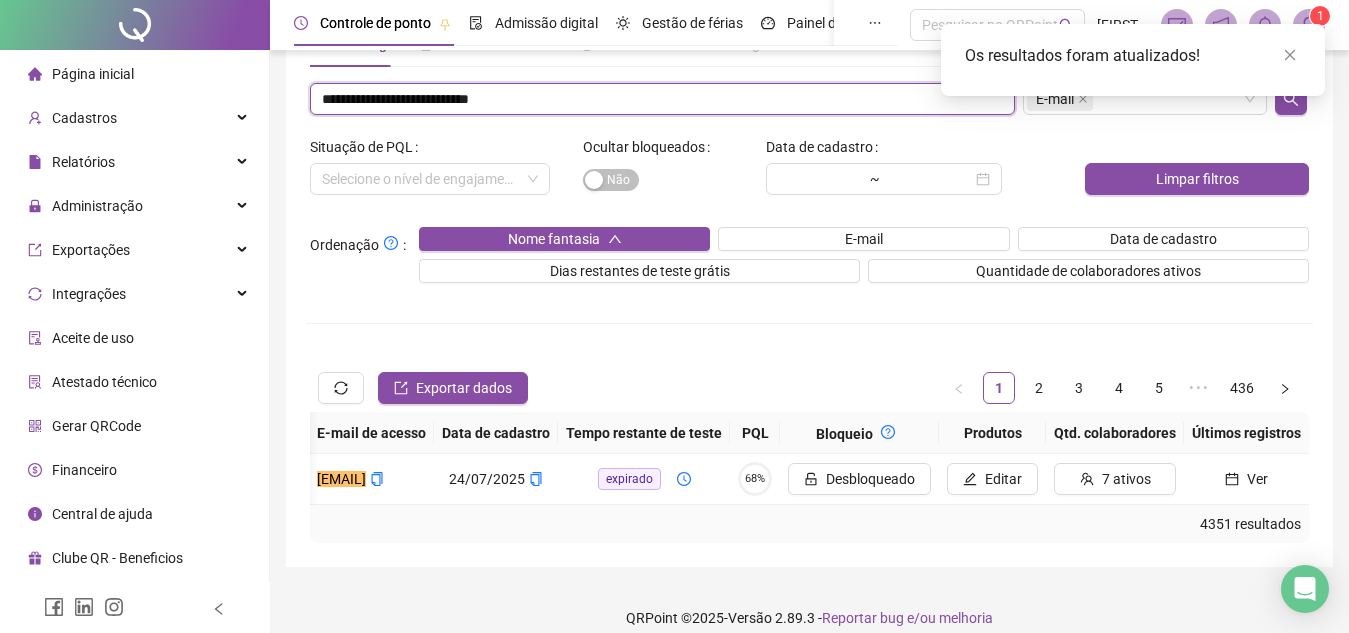 scroll, scrollTop: 0, scrollLeft: 611, axis: horizontal 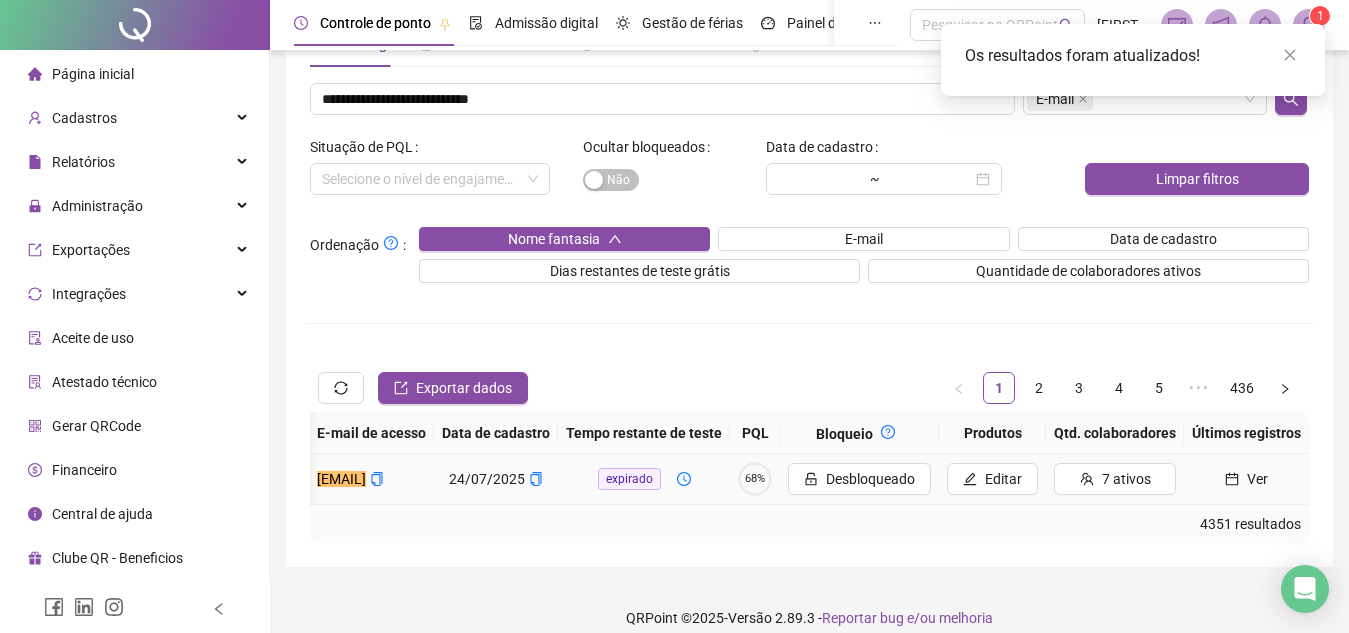 click on "68%" at bounding box center (755, 478) 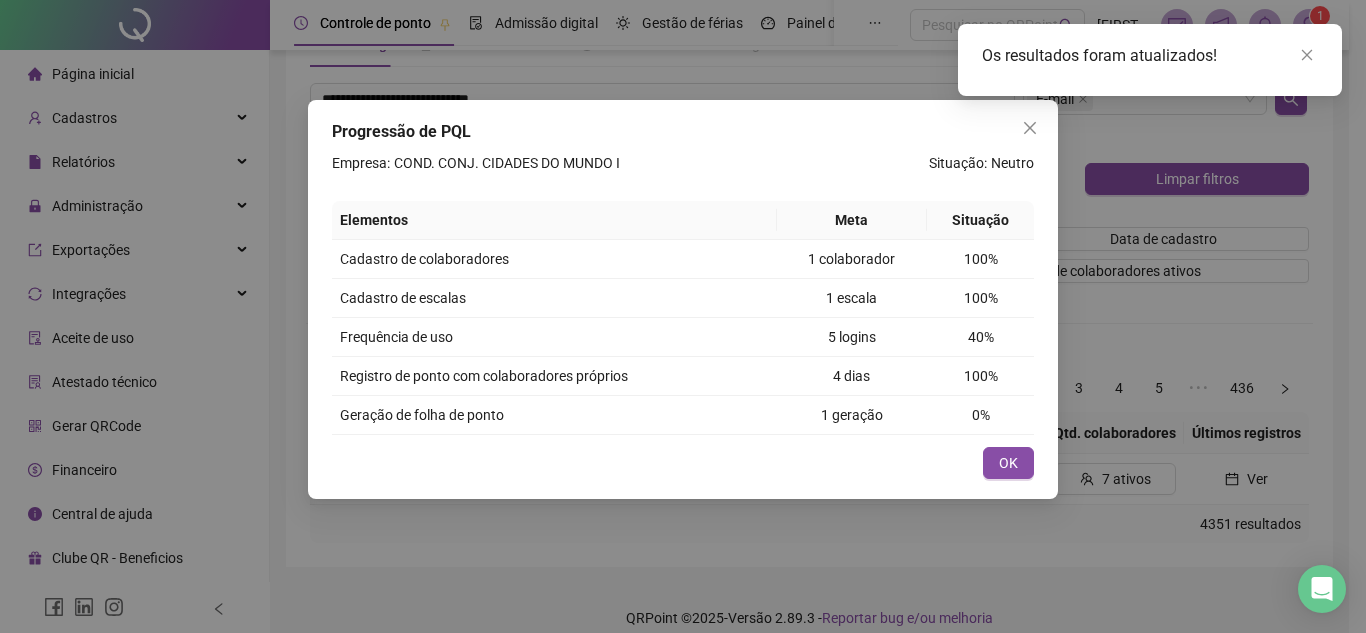 click on "Progressão de PQL Empresa: COND. CONJ. CIDADES DO MUNDO I  Situação: Neutro Elementos Meta Situação Cadastro de colaboradores 1 colaborador 100% Cadastro de escalas 1 escala 100% Frequência de uso 5 logins 40% Registro de ponto com colaboradores próprios 4 dias 100% Geração de folha de ponto 1 geração 0% Cancelar OK" at bounding box center (683, 316) 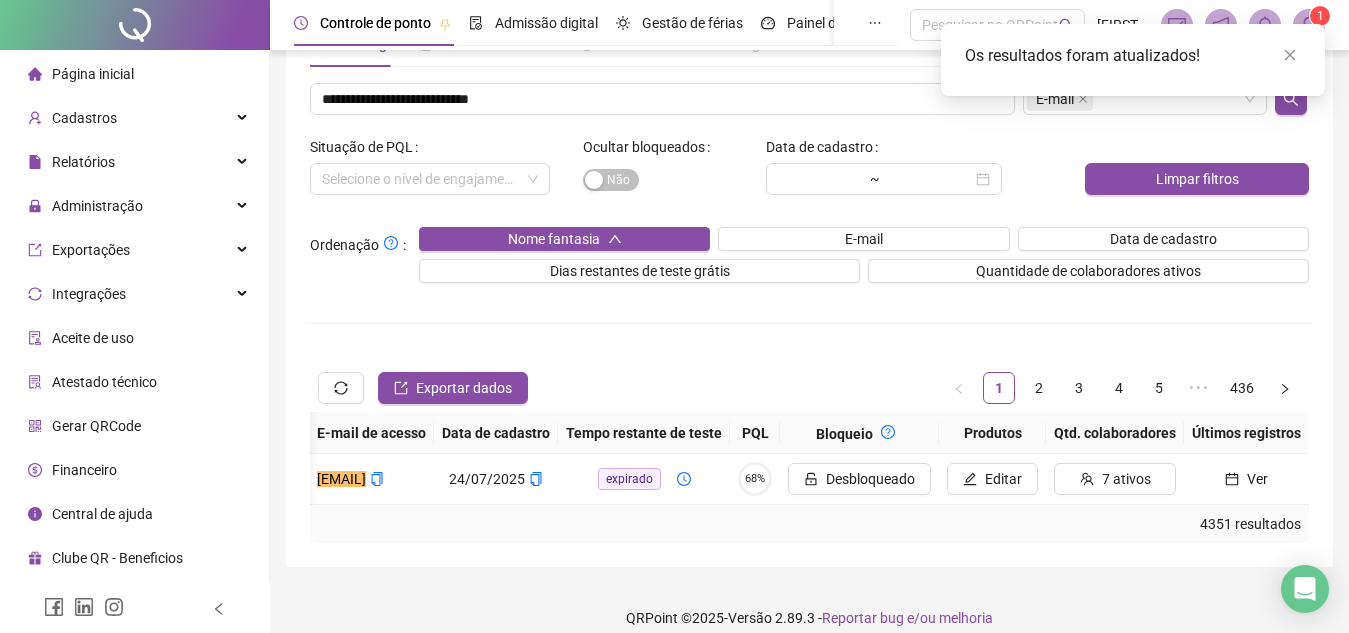 scroll, scrollTop: 0, scrollLeft: 594, axis: horizontal 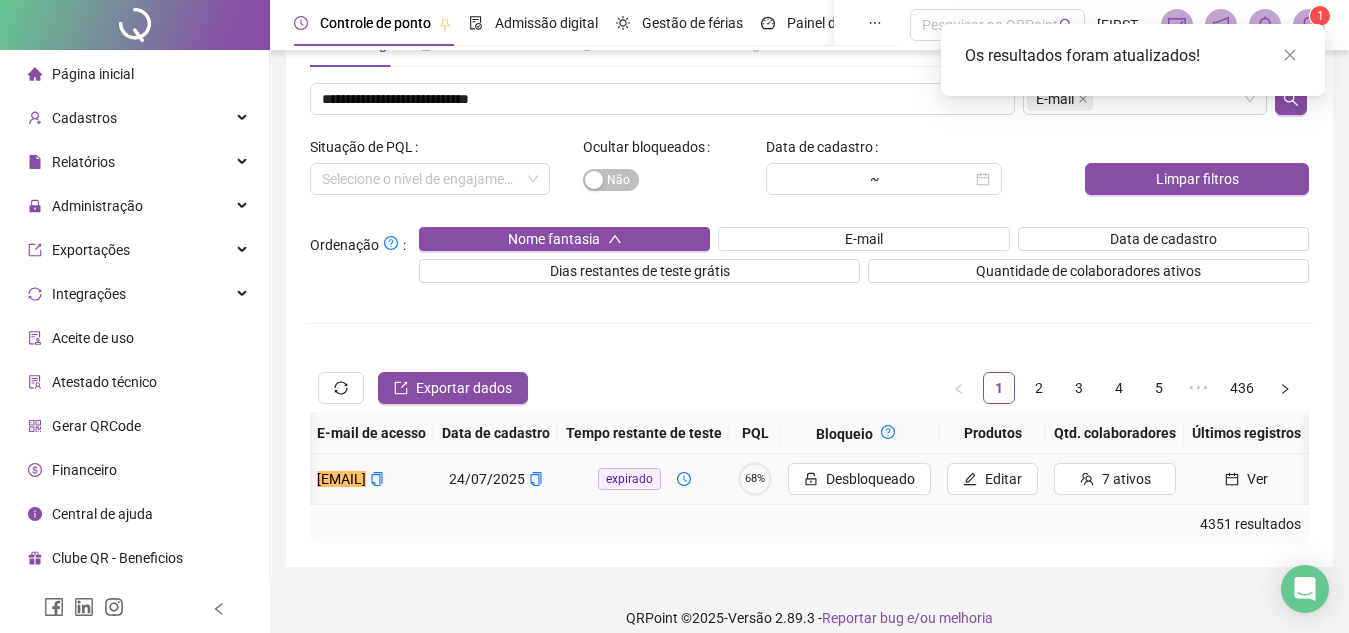 click on "Ver" at bounding box center [1246, 479] 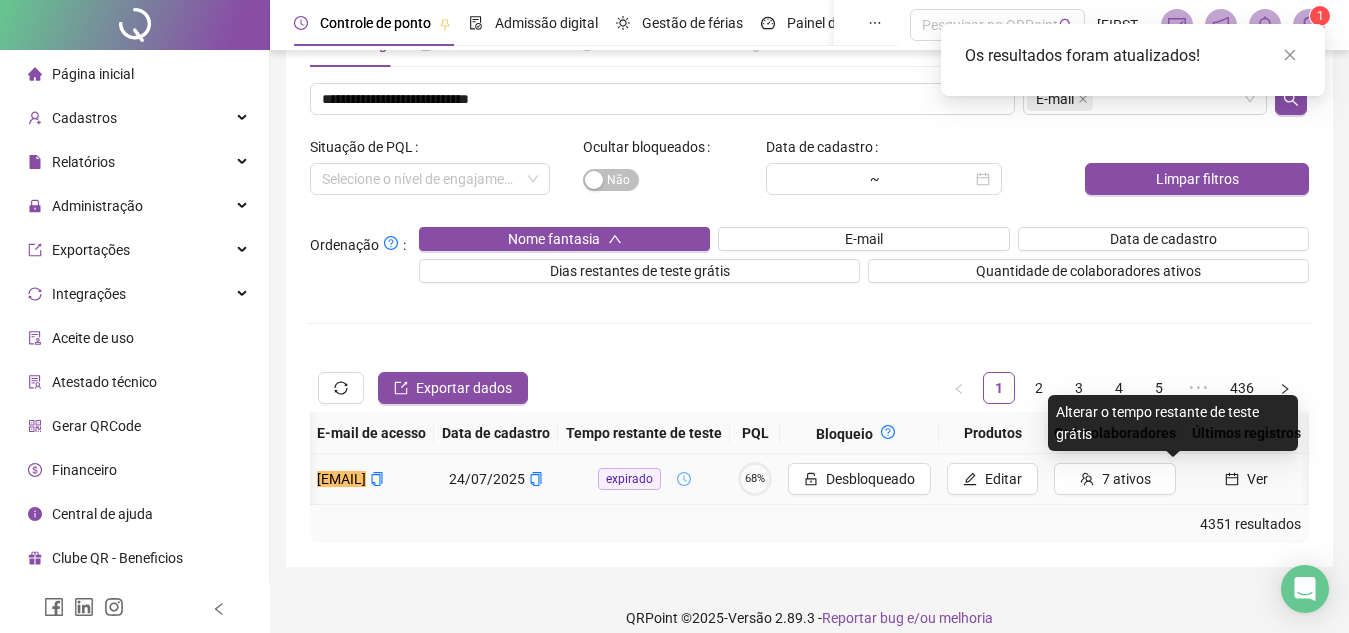 scroll, scrollTop: 0, scrollLeft: 0, axis: both 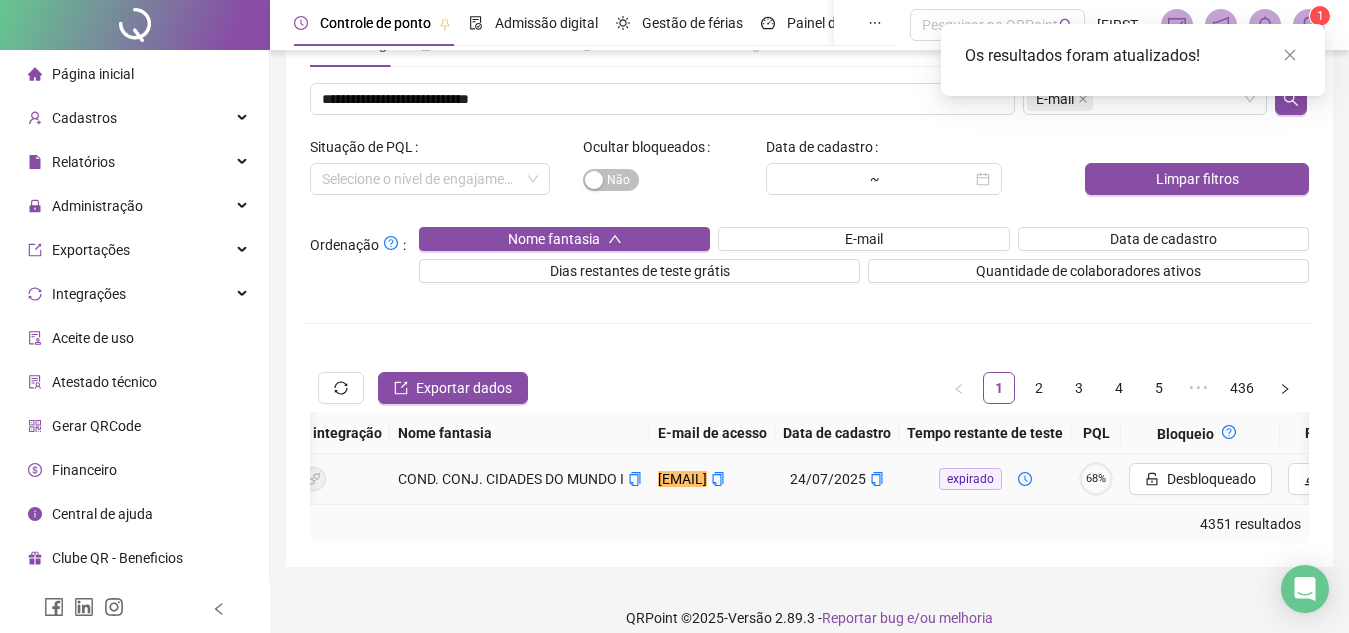 click on "COND. CONJ. CIDADES DO MUNDO I" at bounding box center (511, 479) 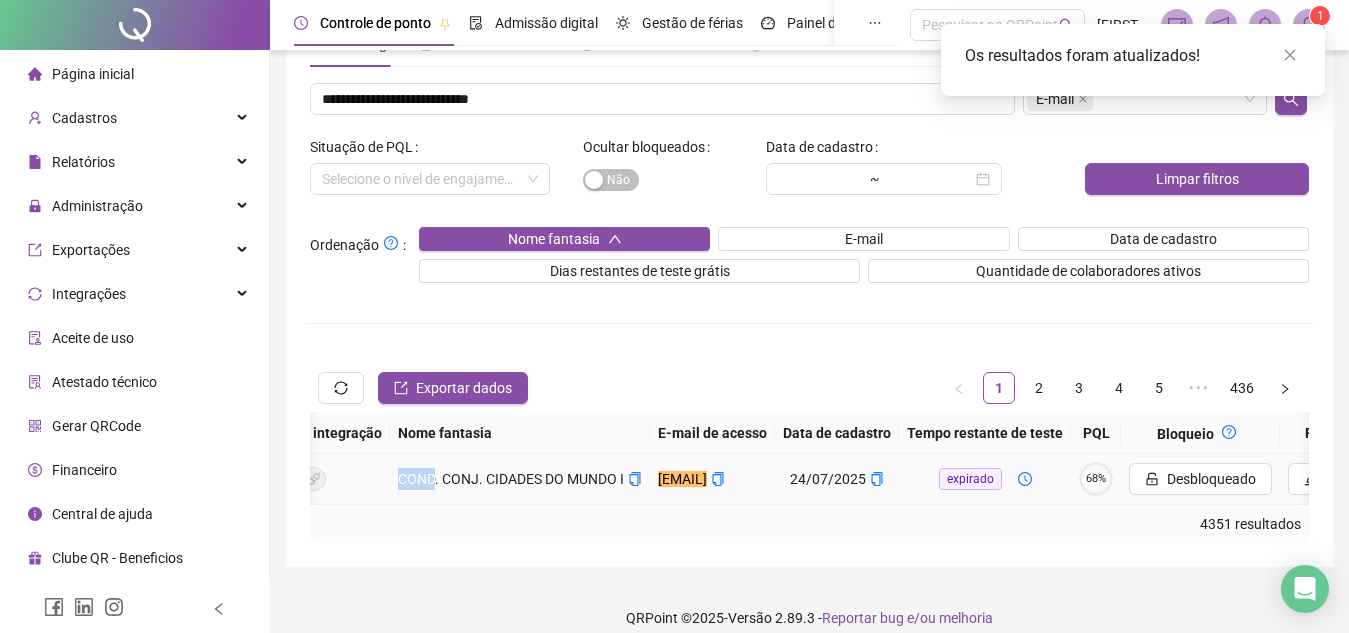 click on "COND. CONJ. CIDADES DO MUNDO I" at bounding box center [511, 479] 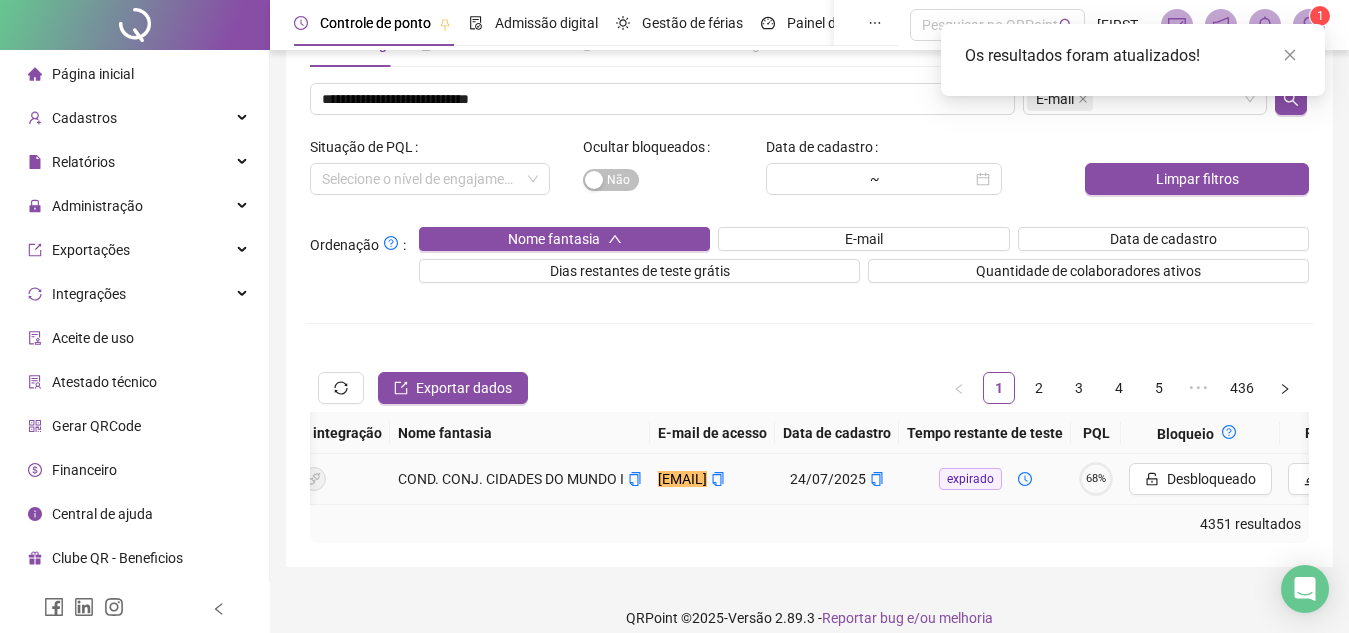 click on "COND. CONJ. CIDADES DO MUNDO I" at bounding box center (511, 479) 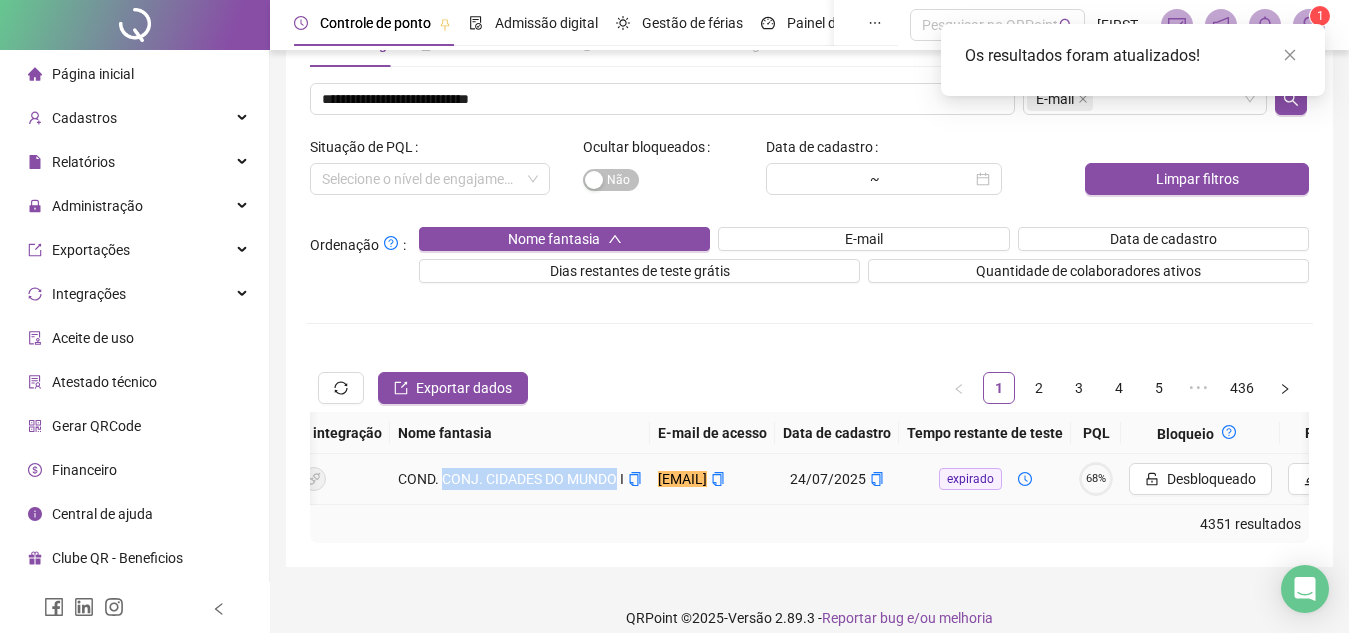 drag, startPoint x: 450, startPoint y: 479, endPoint x: 622, endPoint y: 483, distance: 172.04651 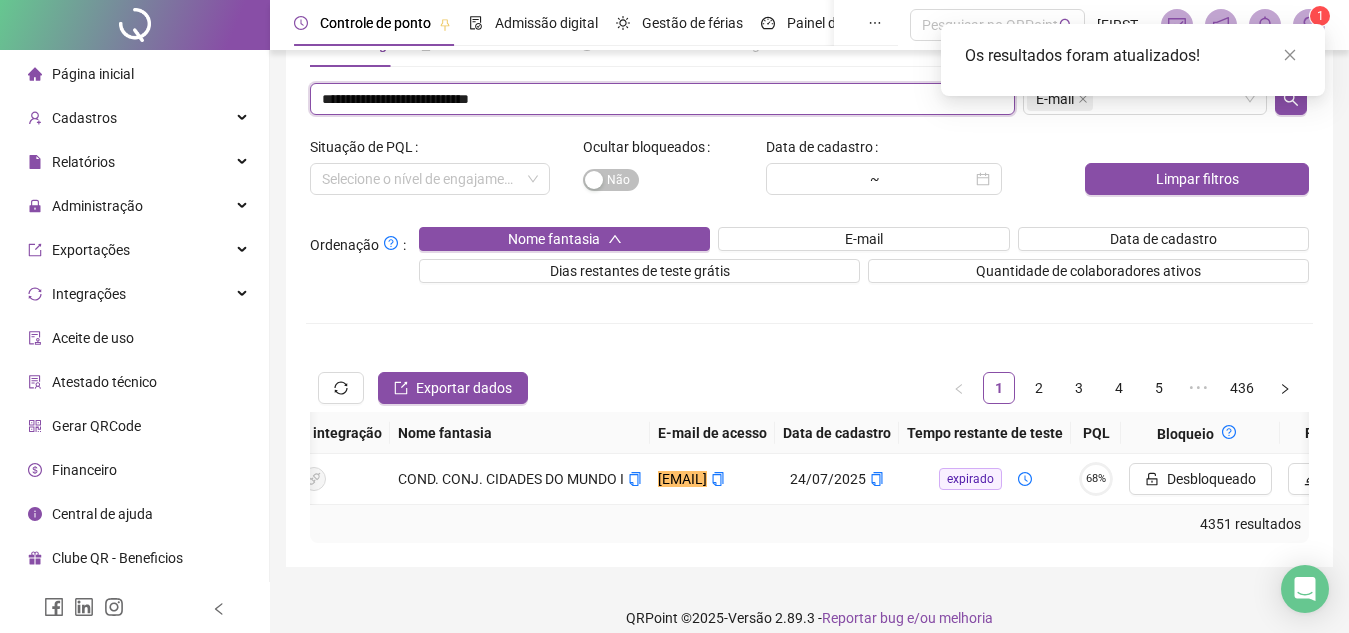 click on "**********" at bounding box center [662, 99] 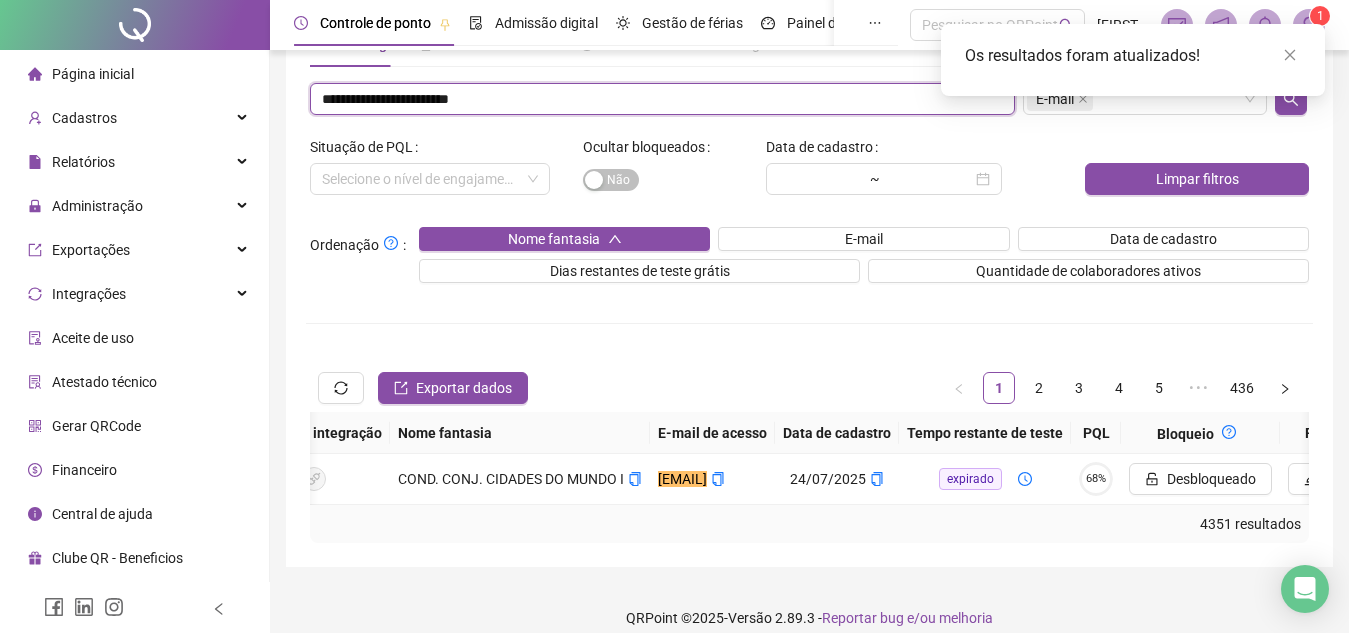type on "**********" 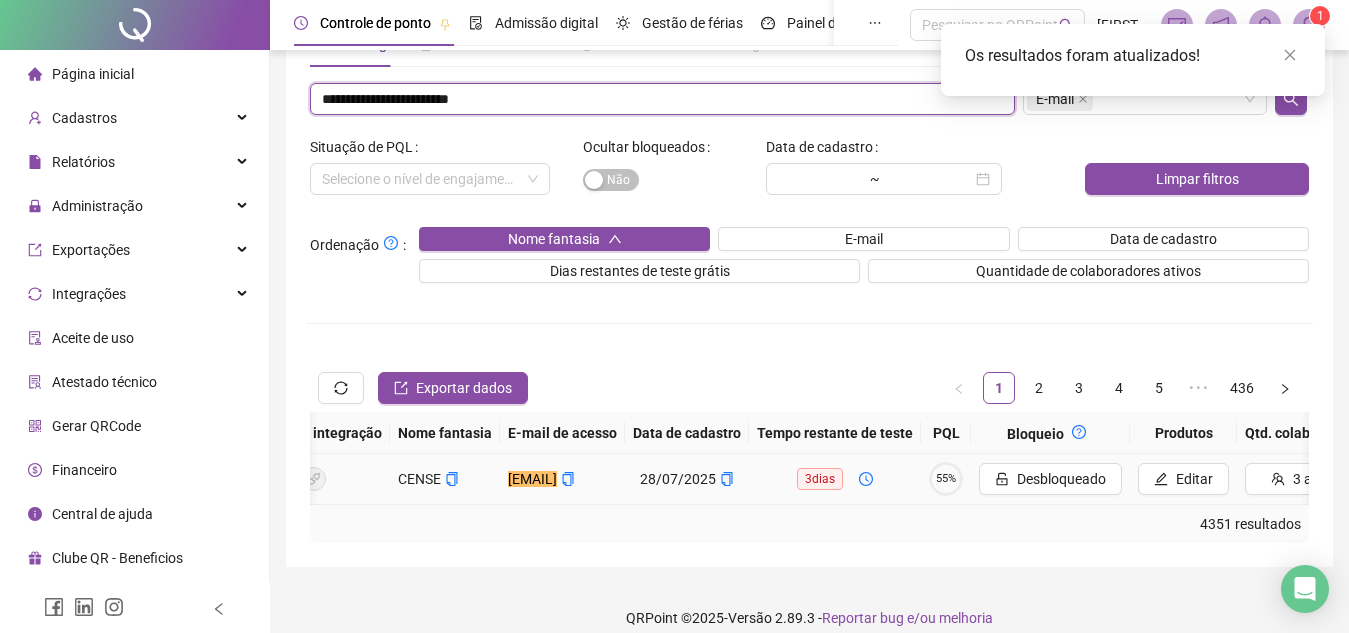 scroll, scrollTop: 0, scrollLeft: 402, axis: horizontal 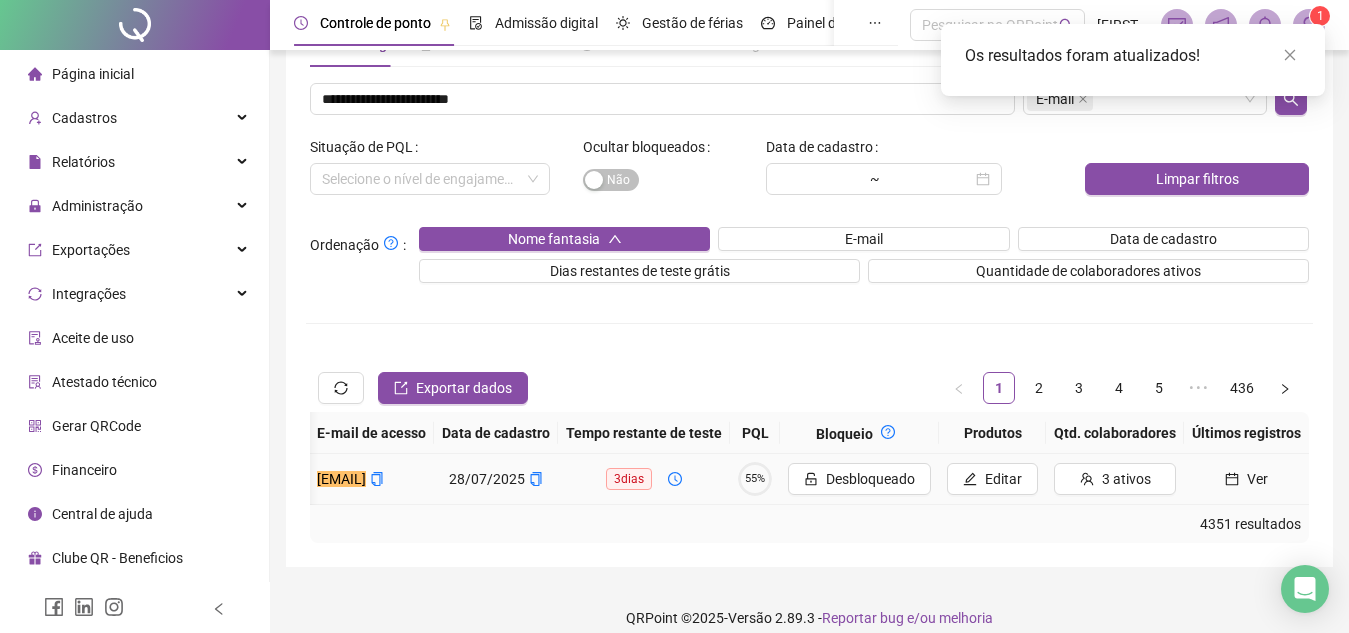 click on "55%" at bounding box center [755, 478] 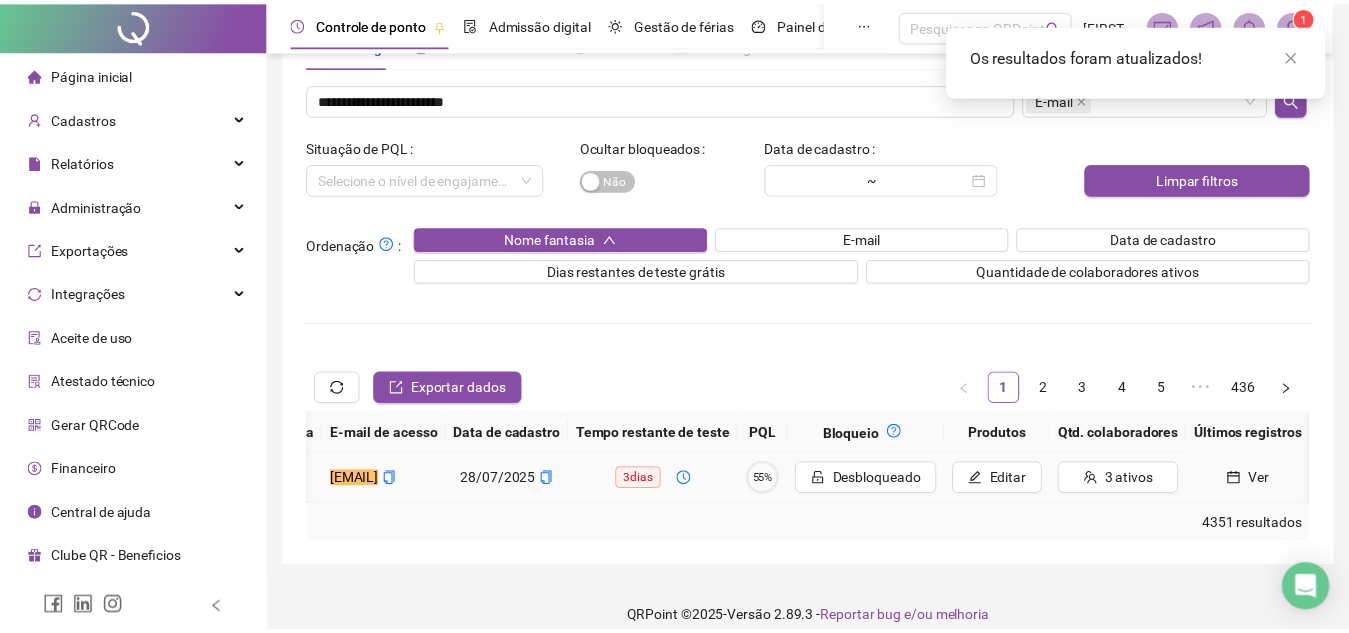 scroll, scrollTop: 0, scrollLeft: 385, axis: horizontal 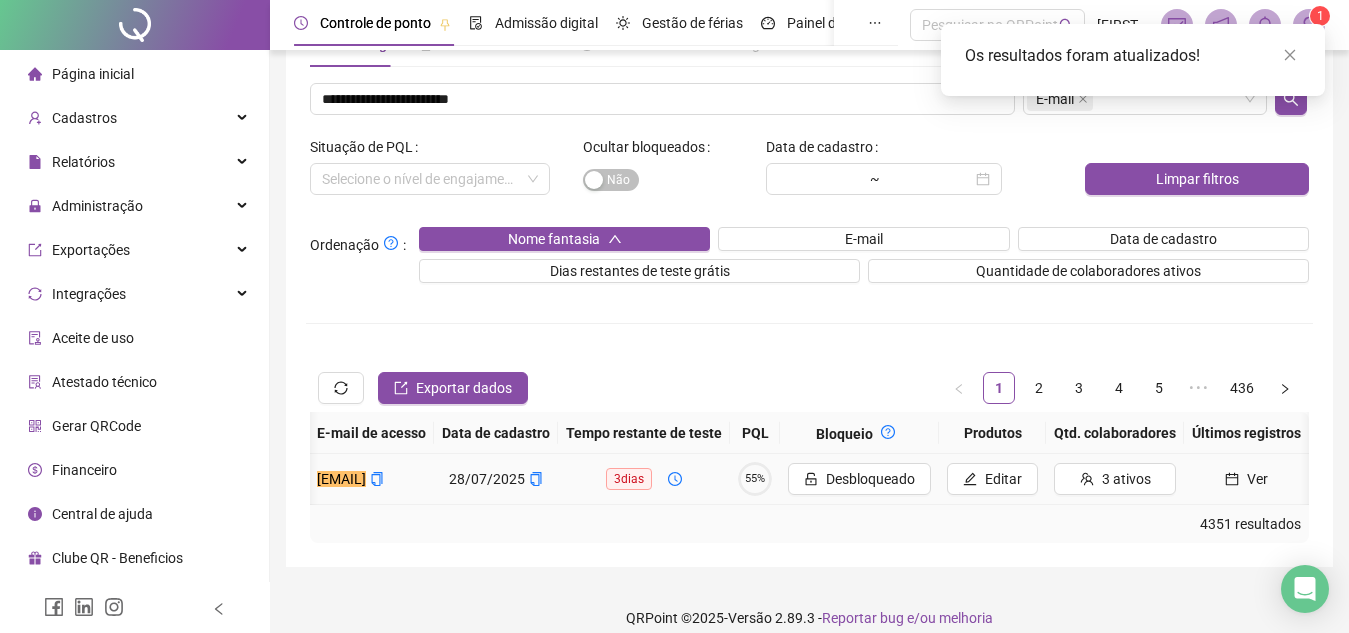 click on "Ver" at bounding box center (1246, 479) 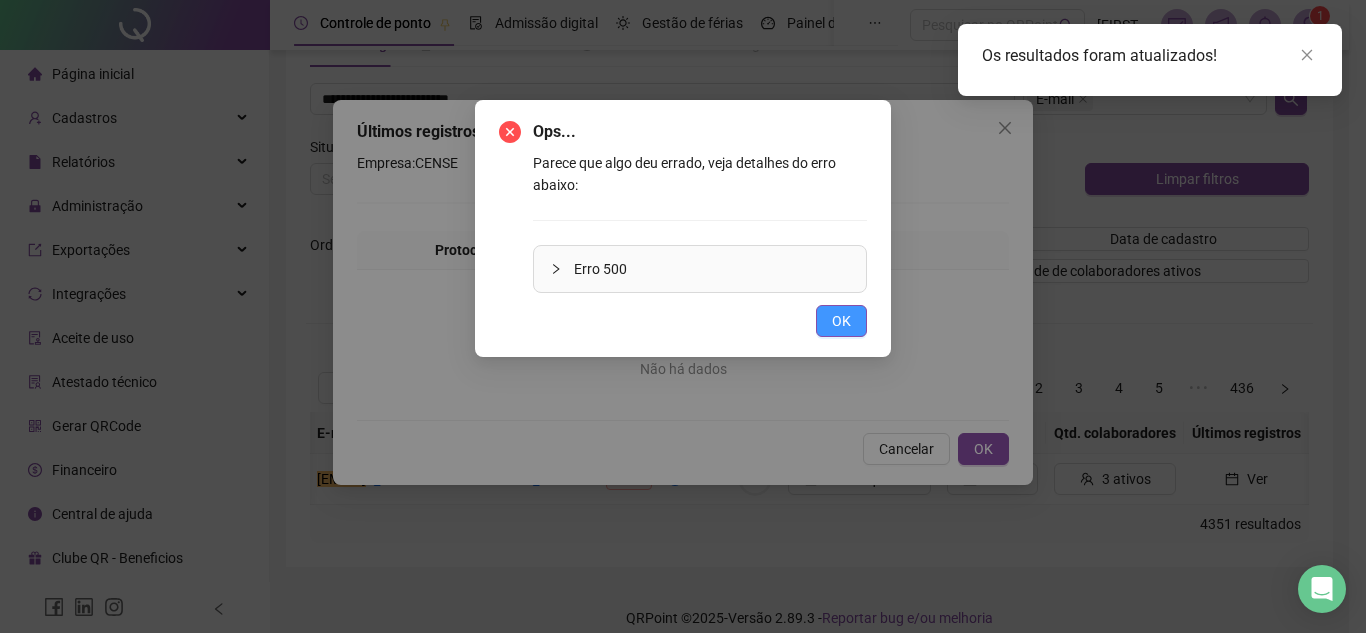 drag, startPoint x: 813, startPoint y: 301, endPoint x: 849, endPoint y: 322, distance: 41.677334 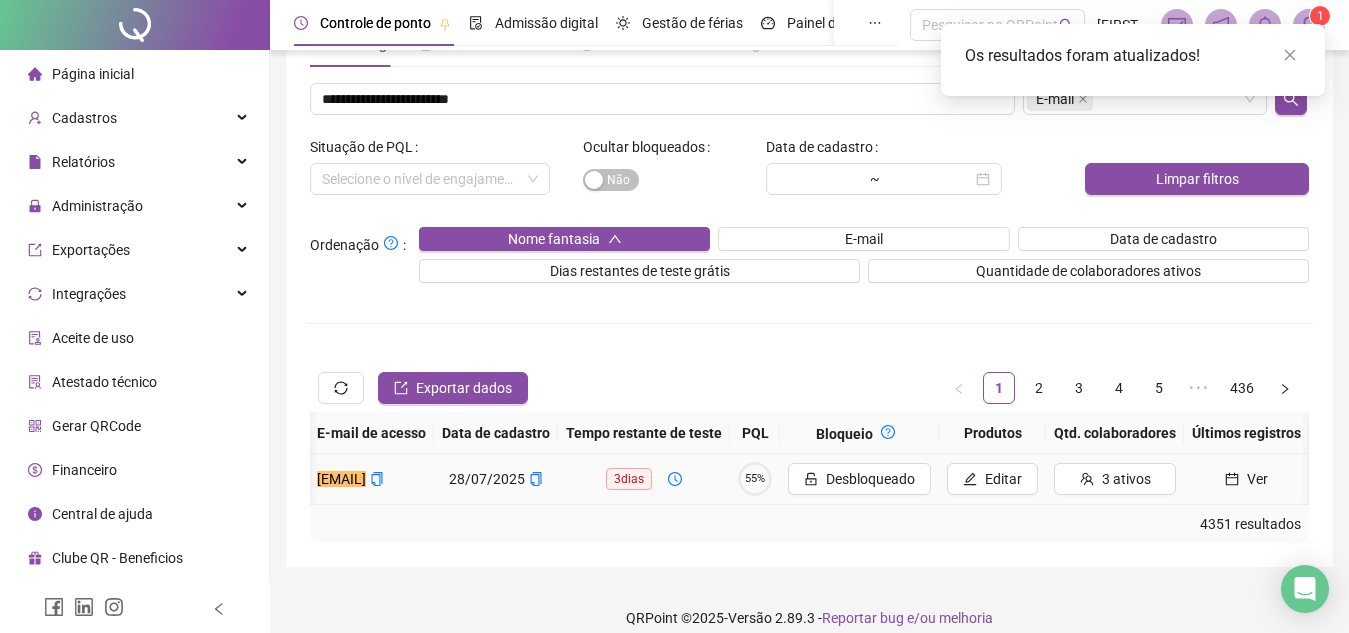click on "55%" at bounding box center (755, 478) 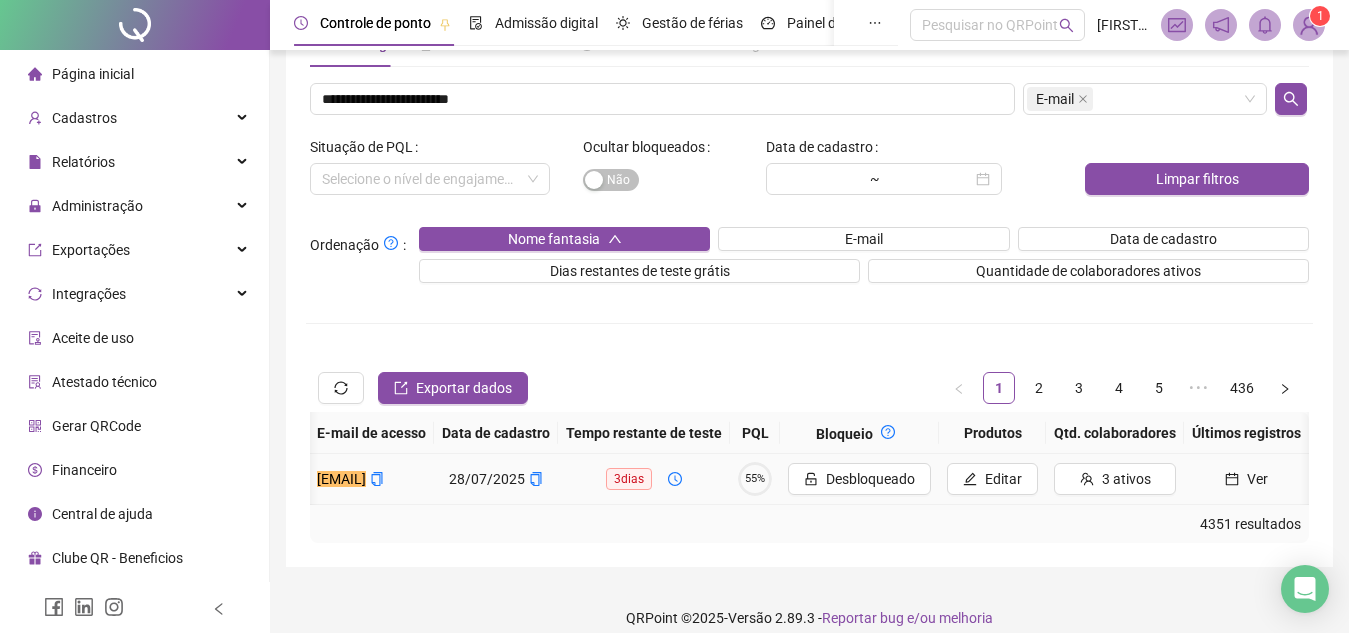scroll, scrollTop: 0, scrollLeft: 0, axis: both 